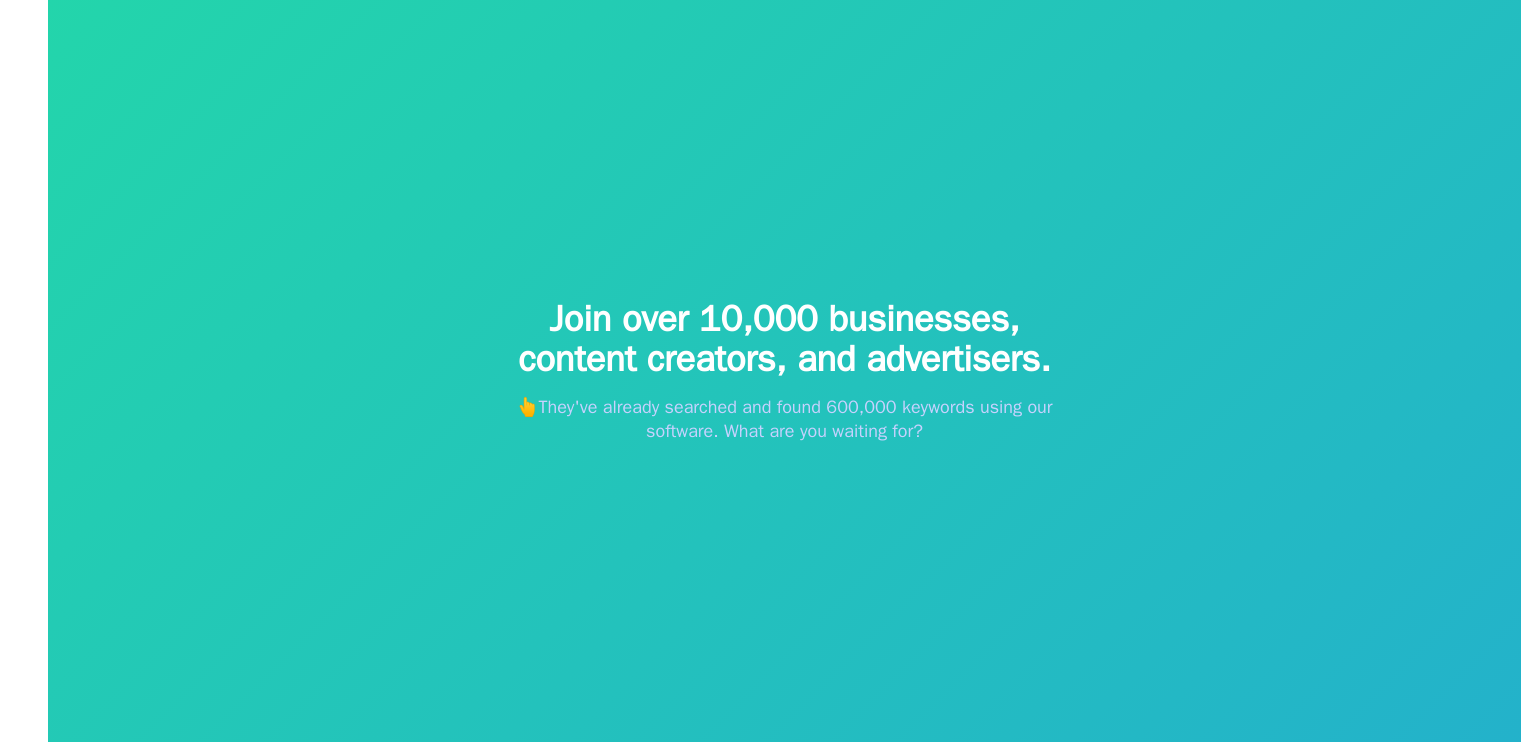 scroll, scrollTop: 0, scrollLeft: 0, axis: both 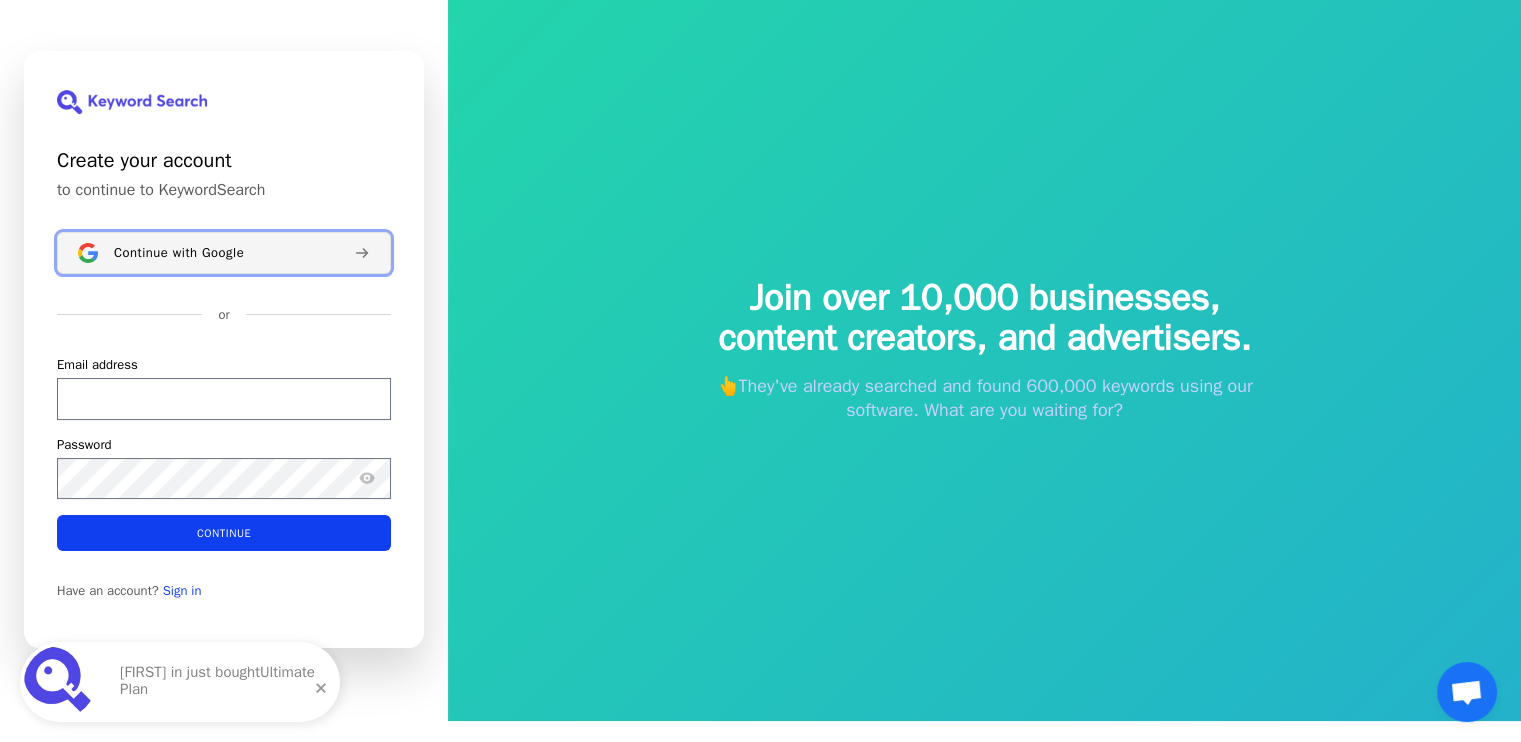 click on "Continue with Google" at bounding box center [179, 253] 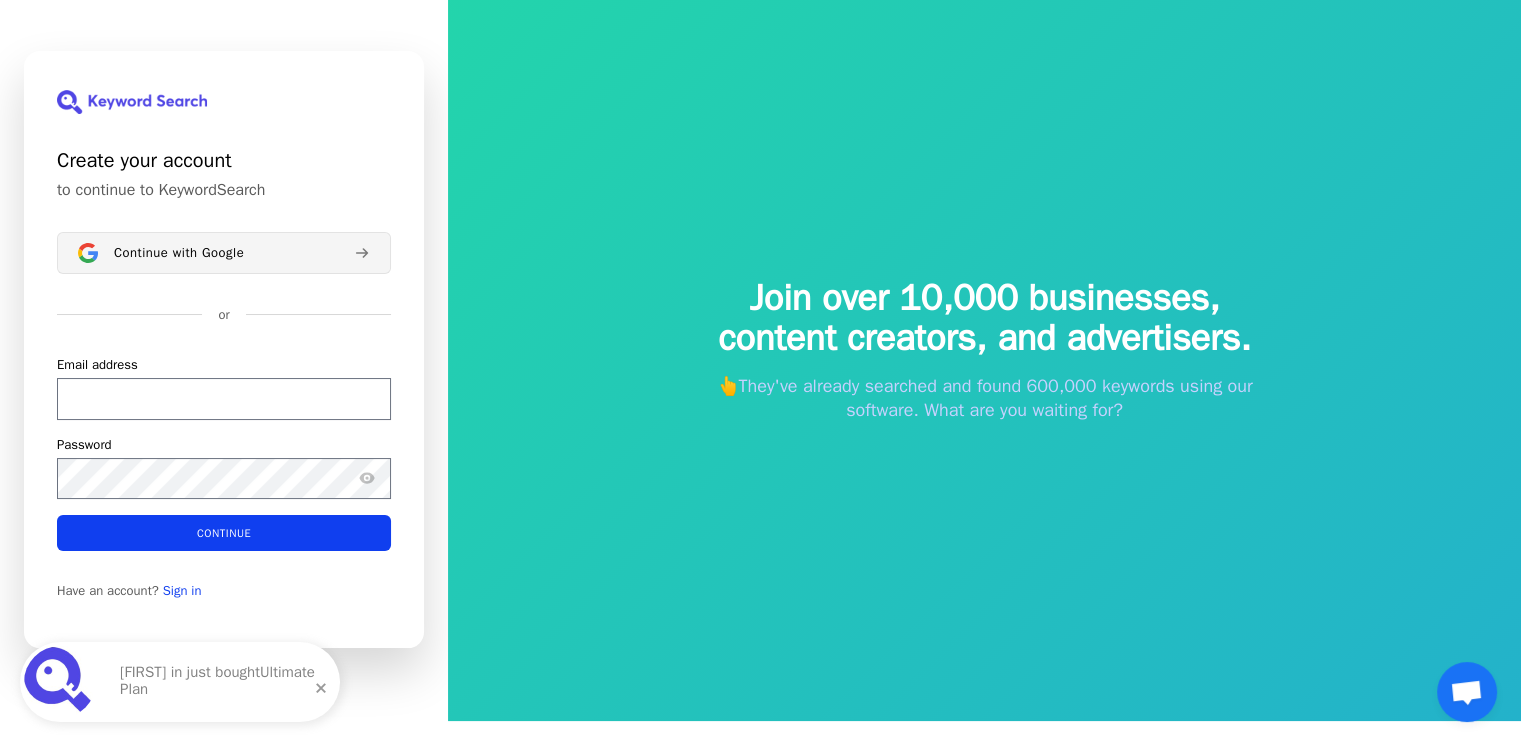 type 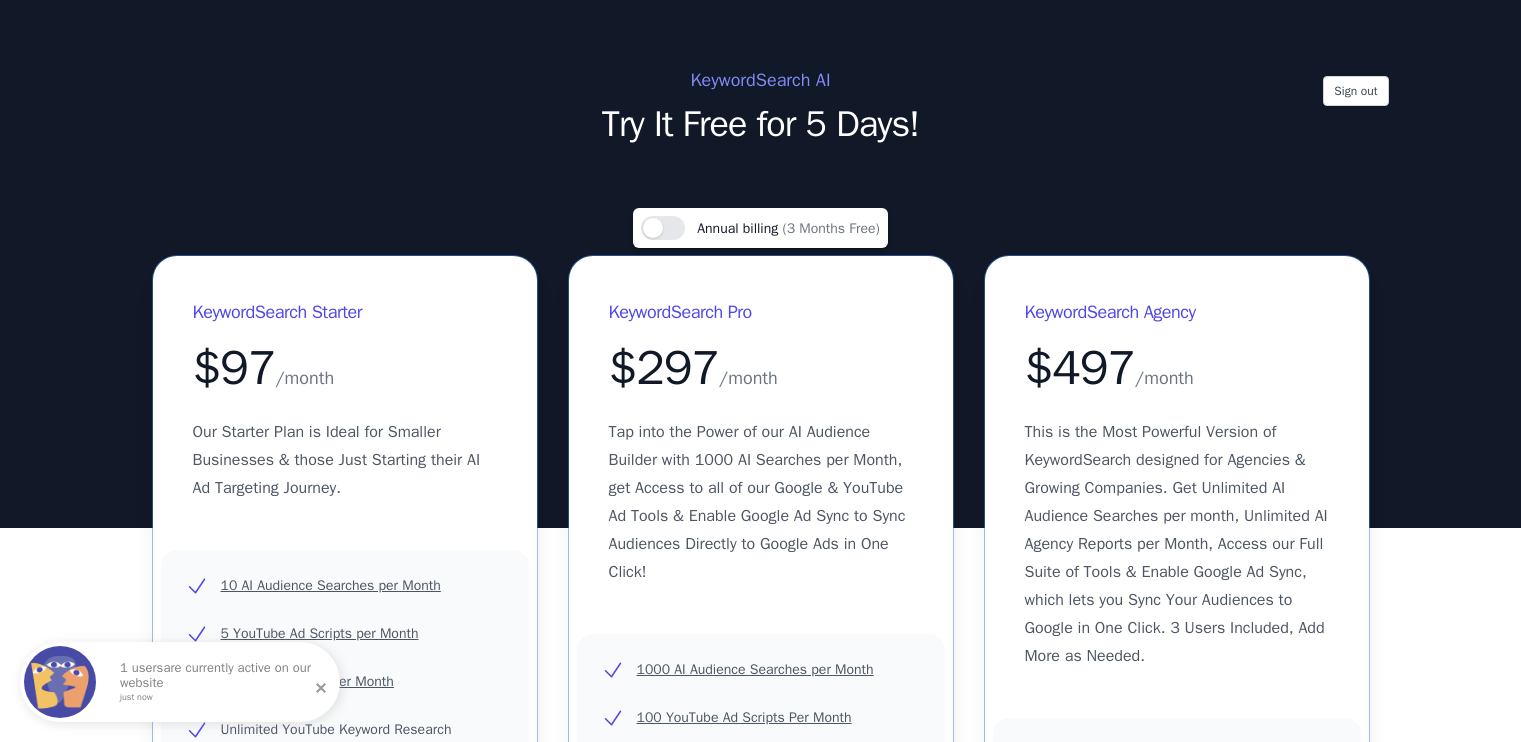 scroll, scrollTop: 0, scrollLeft: 0, axis: both 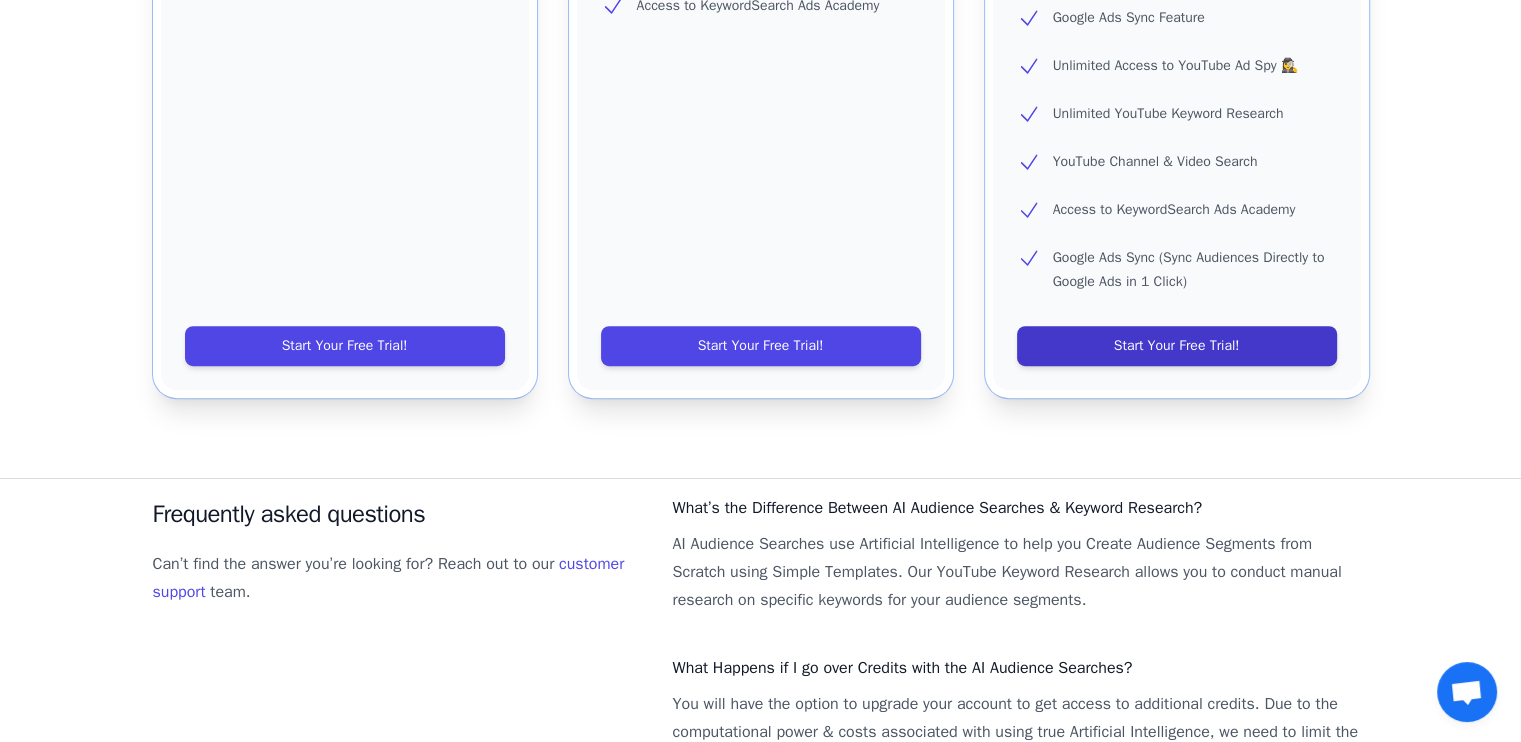 click on "Start Your Free Trial!" at bounding box center [1177, 346] 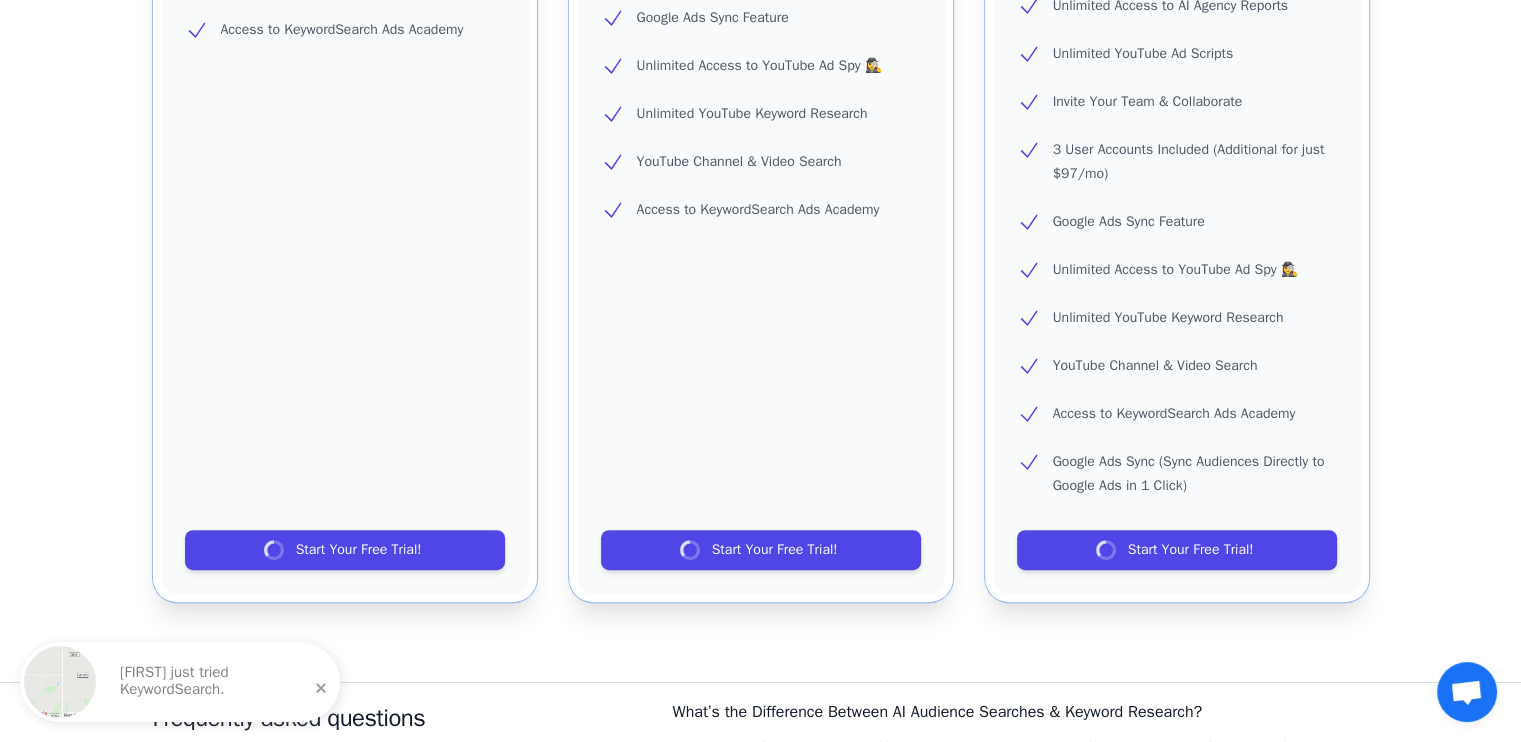 scroll, scrollTop: 800, scrollLeft: 0, axis: vertical 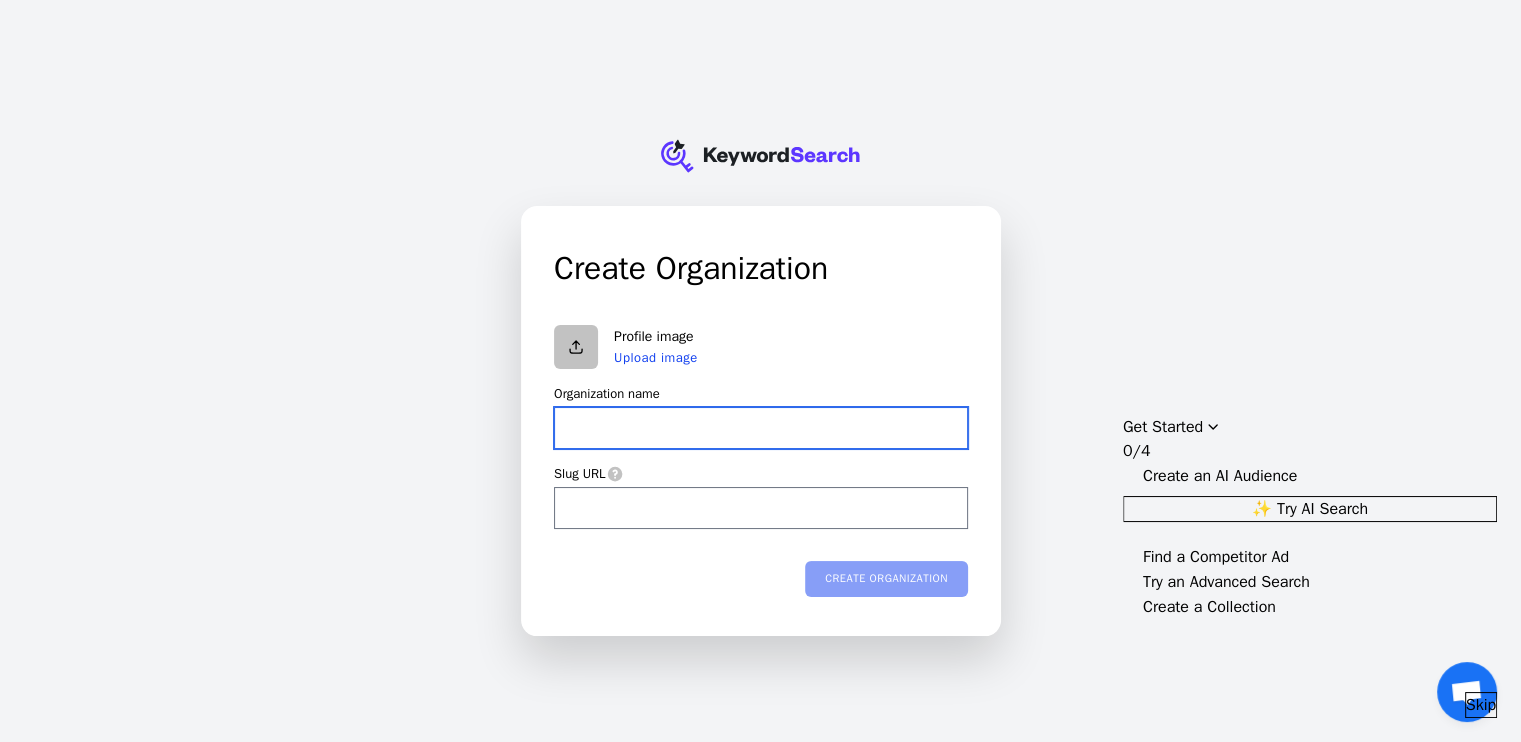 type 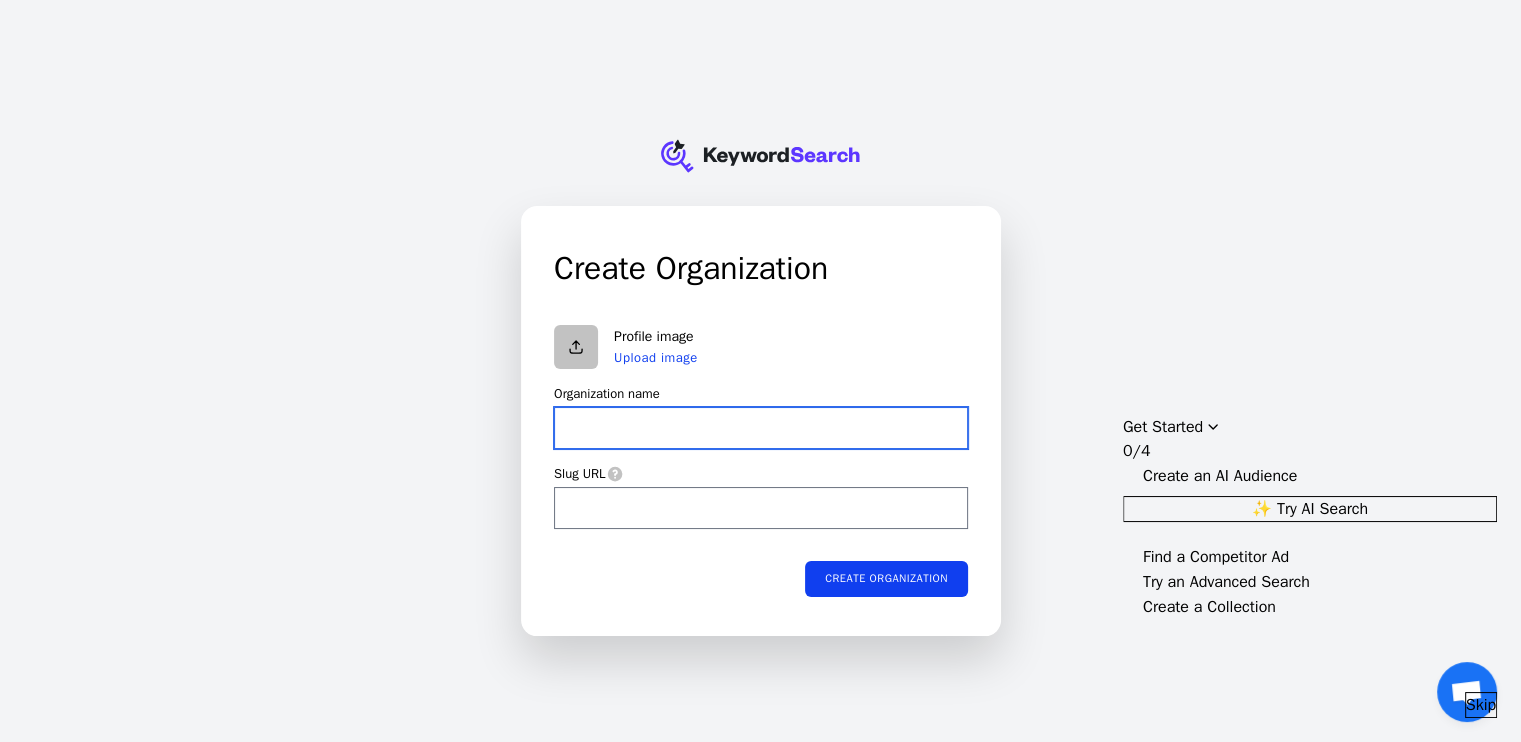type on "N" 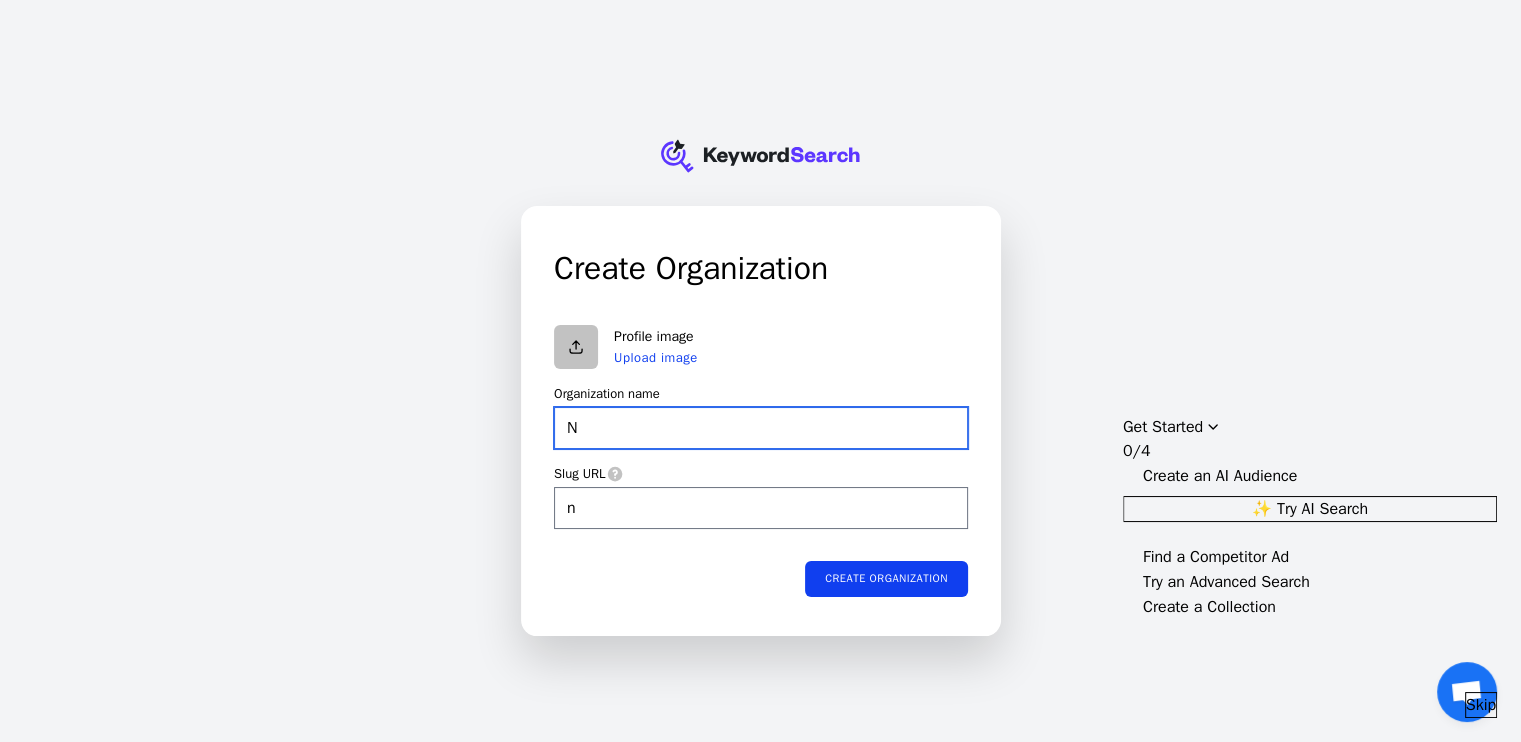 type on "No" 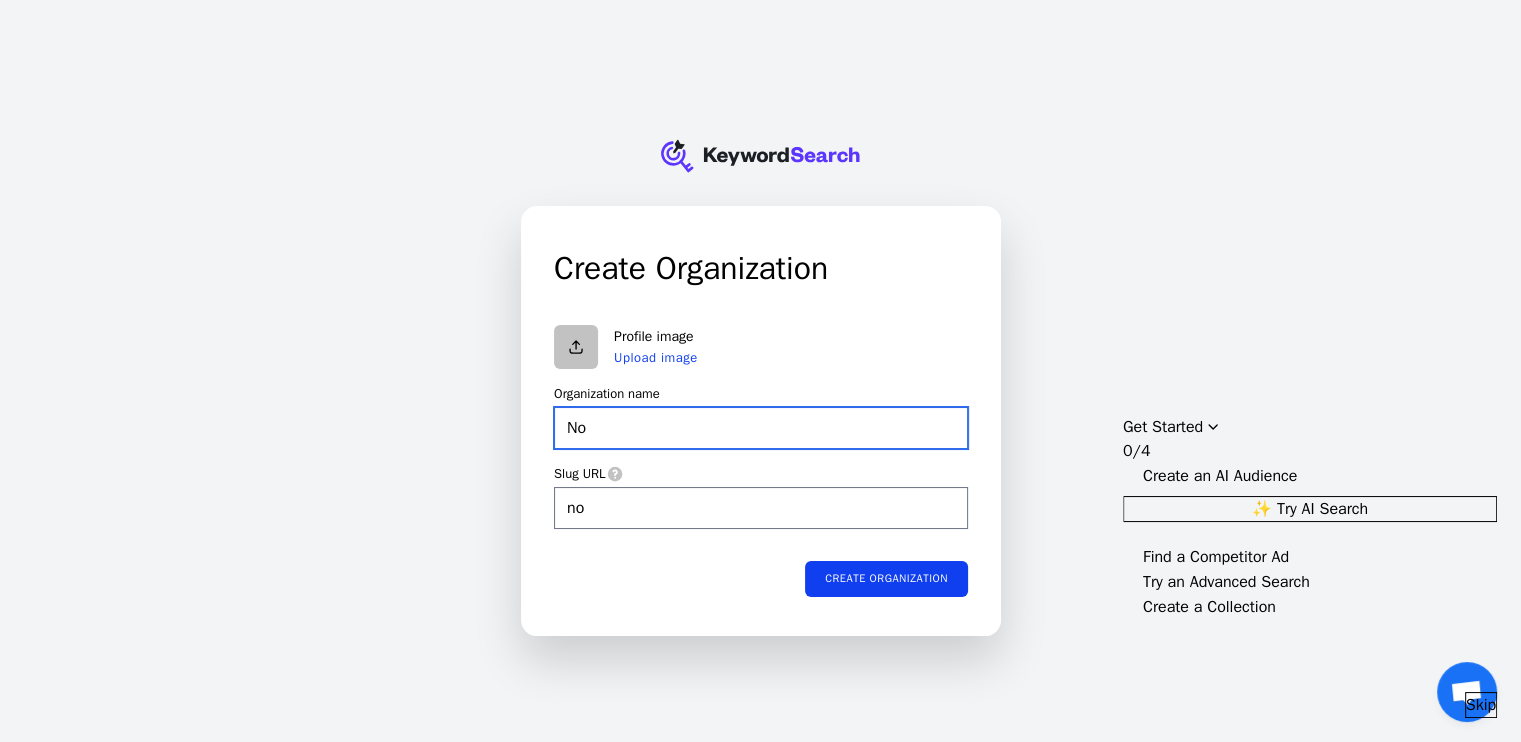 type on "Noa" 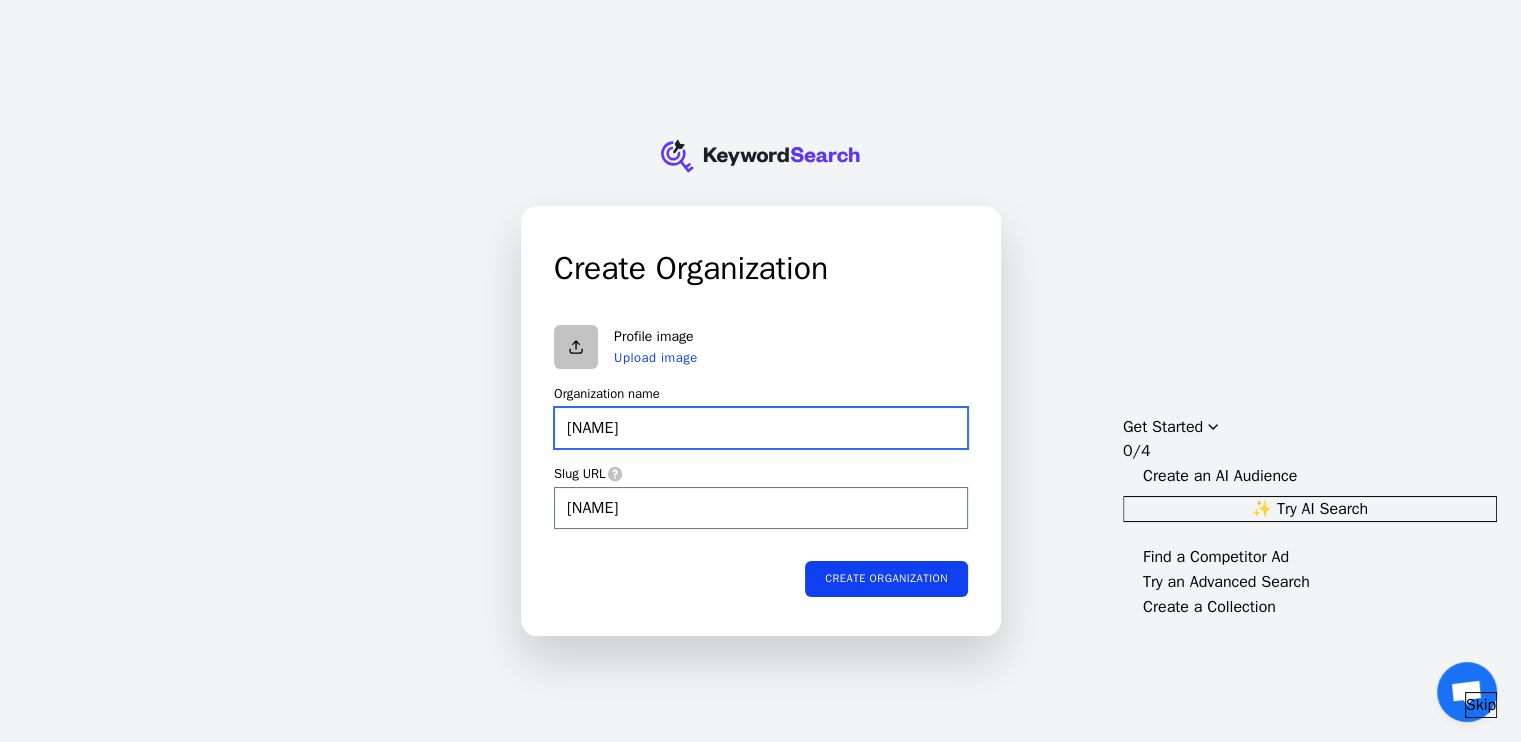 type on "Noah" 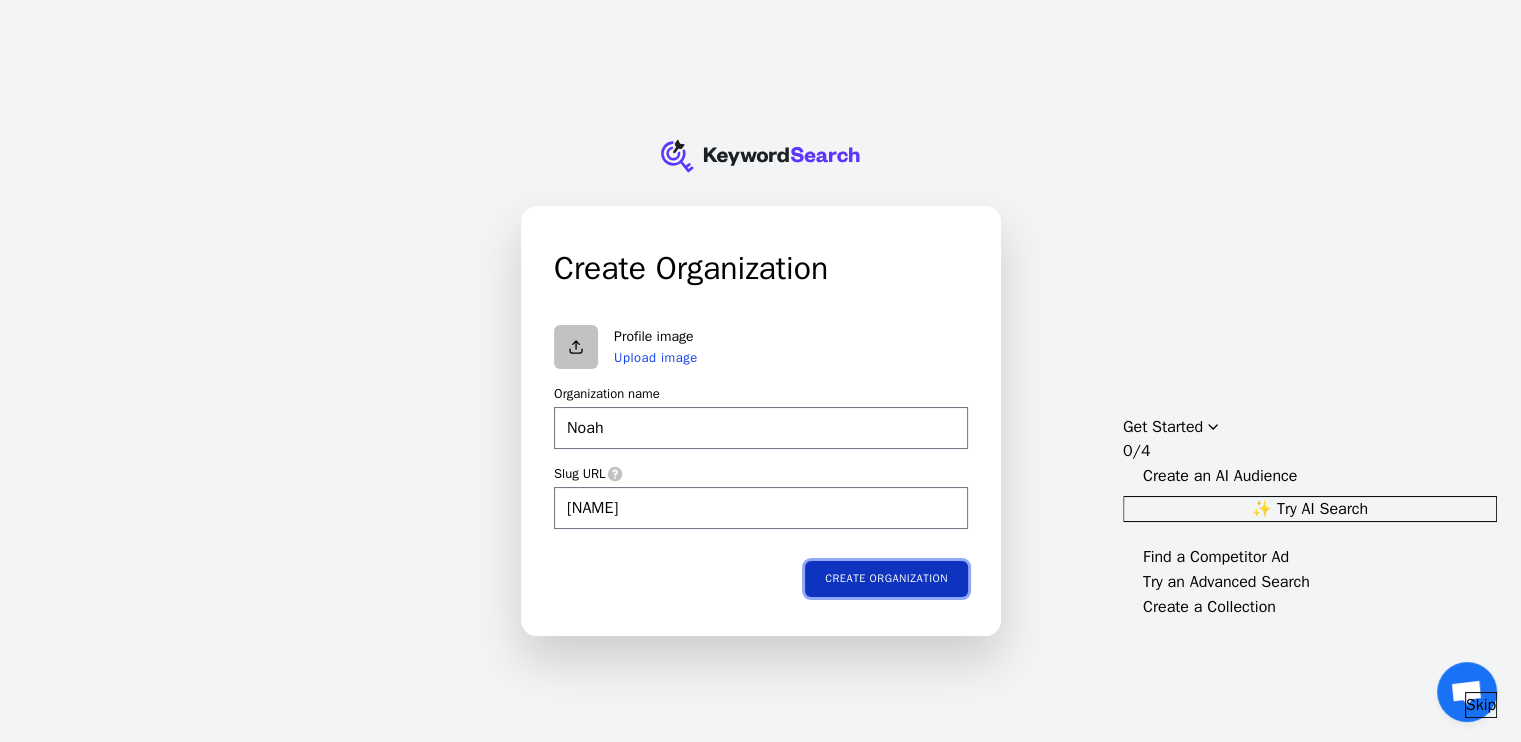 click on "Create organization" at bounding box center (886, 579) 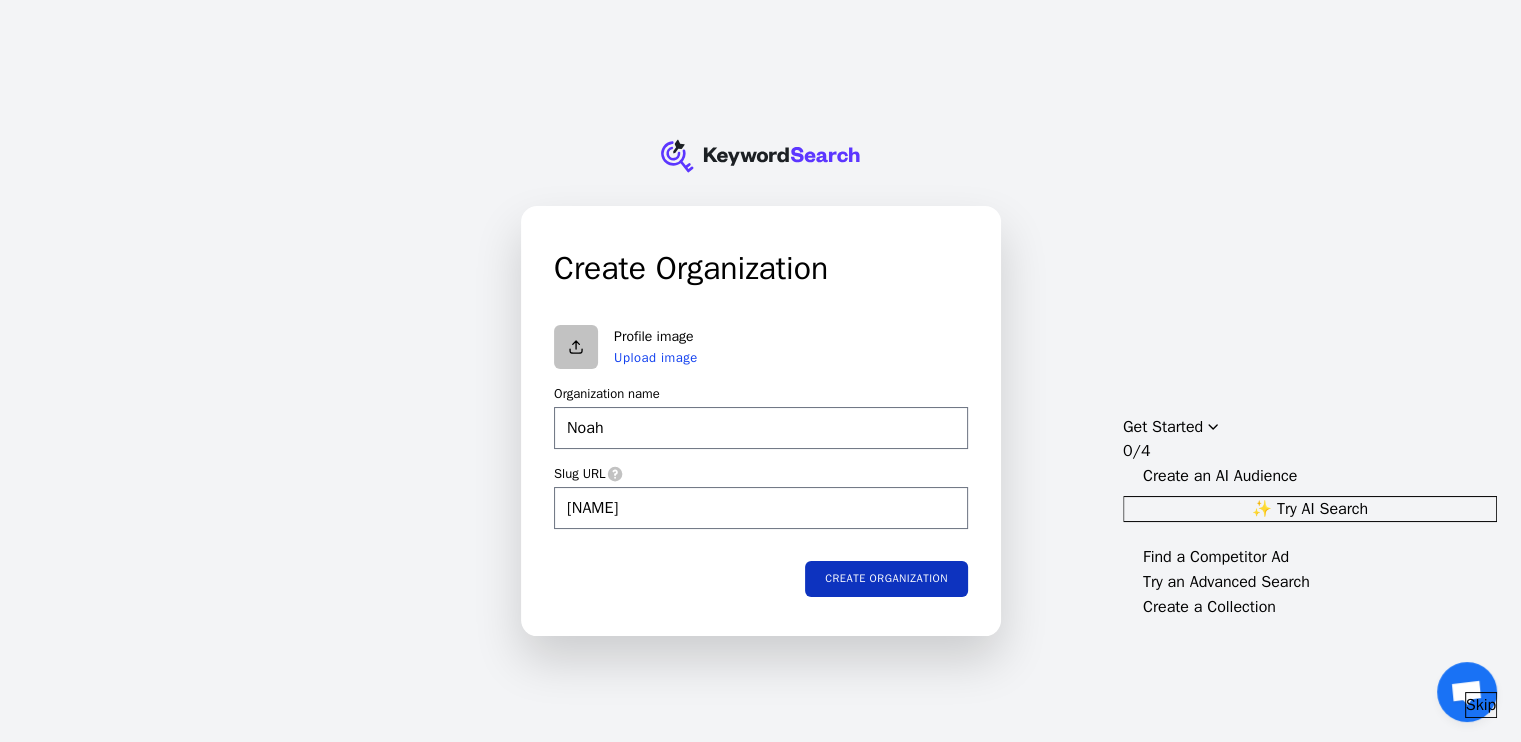 type on "Noah" 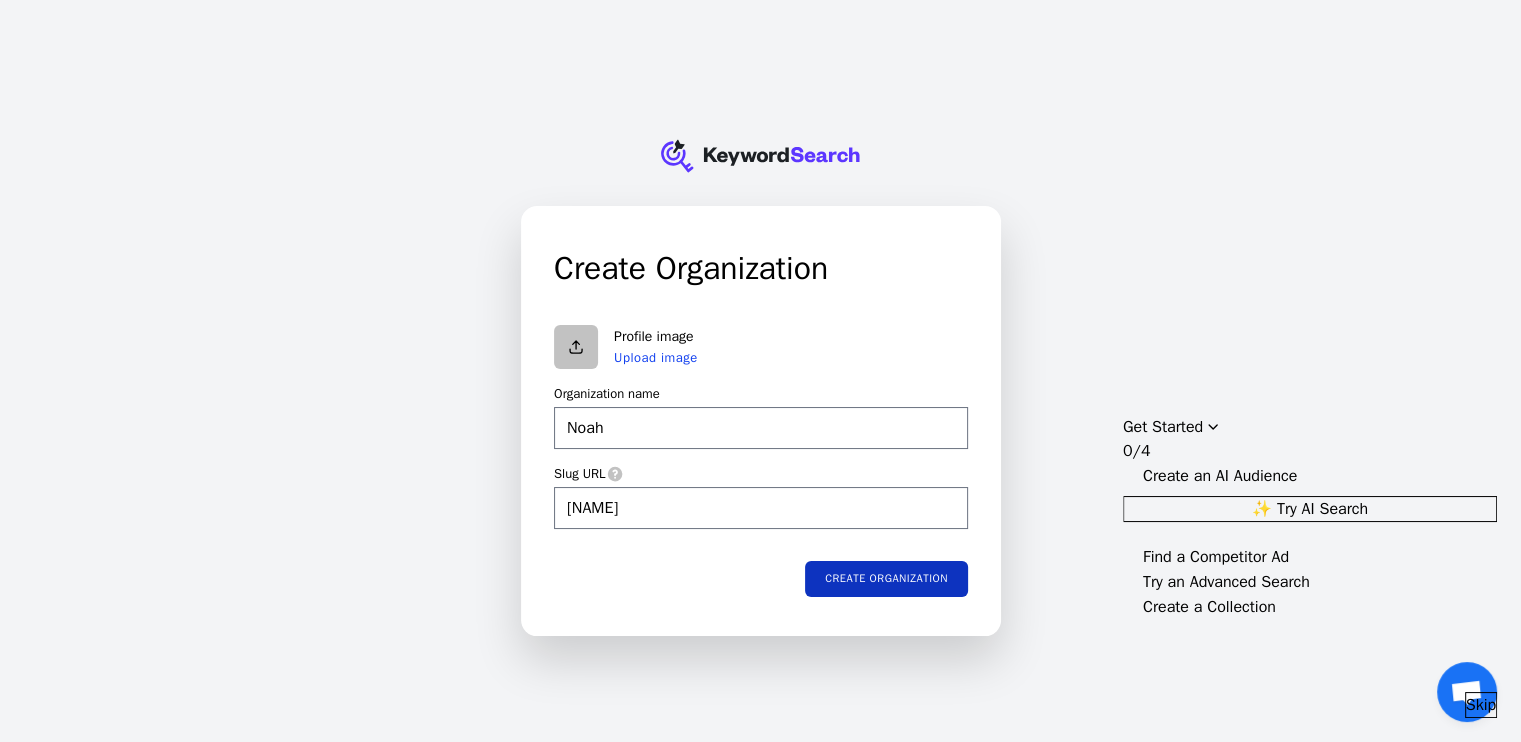 type on "noah" 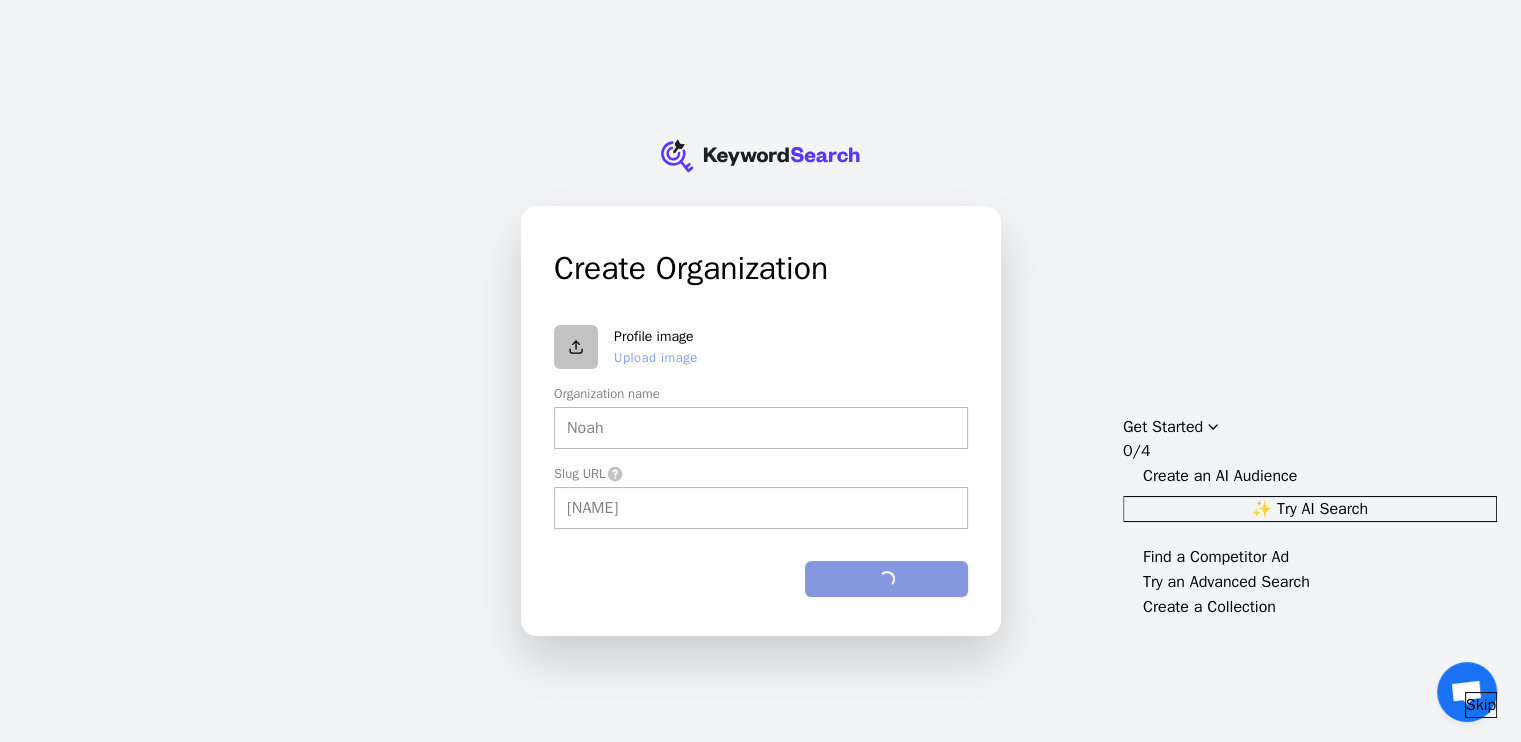 type on "Noah" 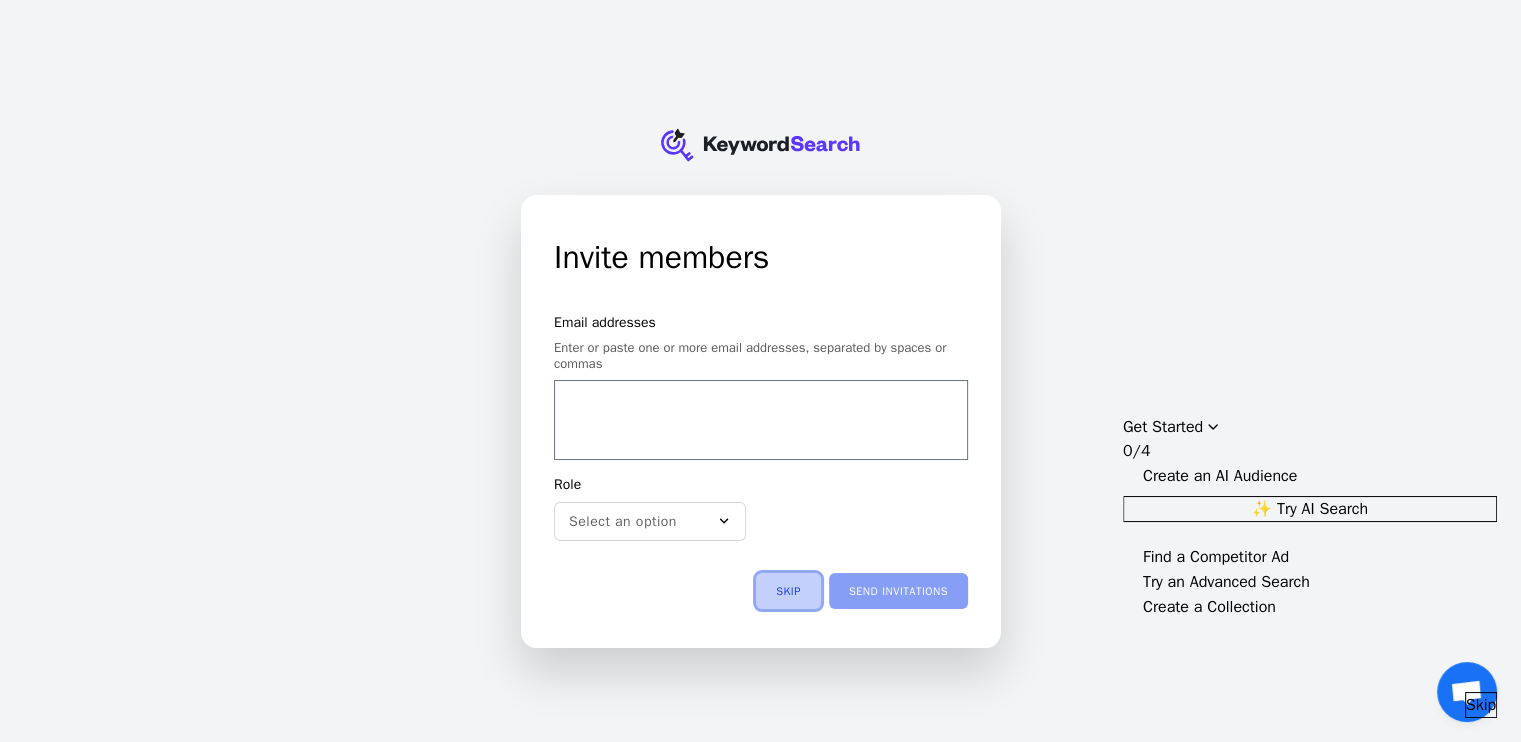 click on "Skip" at bounding box center [788, 591] 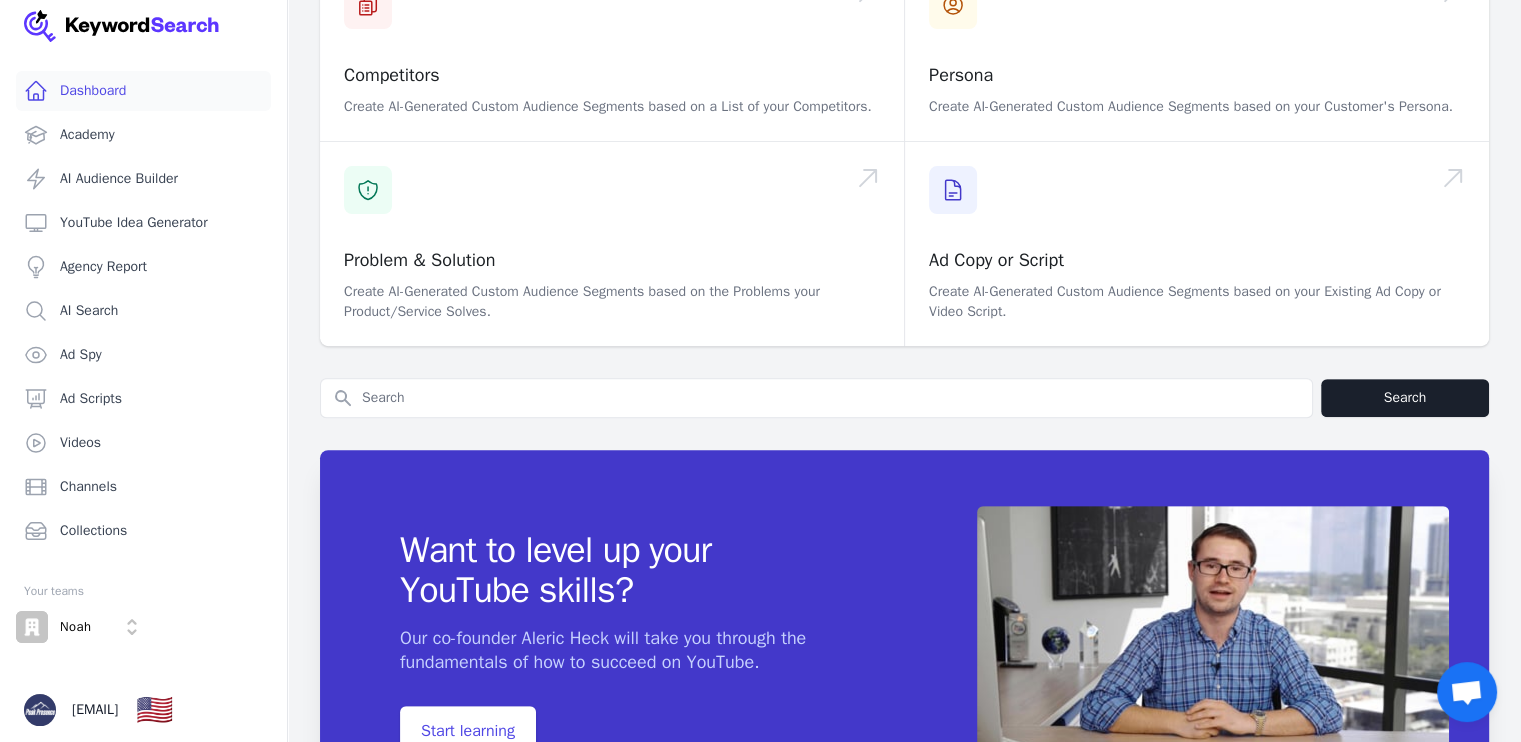 scroll, scrollTop: 700, scrollLeft: 0, axis: vertical 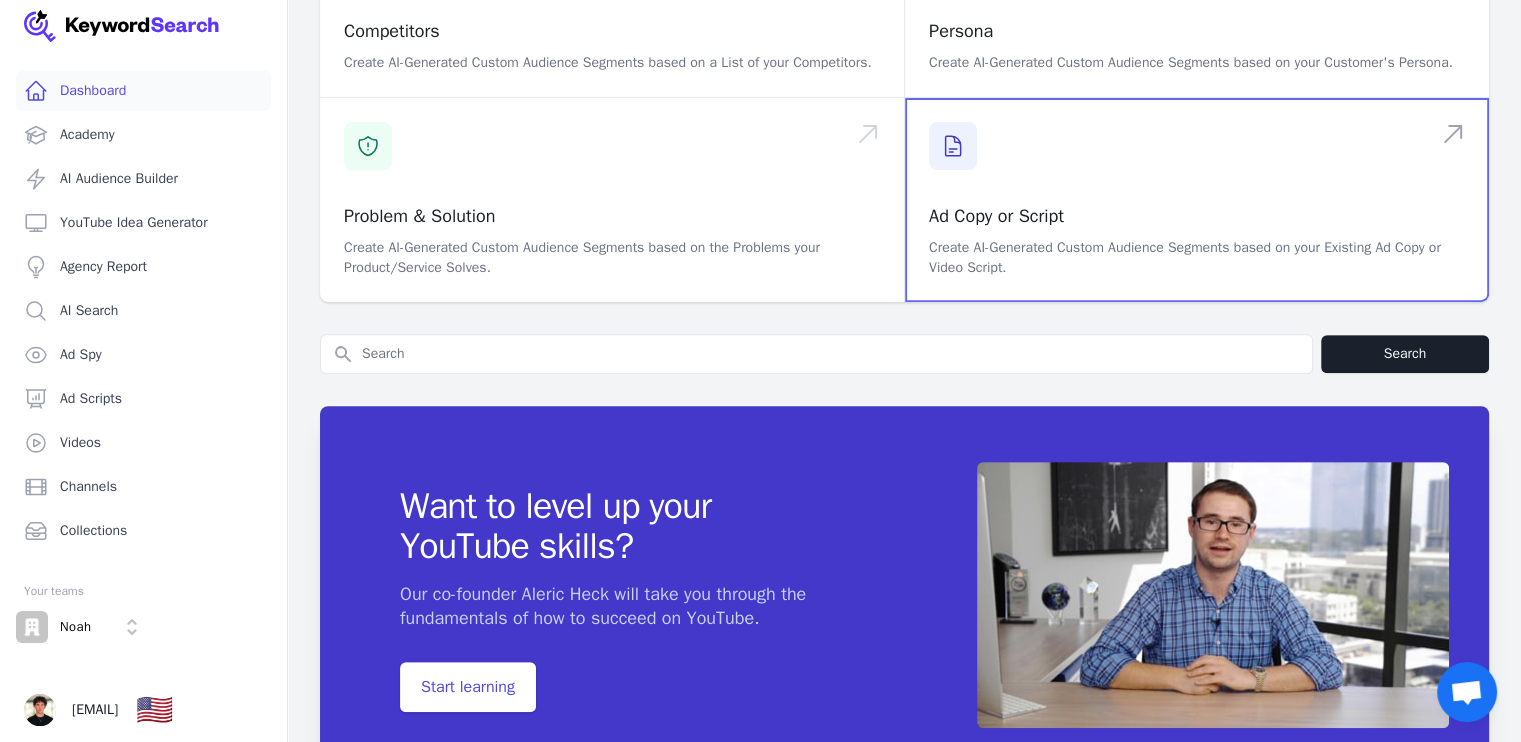 click at bounding box center [1197, 200] 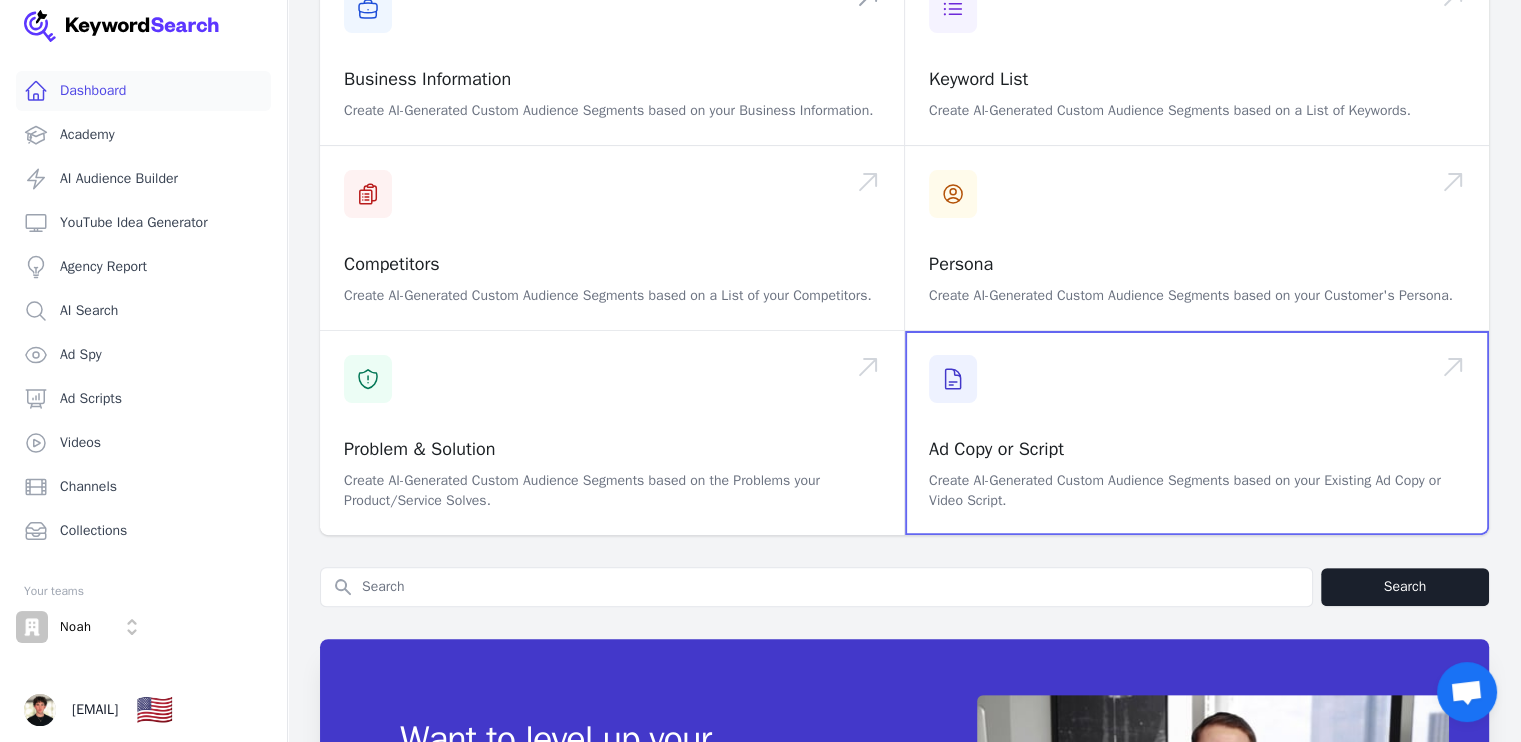scroll, scrollTop: 400, scrollLeft: 0, axis: vertical 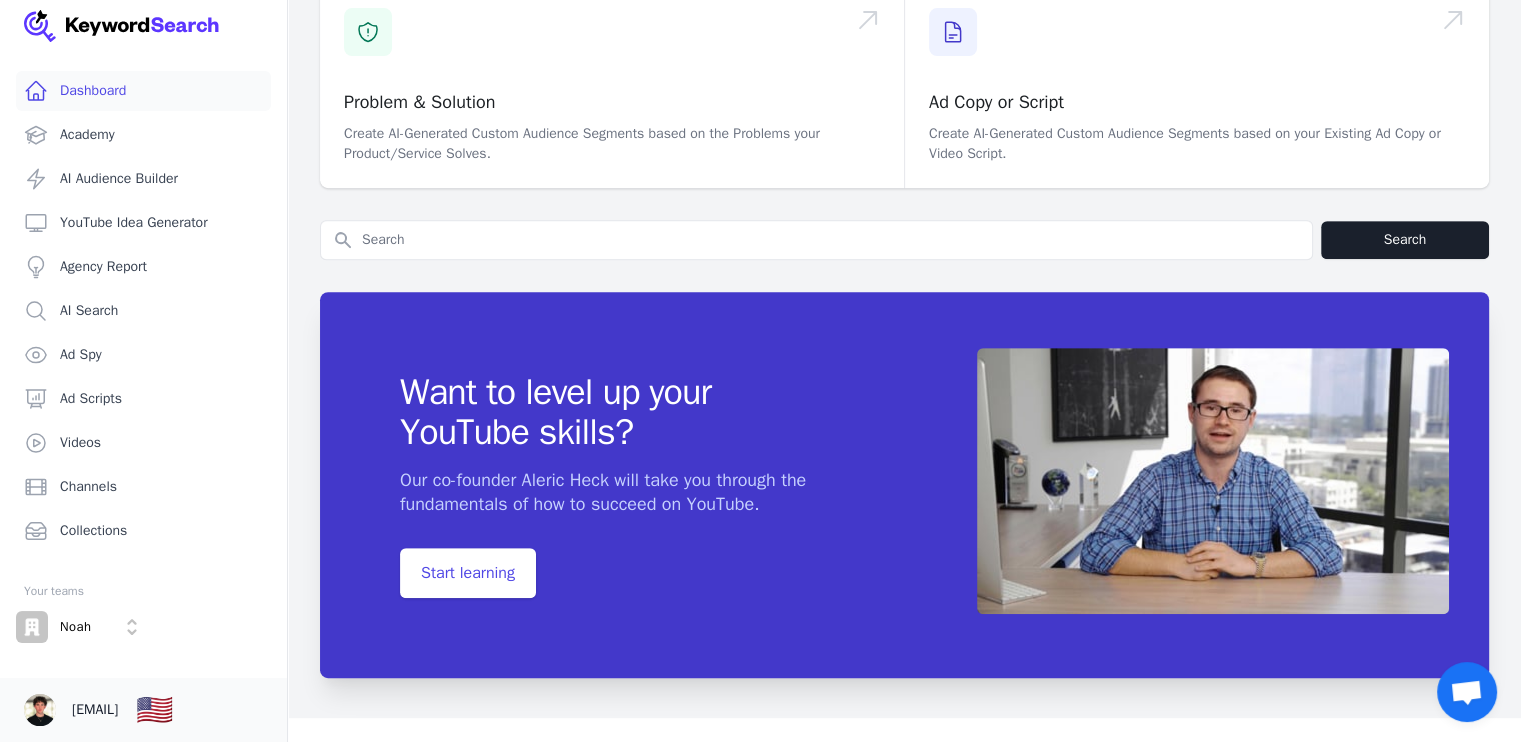 click on "[EMAIL]" at bounding box center (95, 710) 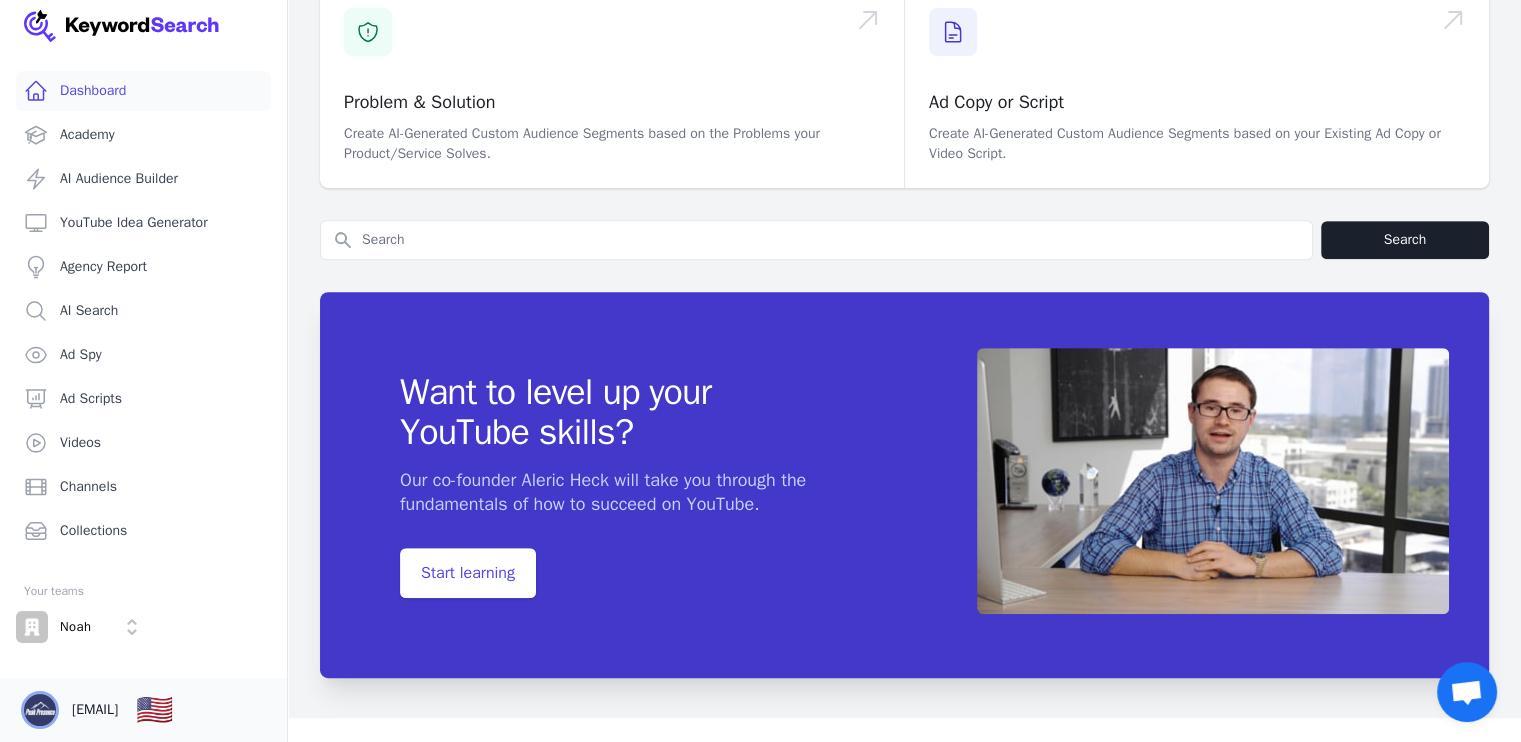 click at bounding box center [40, 710] 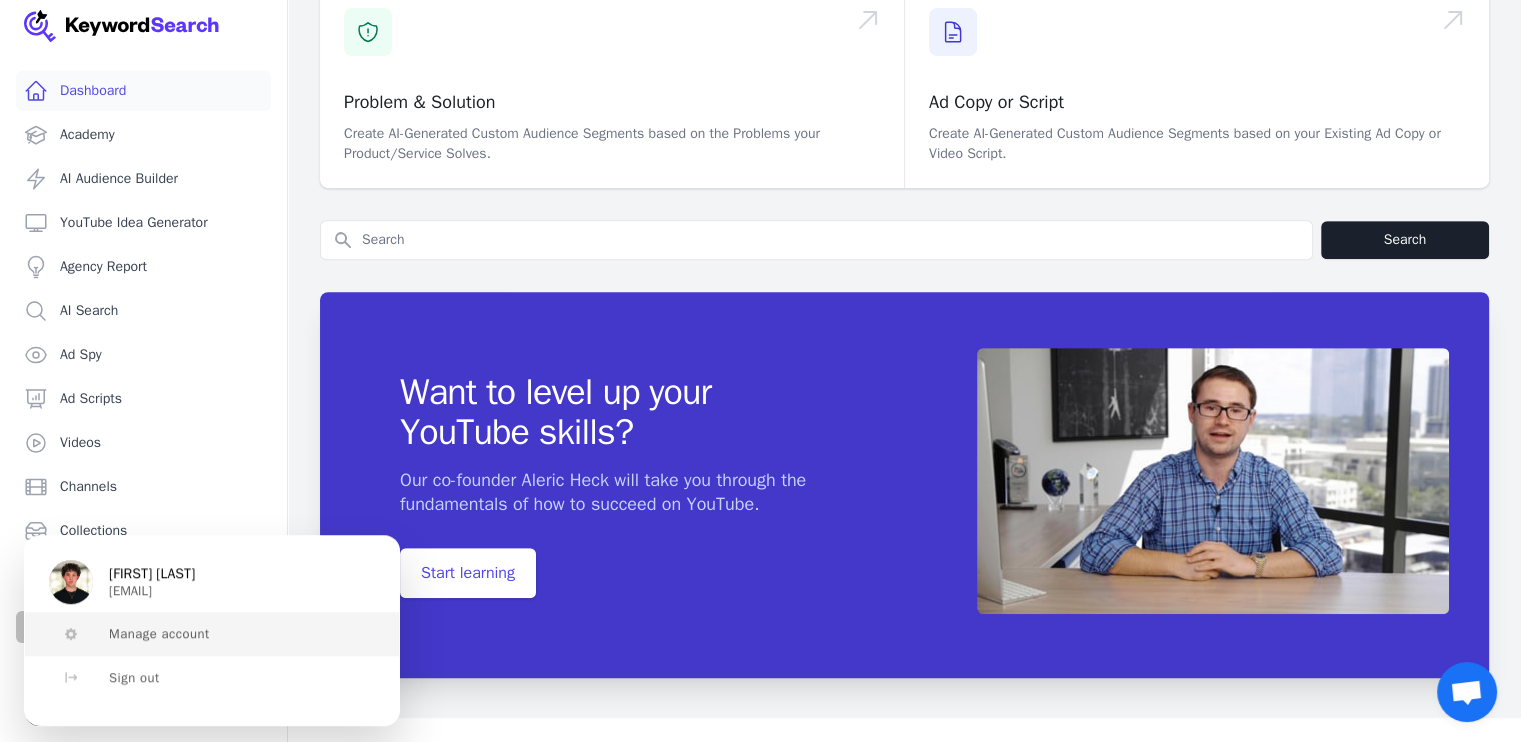 click on "Manage account" at bounding box center (159, 634) 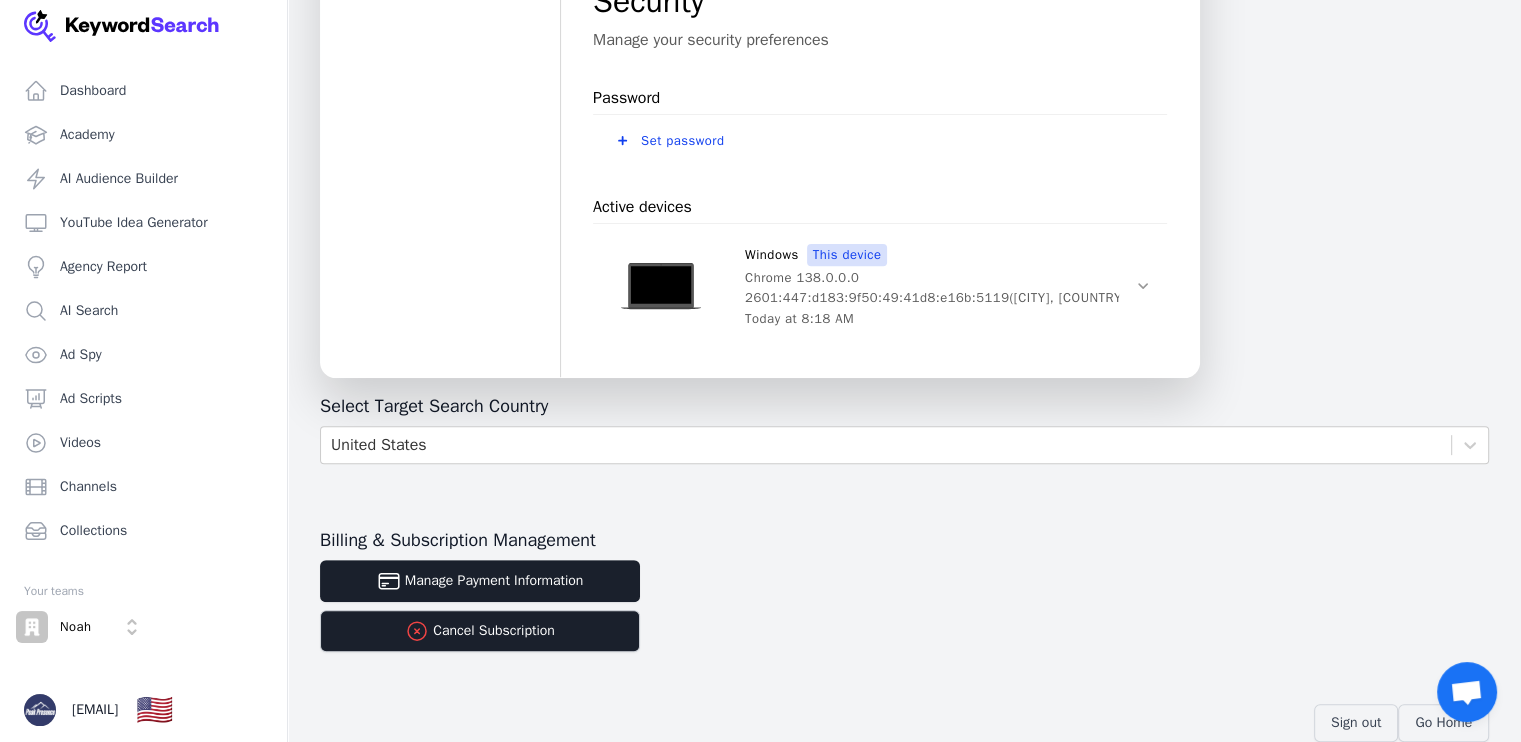 scroll, scrollTop: 700, scrollLeft: 0, axis: vertical 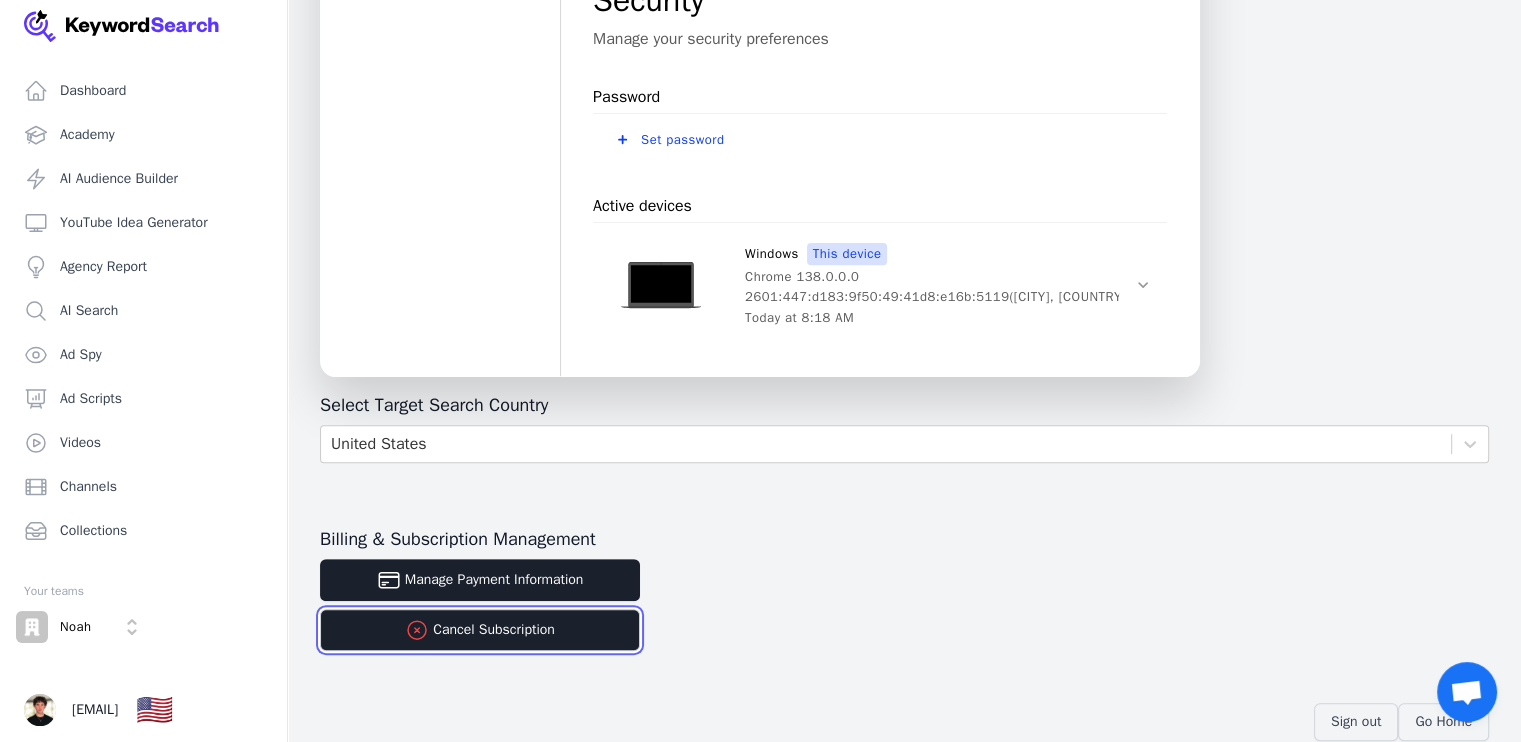 click on "Cancel Subscription" at bounding box center [480, 630] 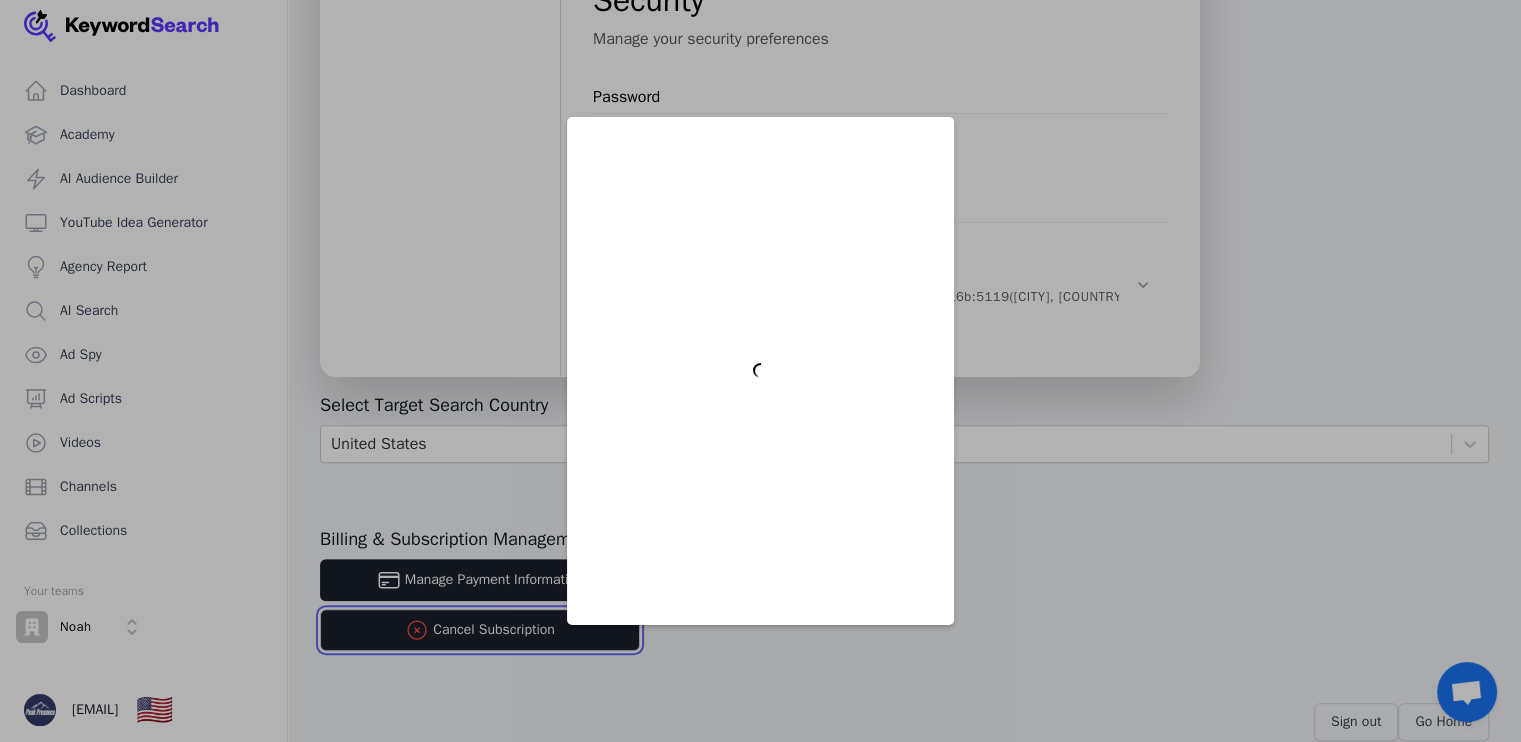 scroll, scrollTop: 0, scrollLeft: 0, axis: both 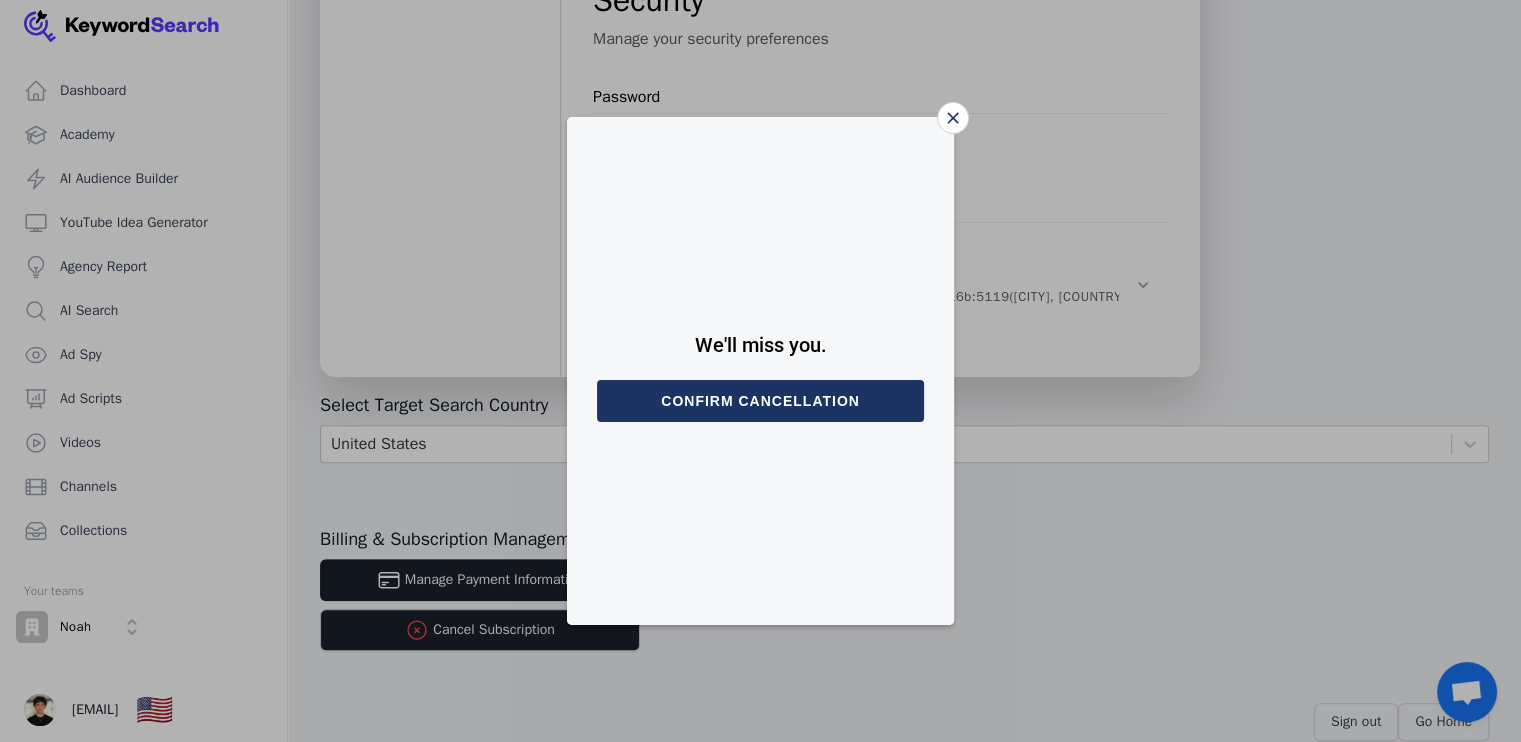 click on "Confirm cancellation" at bounding box center [760, 401] 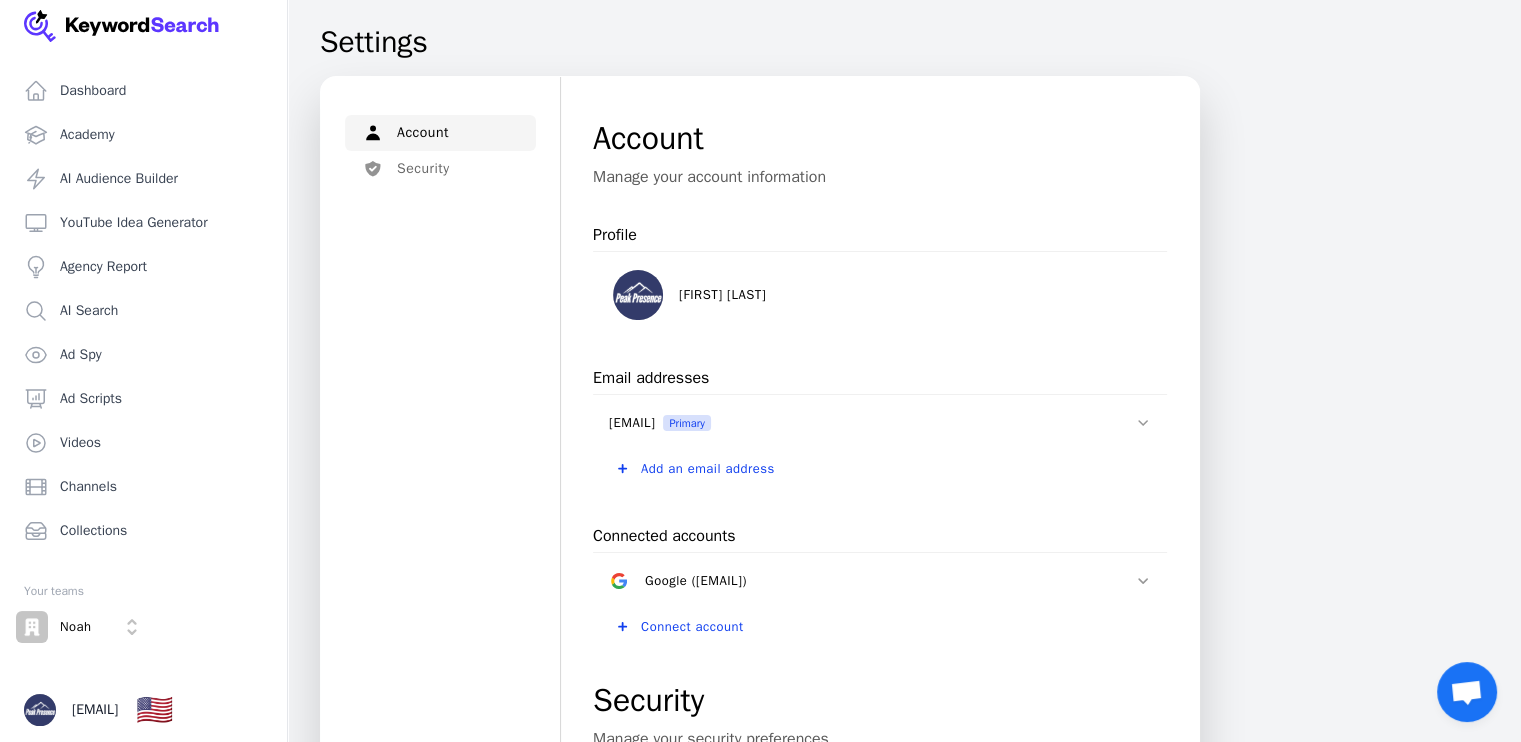 scroll, scrollTop: 0, scrollLeft: 0, axis: both 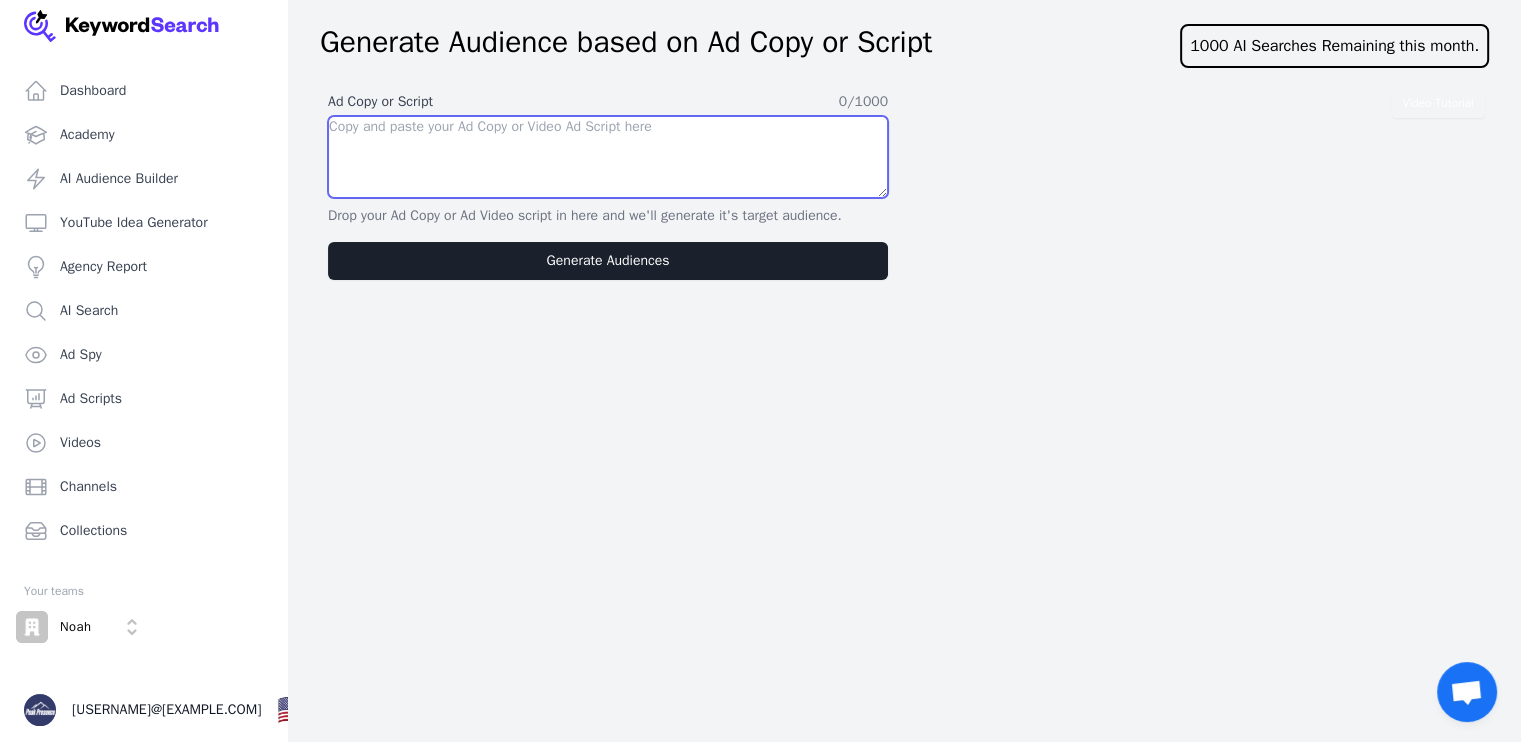 click at bounding box center (608, 157) 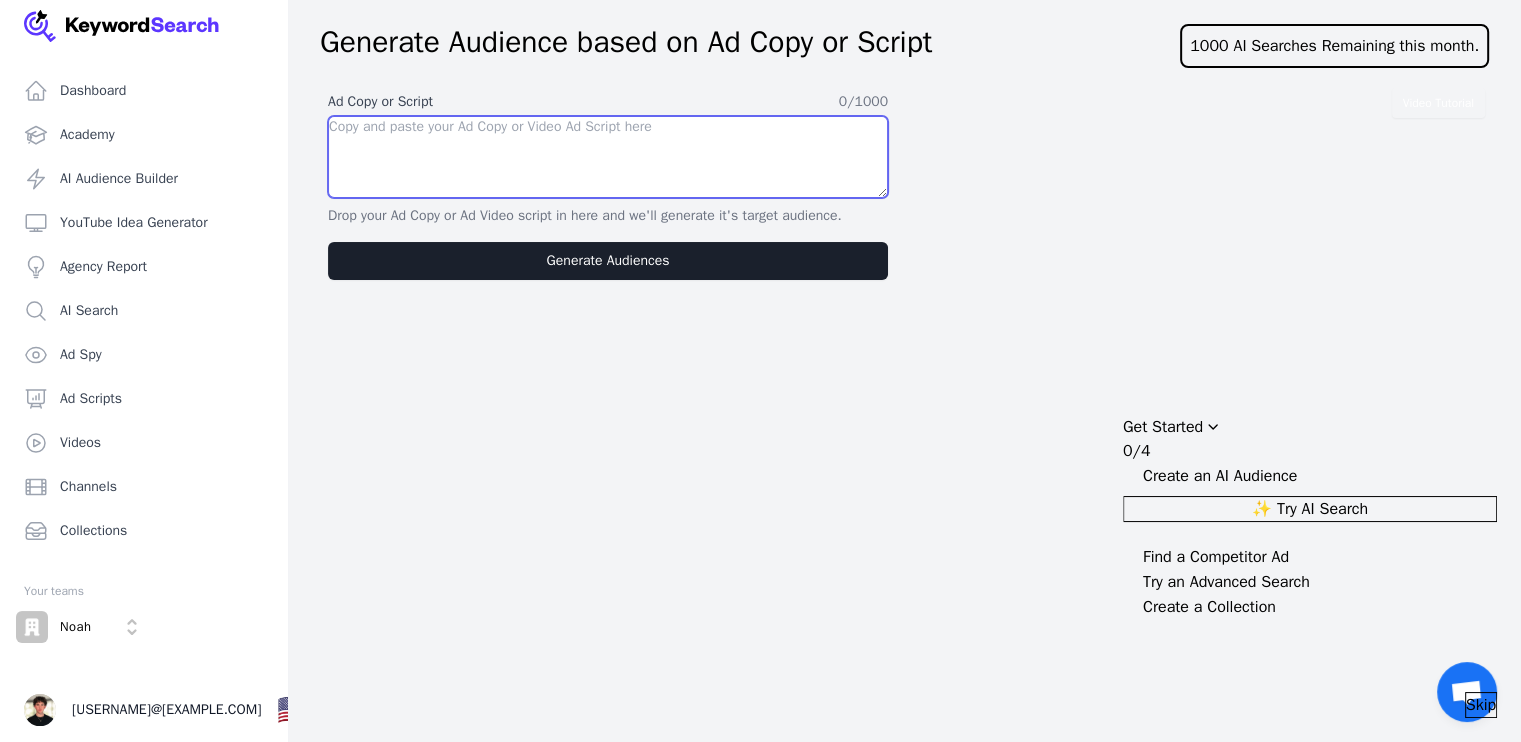 click at bounding box center [608, 157] 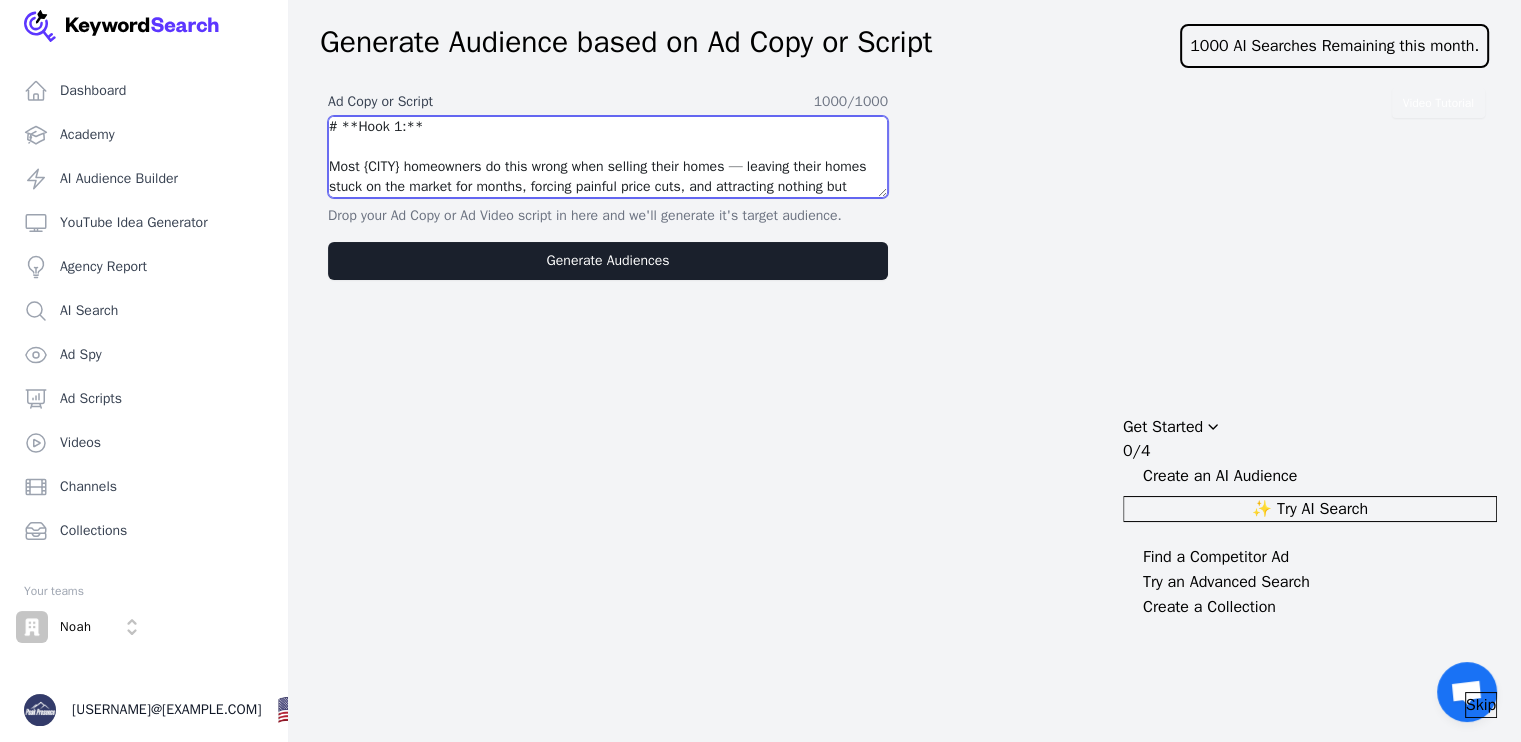 scroll, scrollTop: 540, scrollLeft: 0, axis: vertical 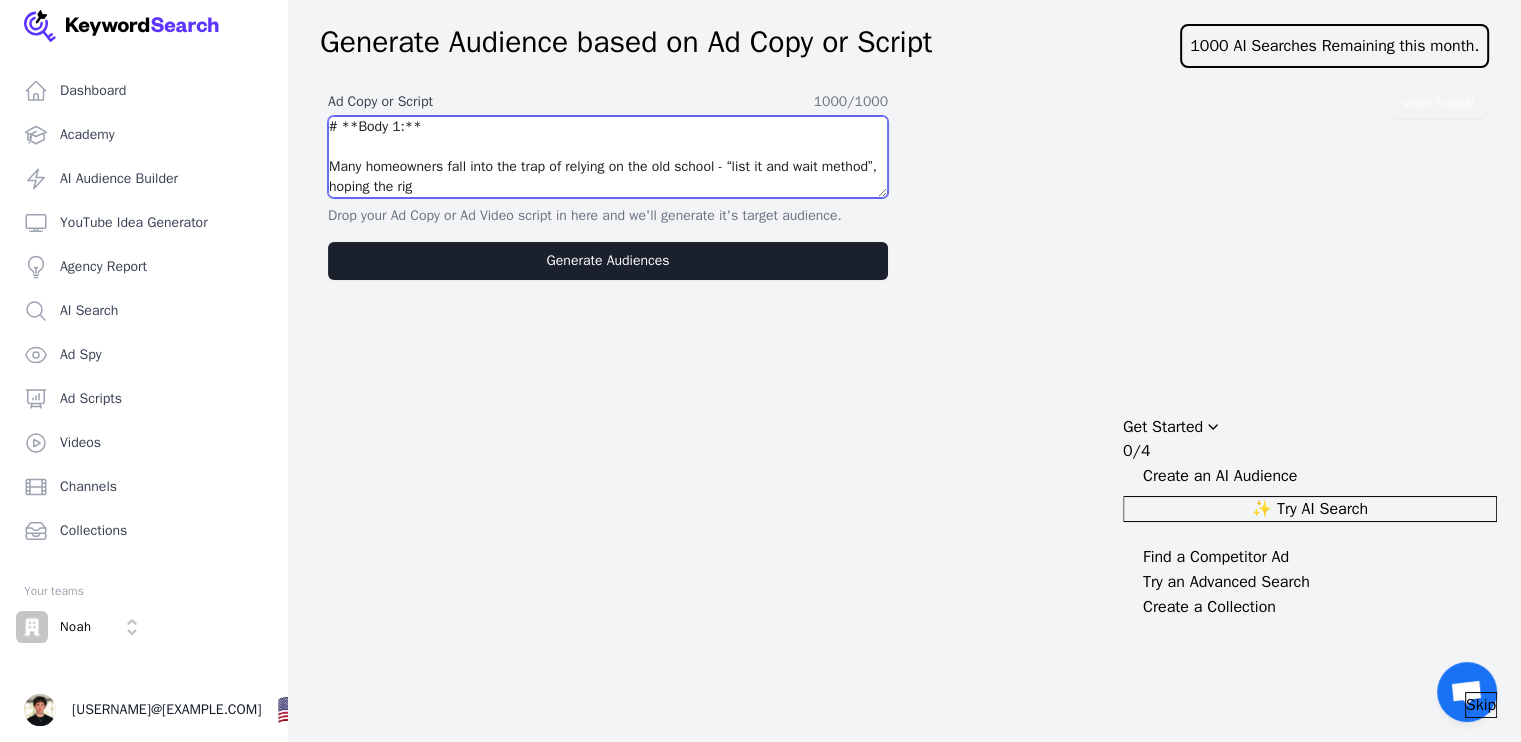 type on "# **Hook 1:**
Most {CITY} homeowners do this wrong when selling their homes — leaving their homes stuck on the market for months, forcing painful price cuts, and attracting nothing but lowball offers.
# **Hook 2:**
The bad news? Right now, {CITY} homeowners are losing tens of thousands of dollars when they sell their homes because of this one crucial mistake.
# **Hook 3:**
Wait! Don't sell your home without this. {CITY} home sellers who make this one mistake lose tens of thousands of dollars when they sell.
# **Hook 4:**
Stop! Do not sell your home without this. I have a smarter, proven way to sell your {CITY} home for more money in less time without spending thousands in renovations and repairs.
# **Hook 5:**
Thinking about selling your home in {CITY}? Most sellers unknowingly lose tens of thousands of dollars, simply because of this one crucial mistake.
# **Body 1:**
Many homeowners fall into the trap of relying on the old school - “list it and wait method”, hoping the rig" 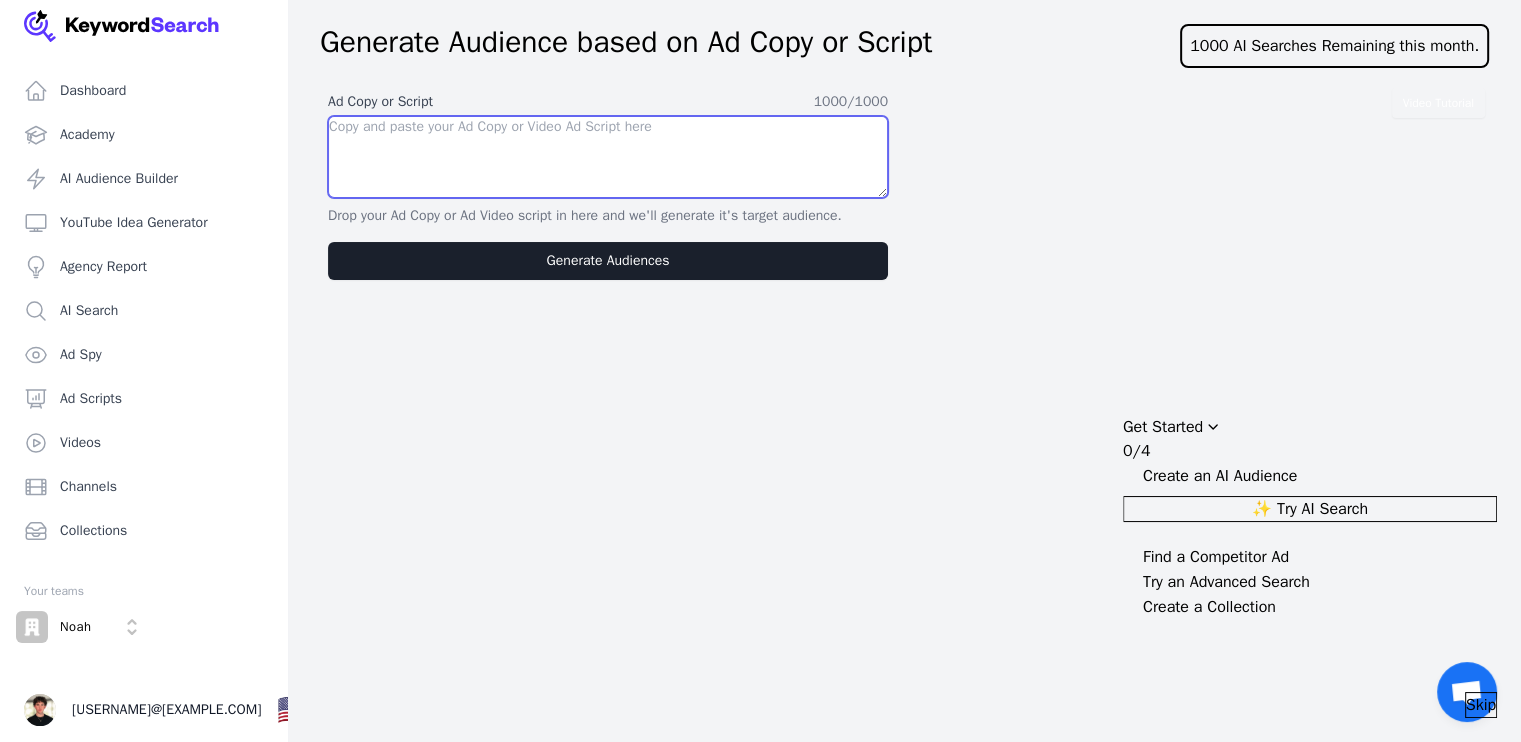 scroll, scrollTop: 0, scrollLeft: 0, axis: both 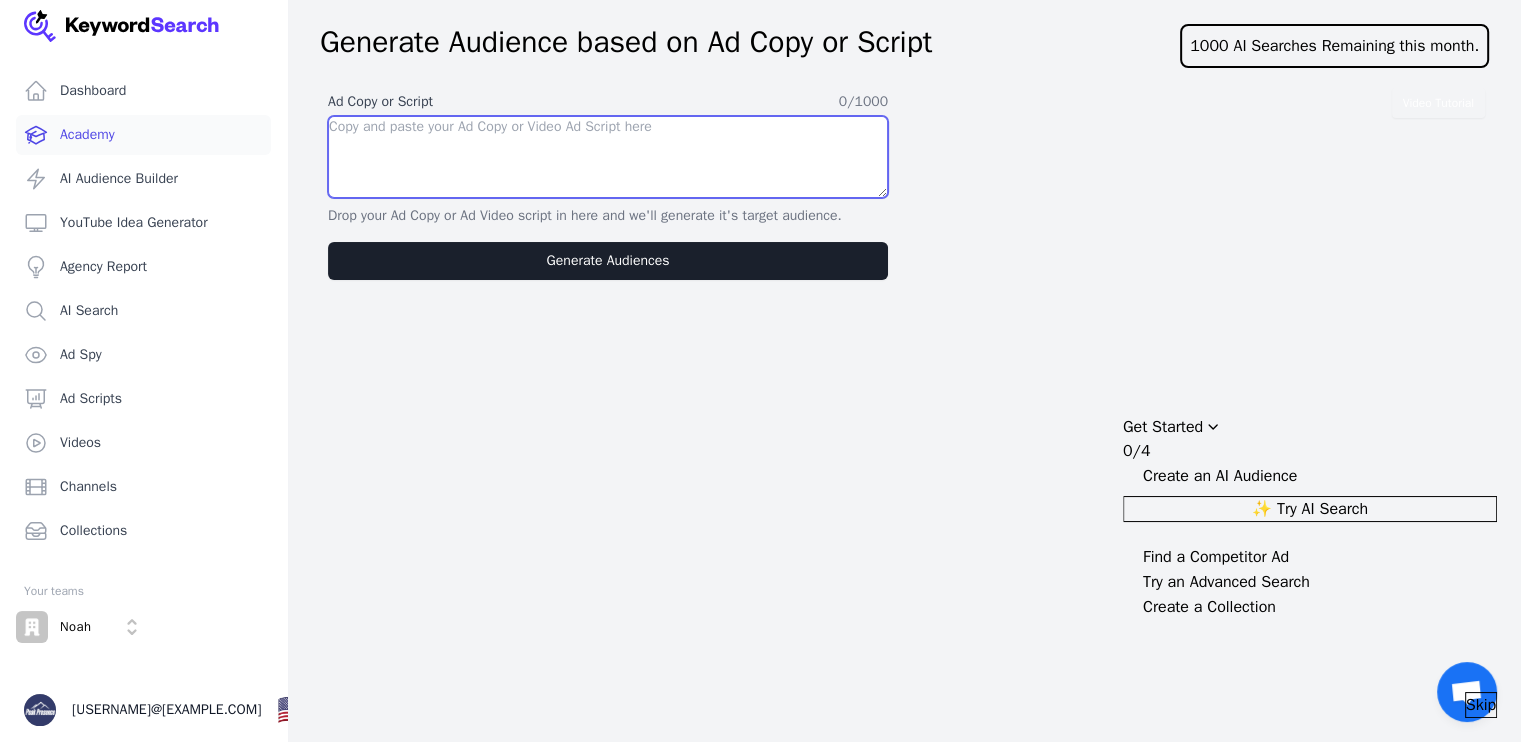 type 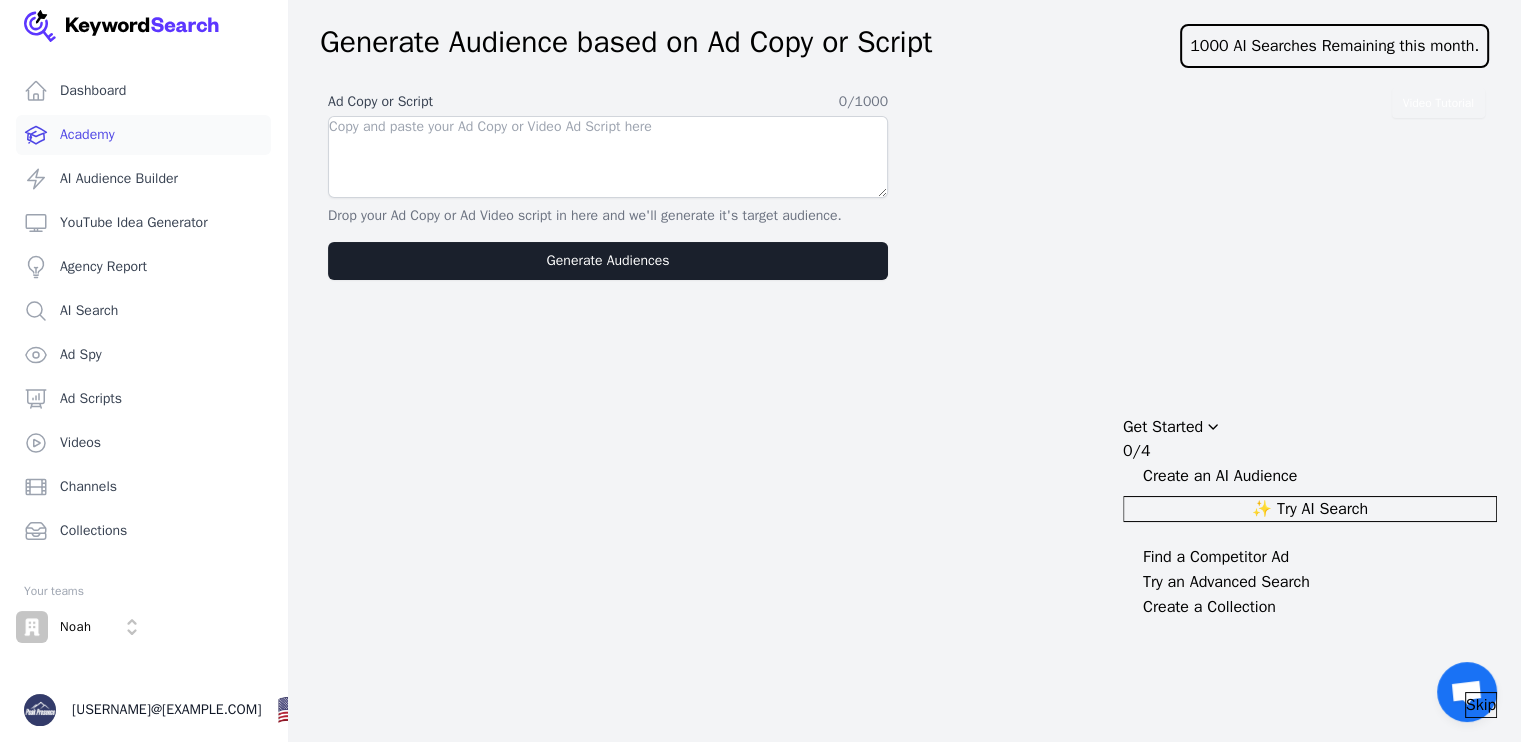 click on "Academy" at bounding box center [143, 135] 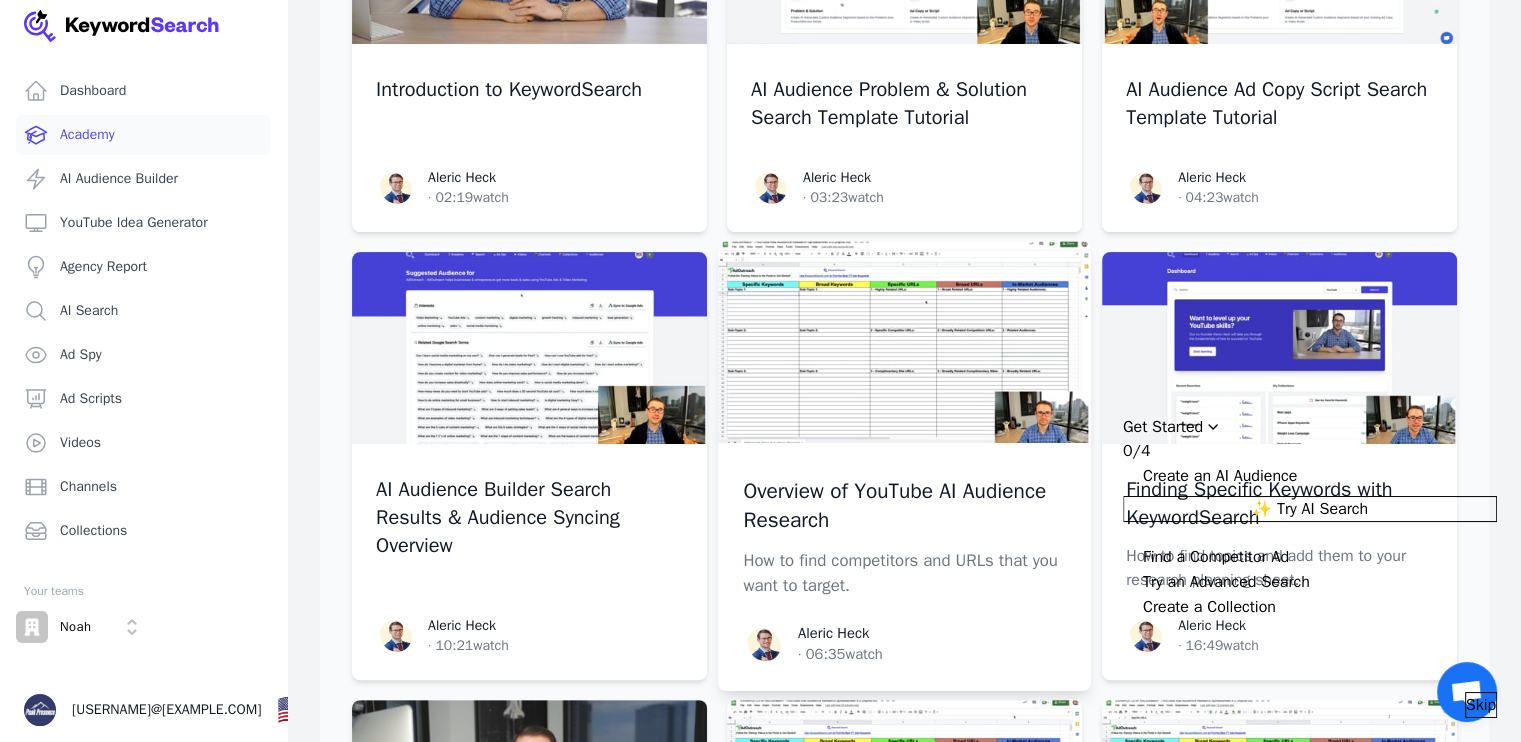 scroll, scrollTop: 300, scrollLeft: 0, axis: vertical 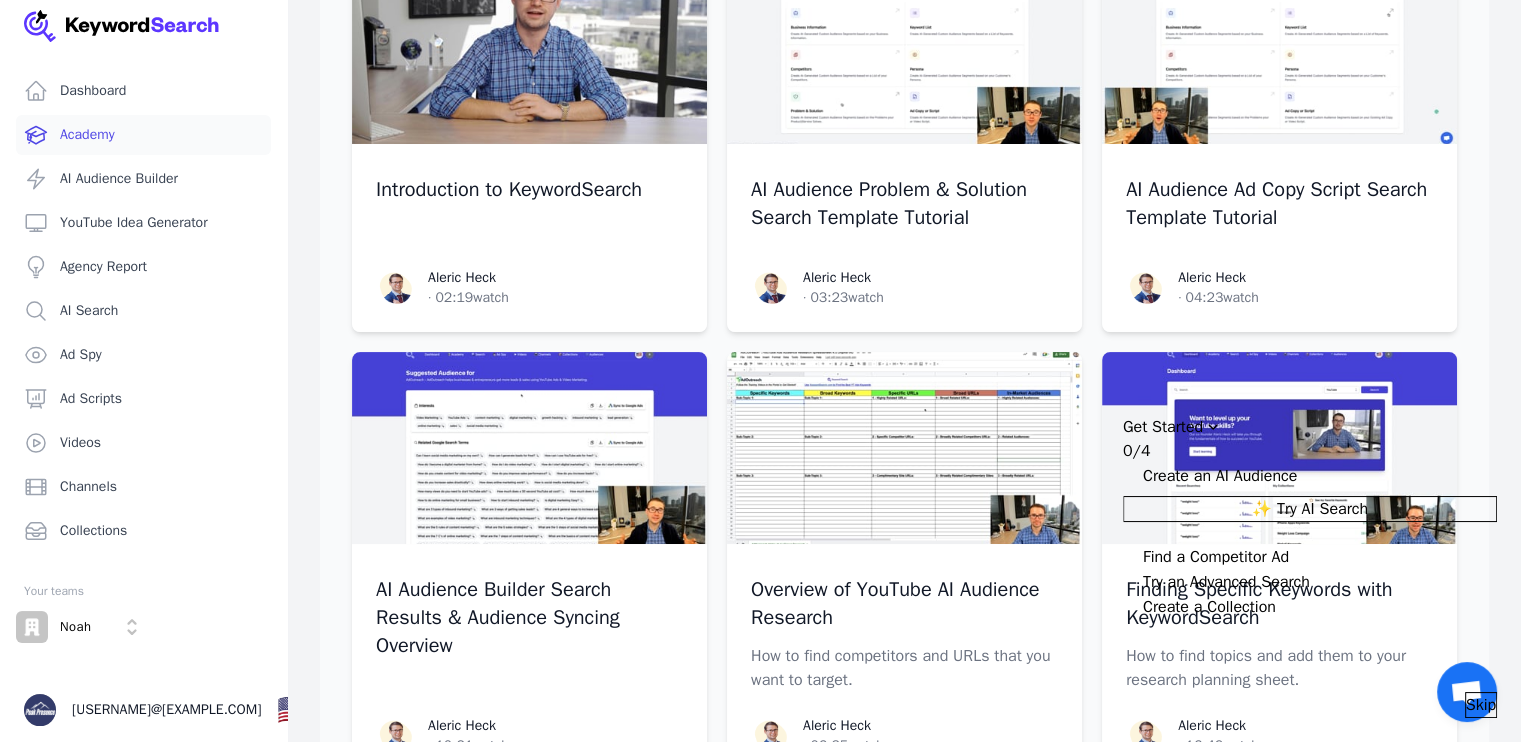 click on "Skip" at bounding box center (1481, 705) 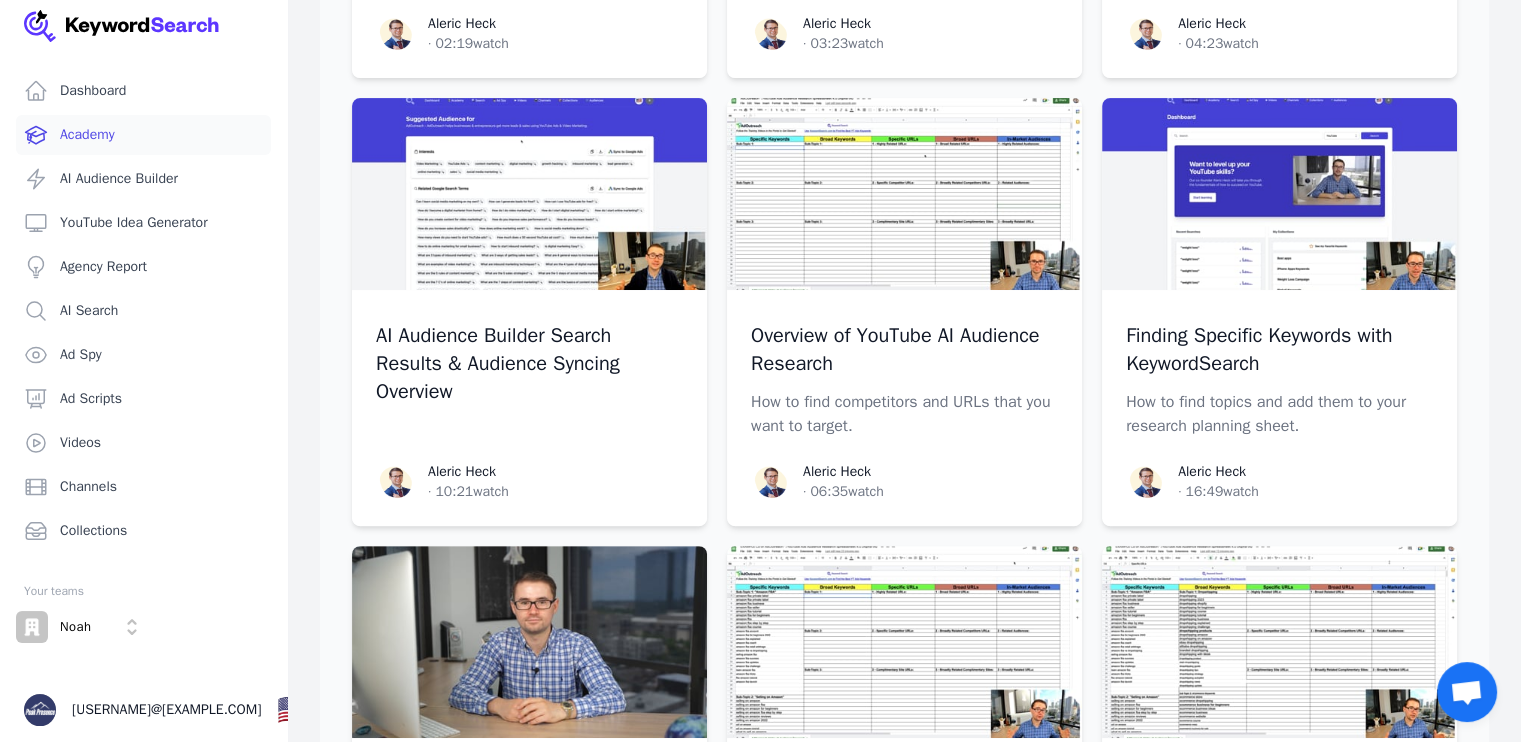 scroll, scrollTop: 500, scrollLeft: 0, axis: vertical 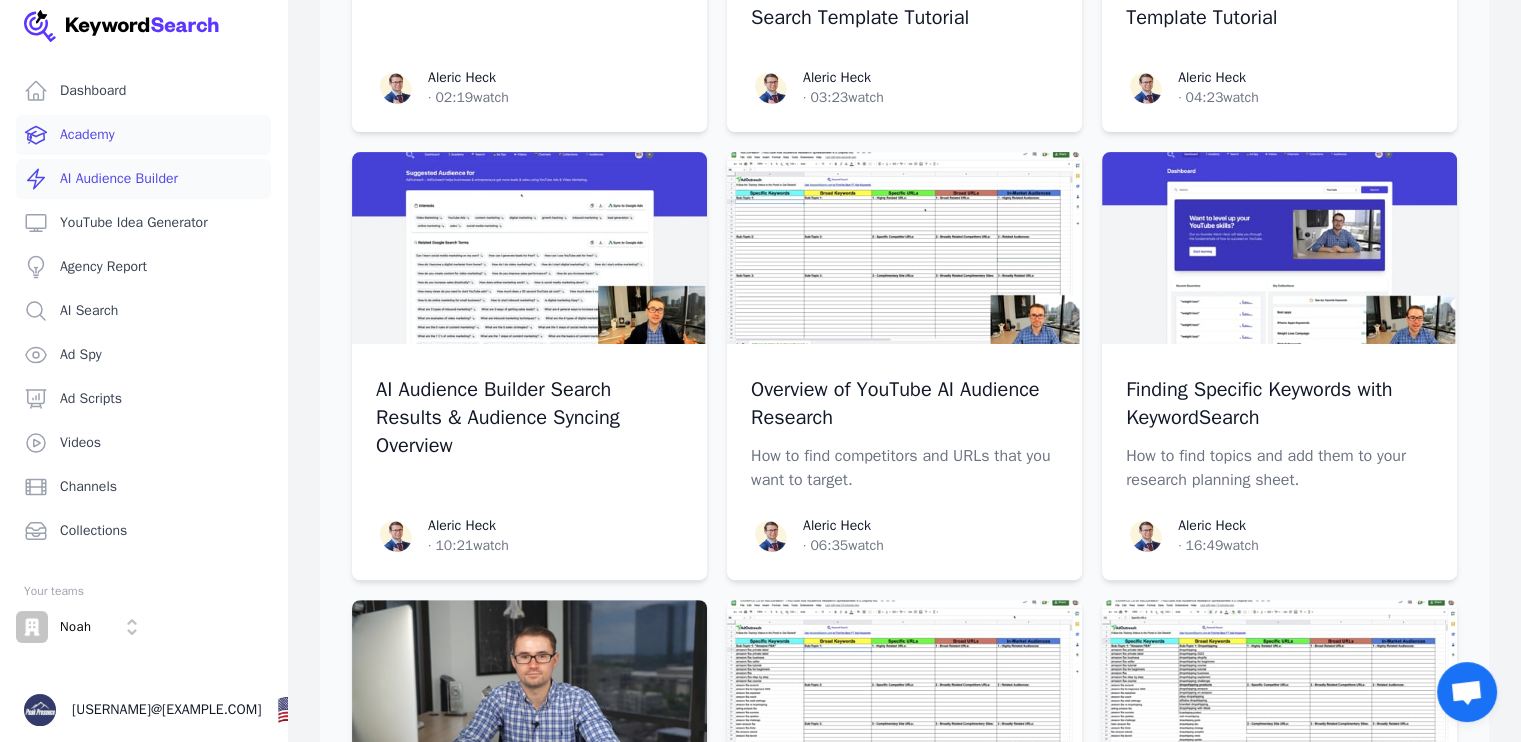 click on "AI Audience Builder" at bounding box center [143, 179] 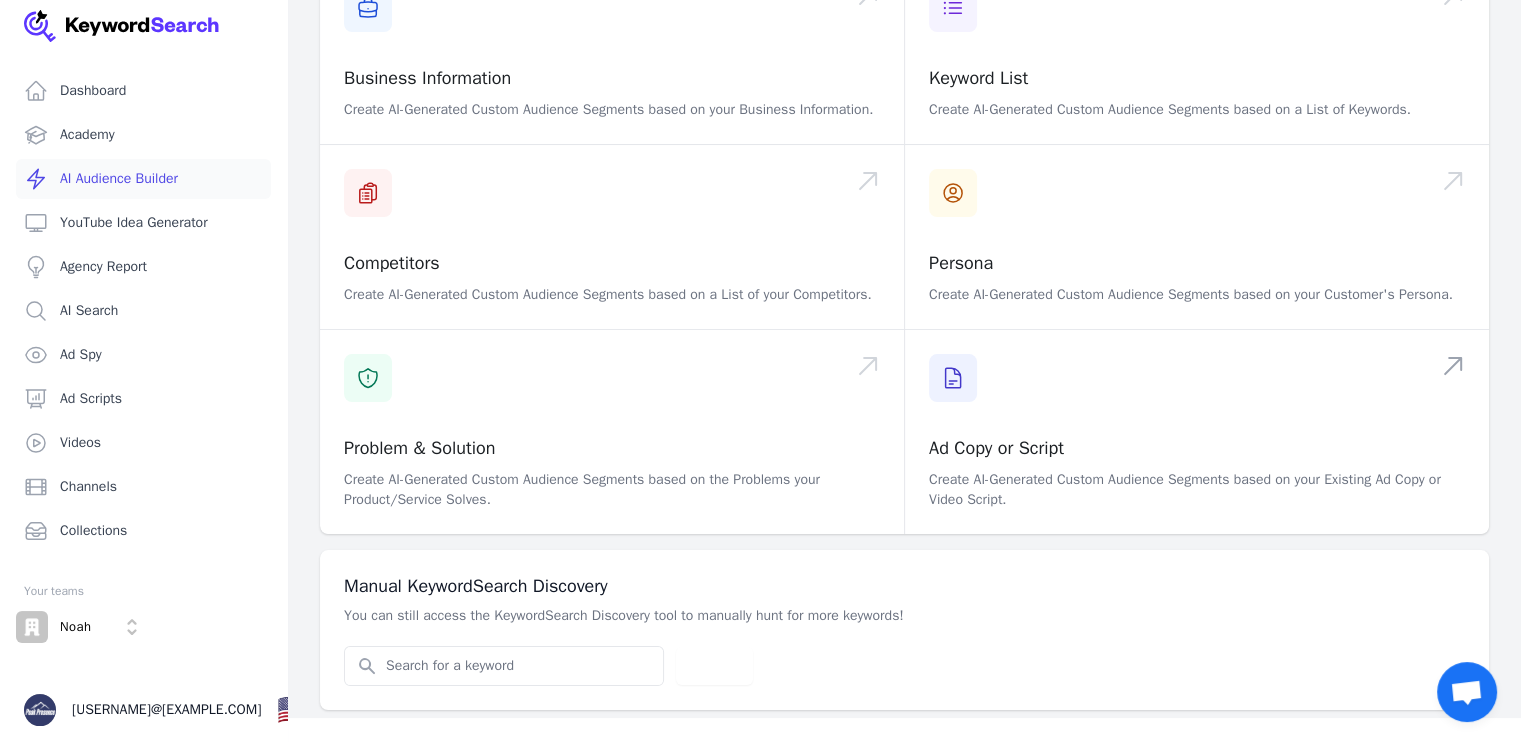 scroll, scrollTop: 291, scrollLeft: 0, axis: vertical 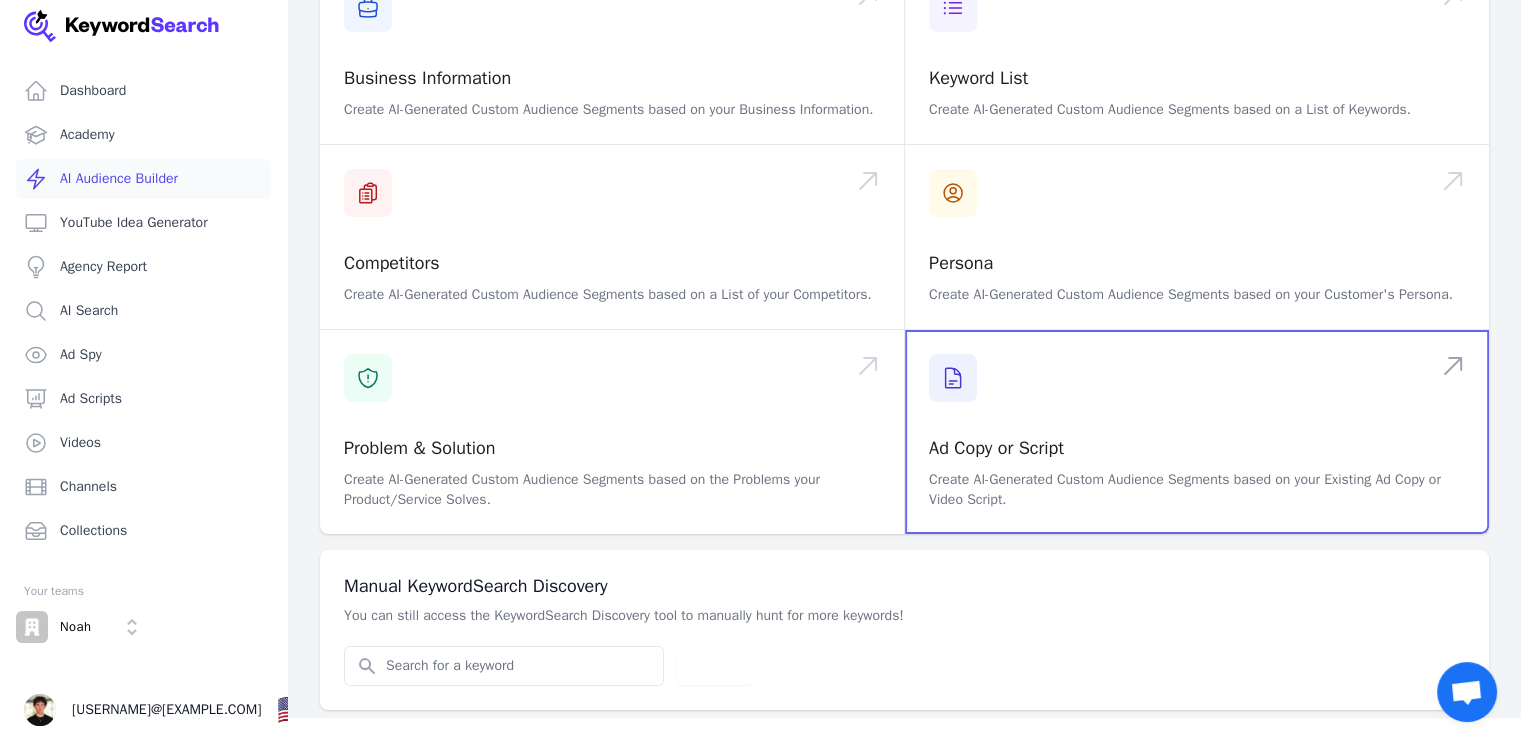 click at bounding box center (1197, 432) 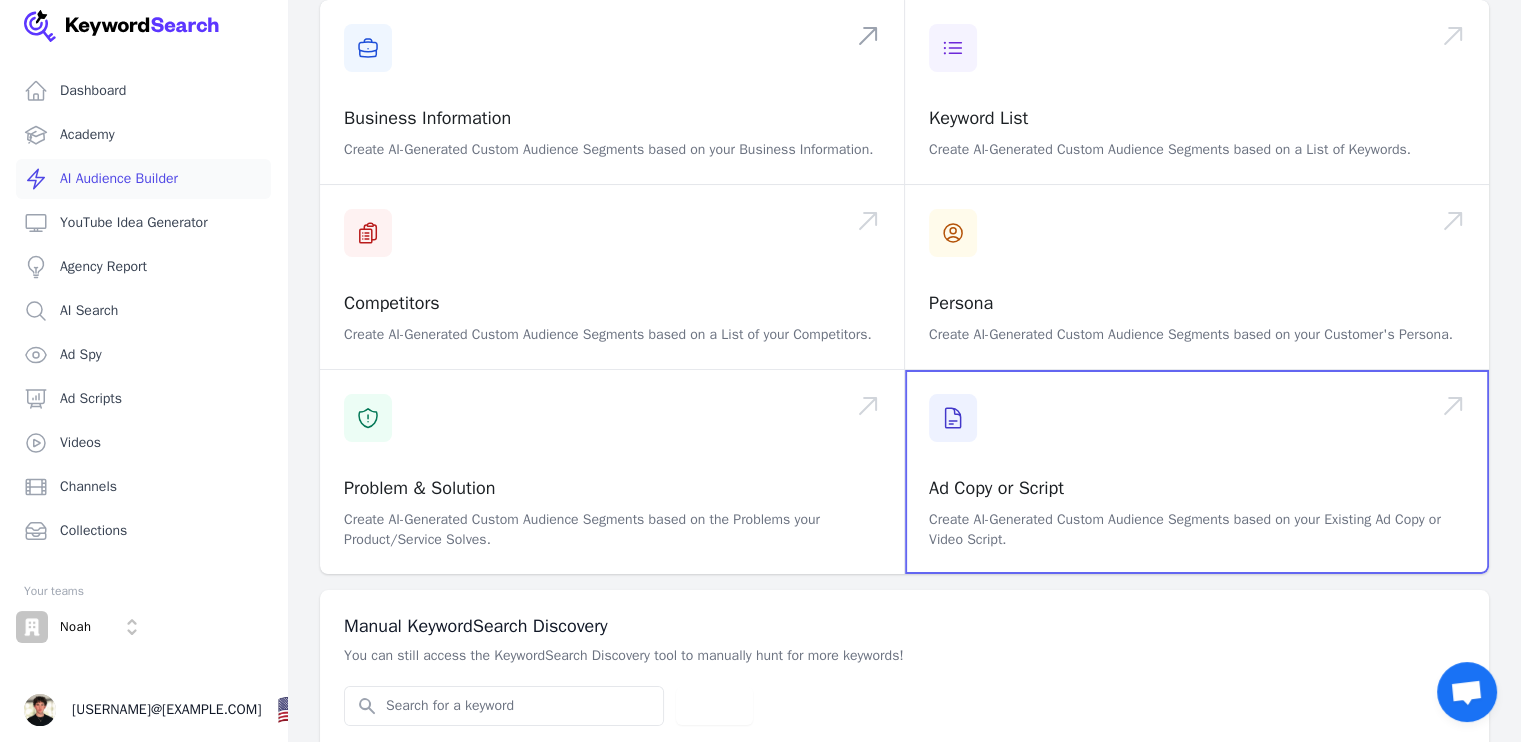 scroll, scrollTop: 191, scrollLeft: 0, axis: vertical 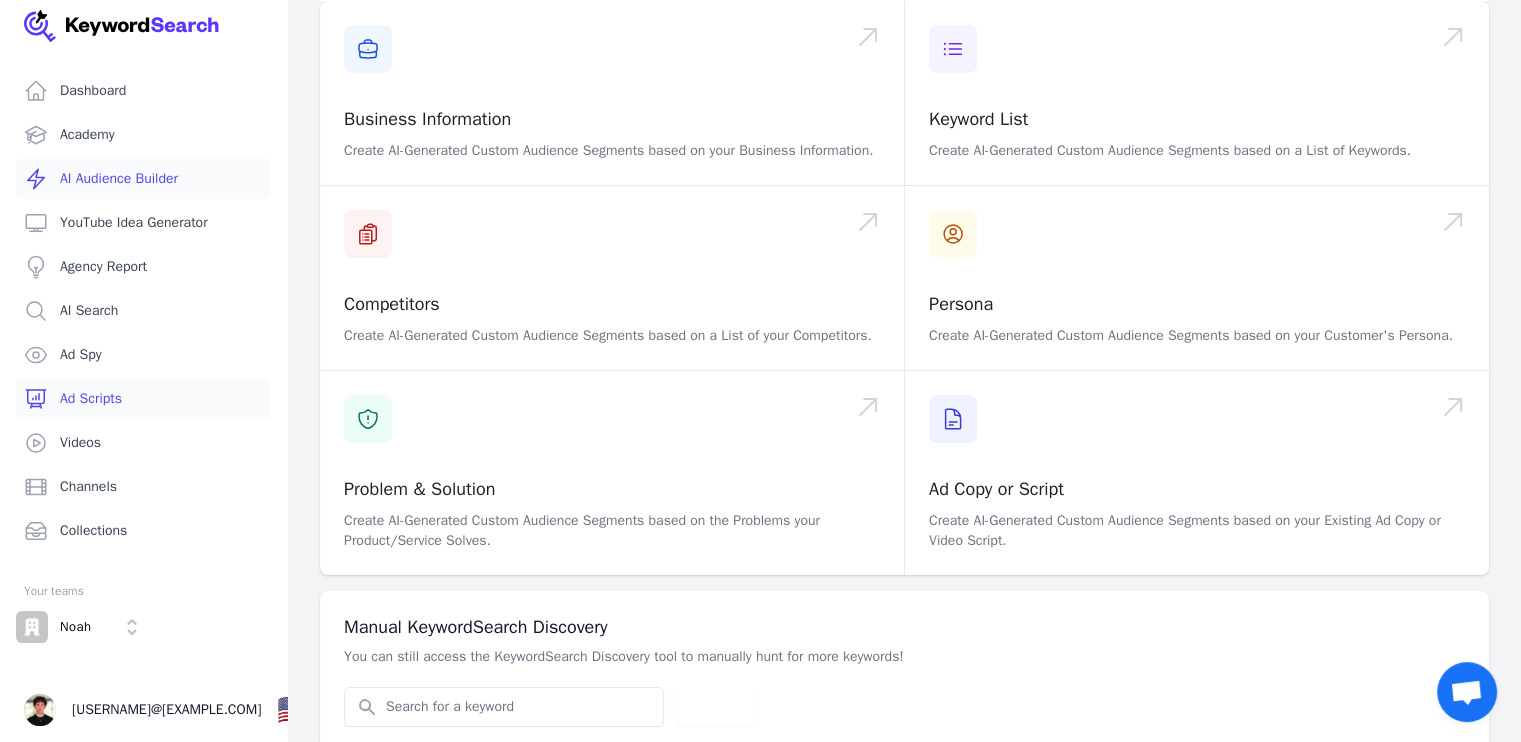 click on "Ad Scripts" at bounding box center (143, 399) 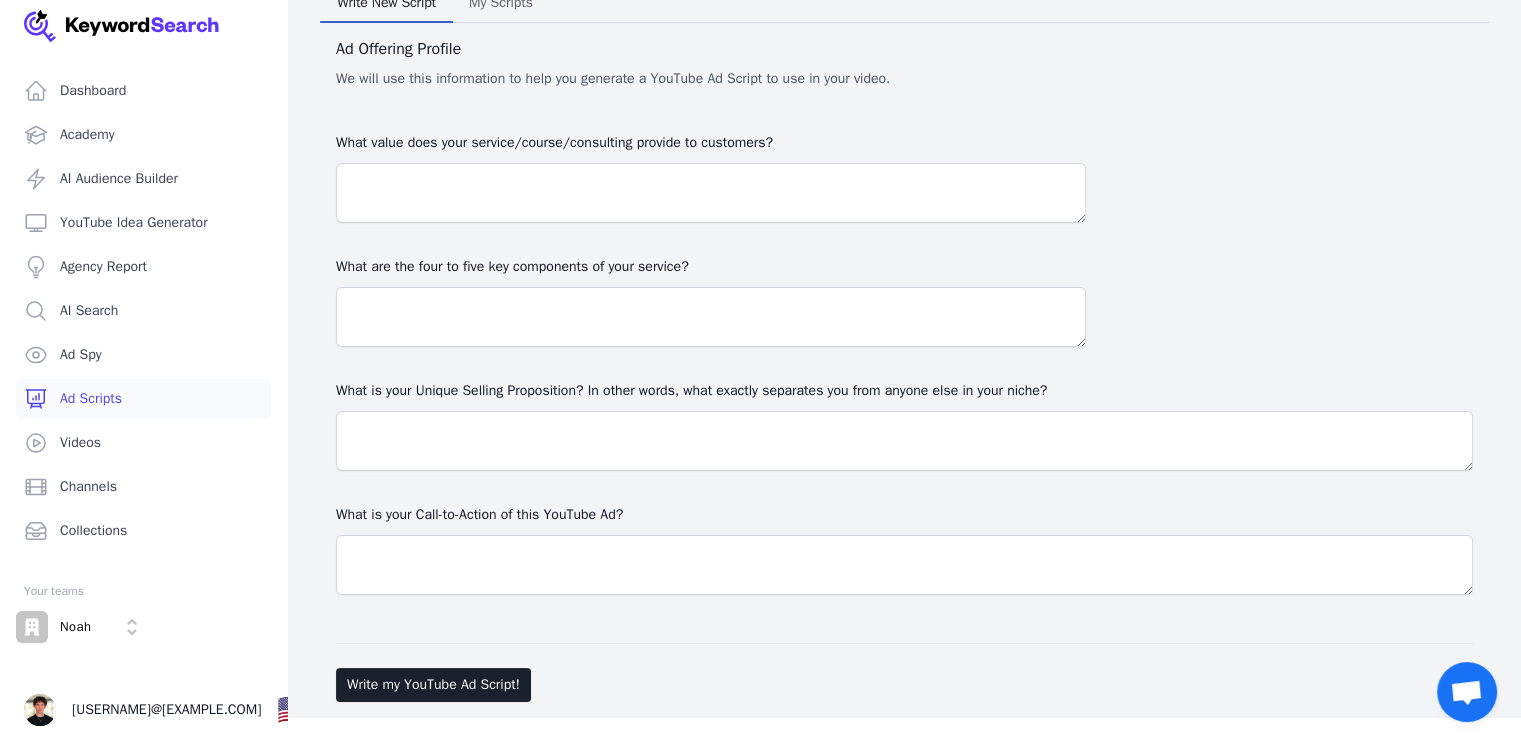 scroll, scrollTop: 0, scrollLeft: 0, axis: both 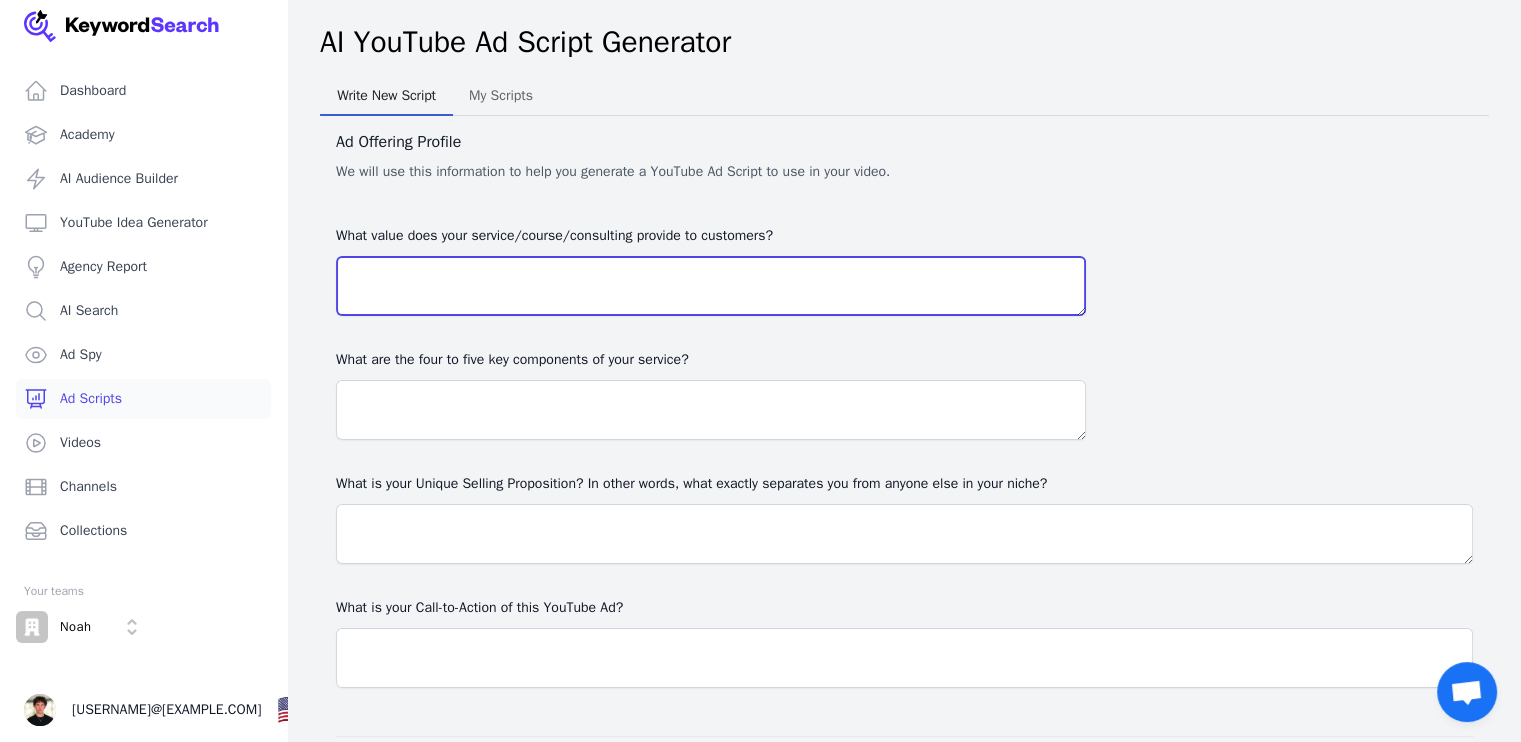 click on "What value does your service/course/consulting provide to customers?" at bounding box center [711, 286] 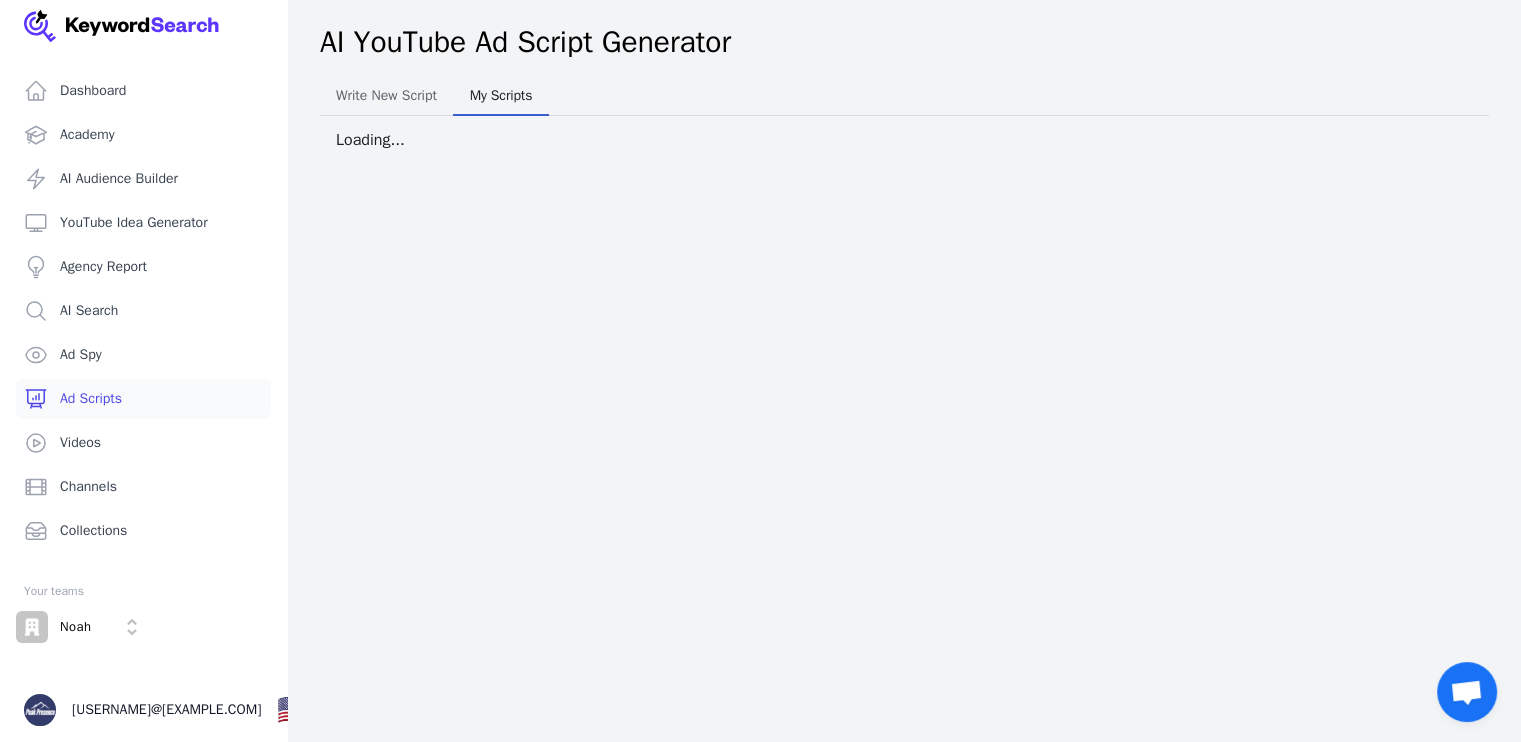 click on "My Scripts" at bounding box center [501, 96] 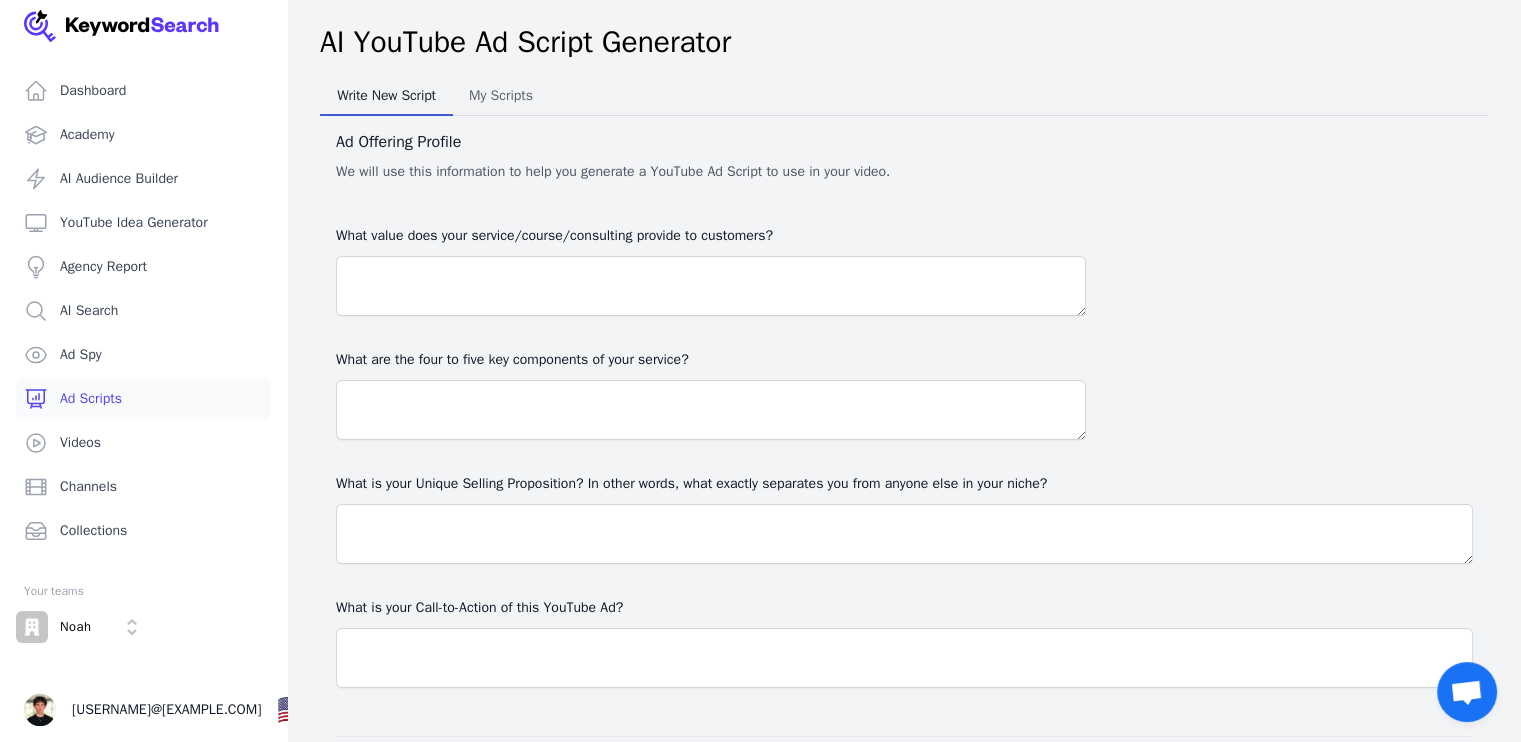 click on "Write New Script" at bounding box center (386, 96) 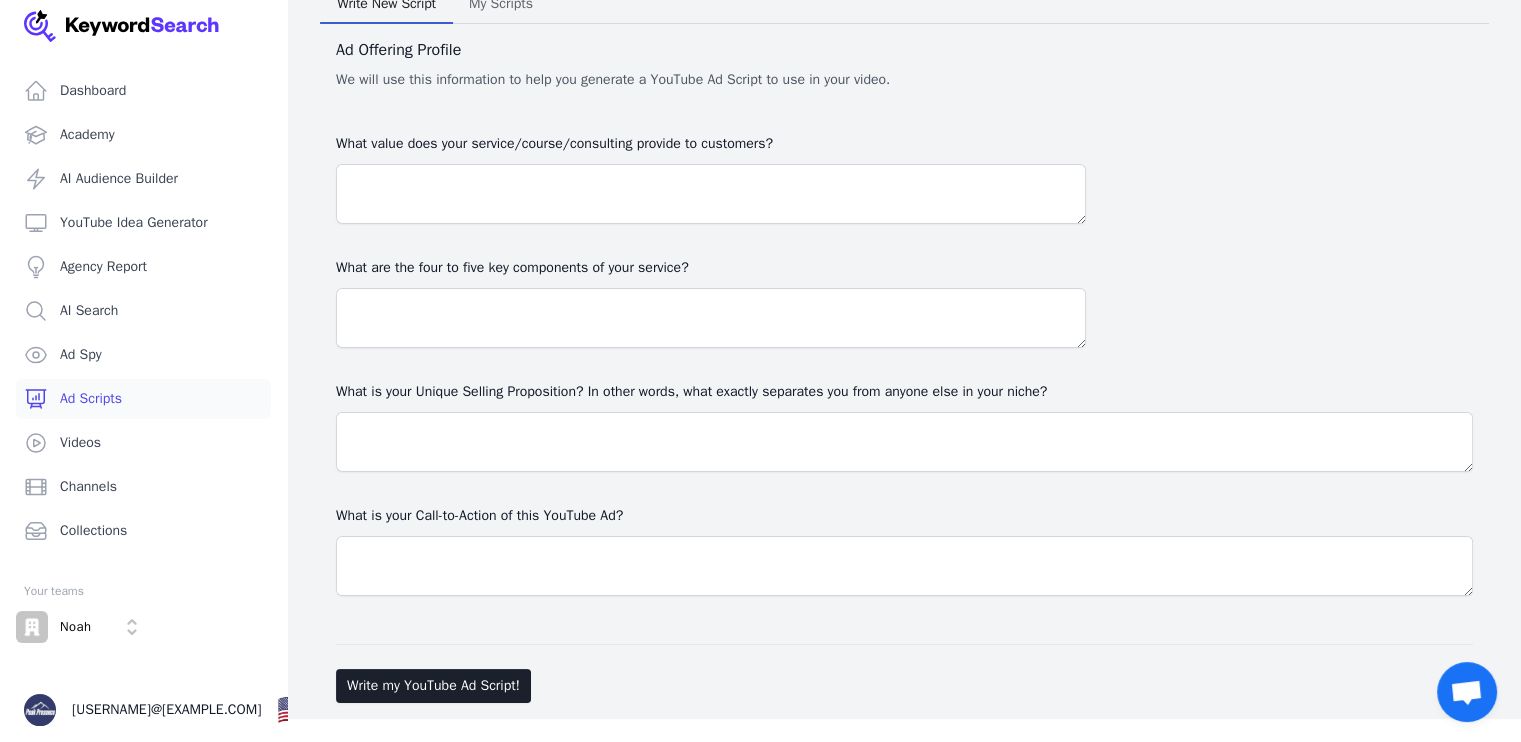 scroll, scrollTop: 0, scrollLeft: 0, axis: both 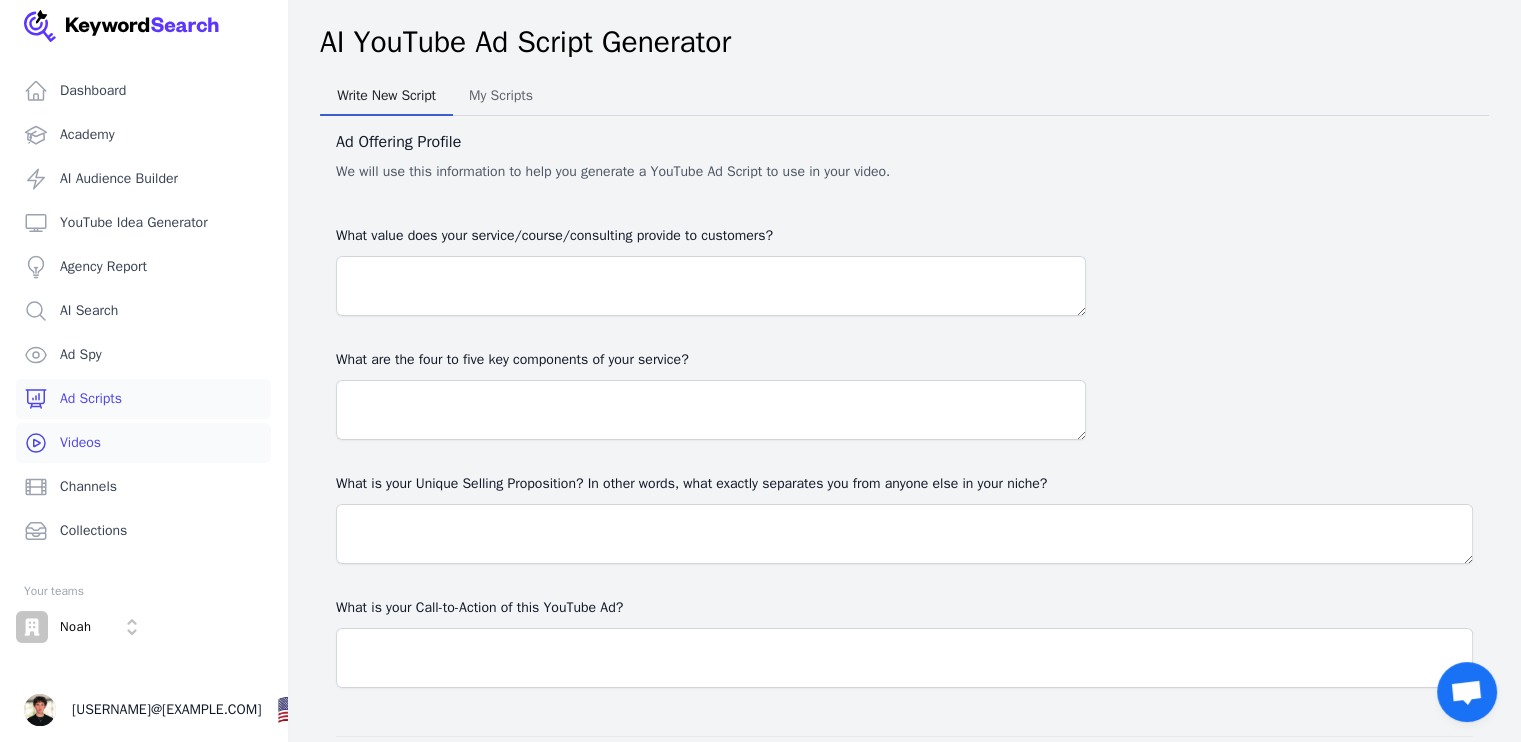 click on "Videos" at bounding box center (143, 443) 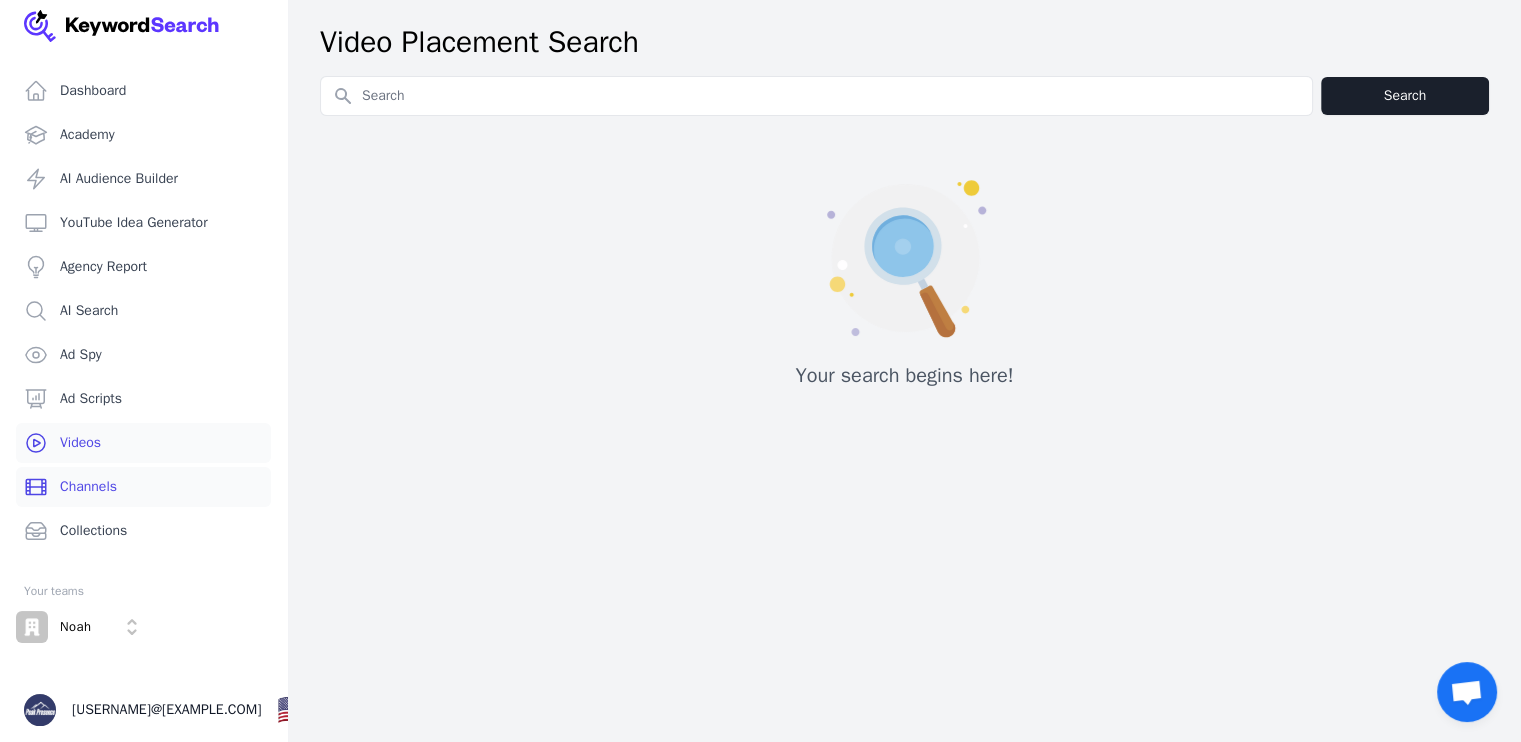 click on "Channels" at bounding box center (143, 487) 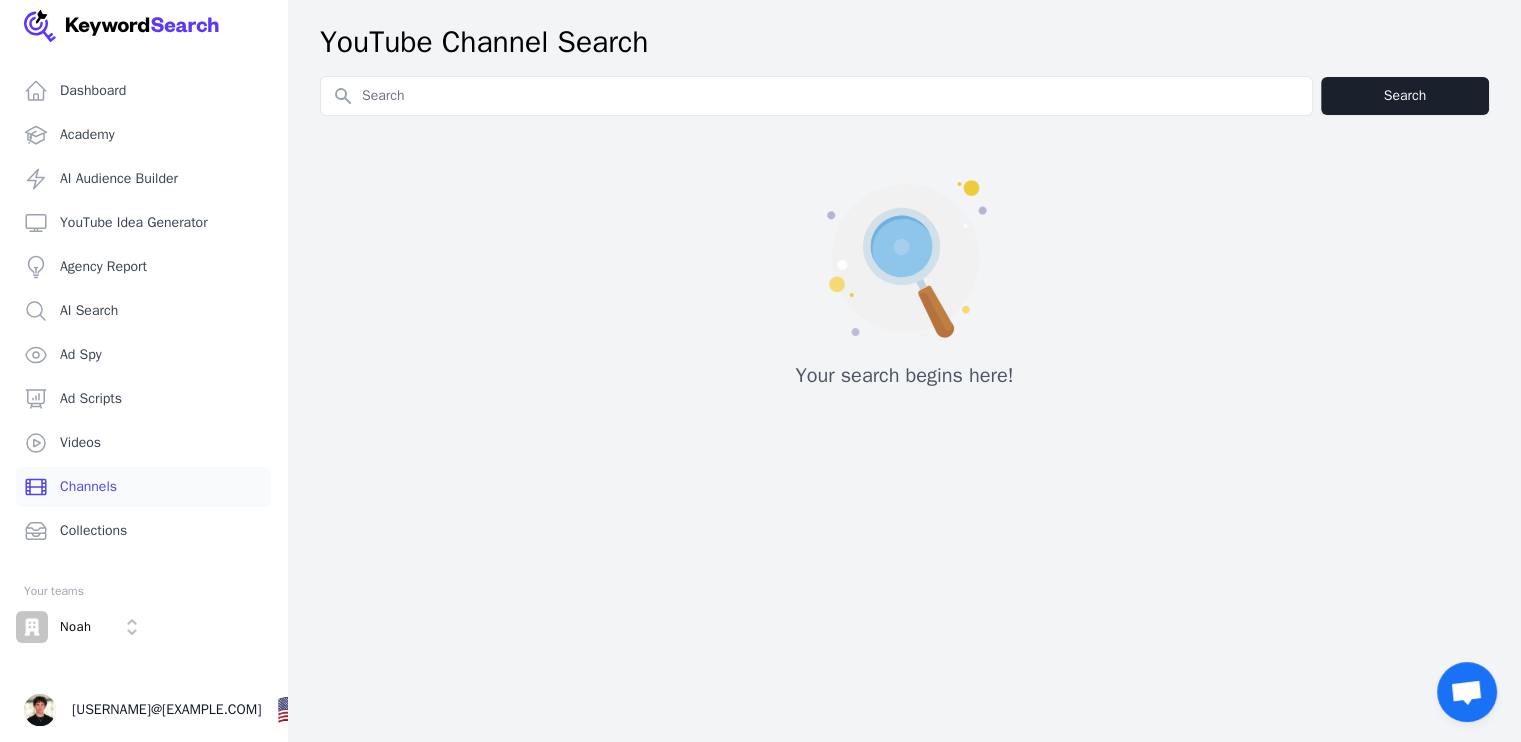 click on "Search for YouTube Keywords" at bounding box center [816, 96] 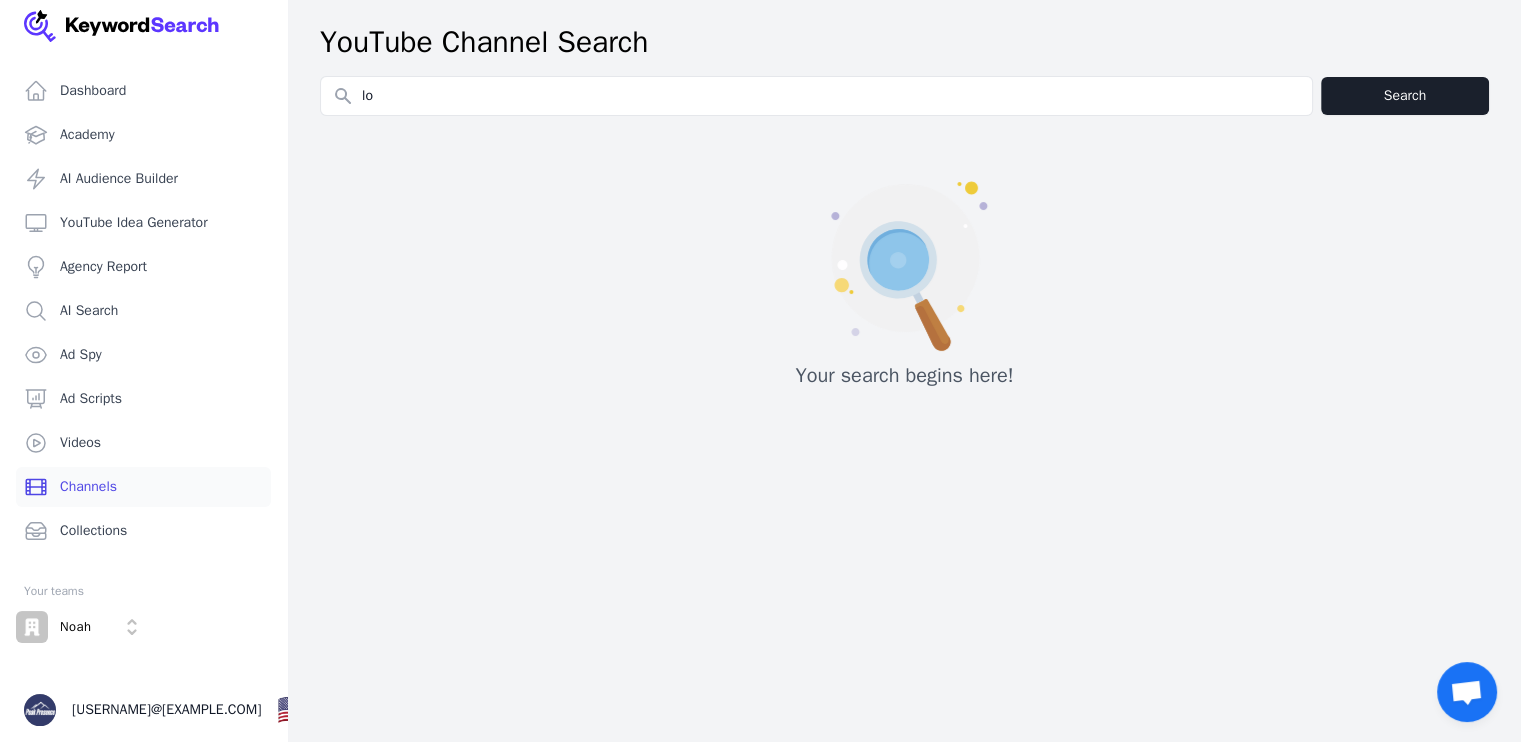 type on "l" 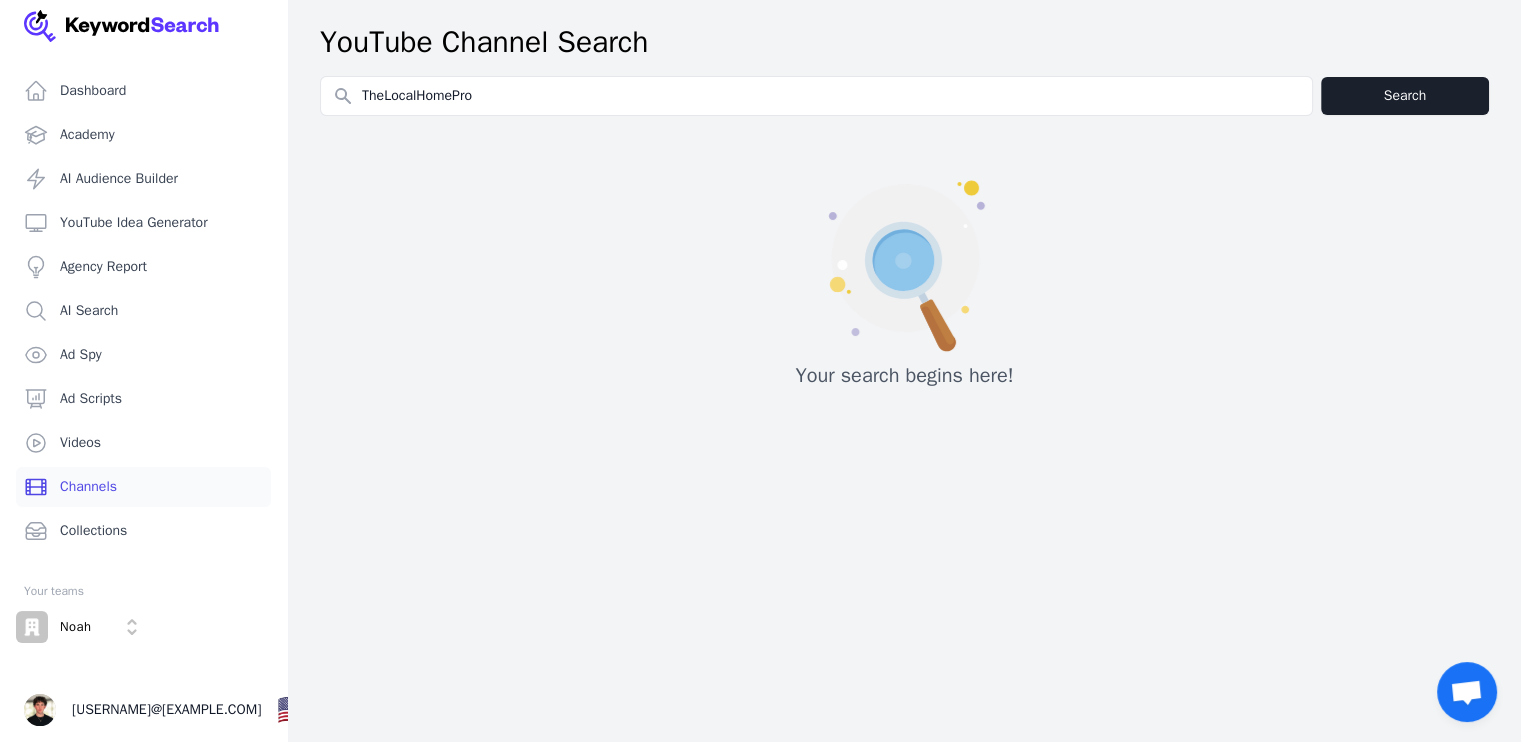 type on "TheLocalHomePro" 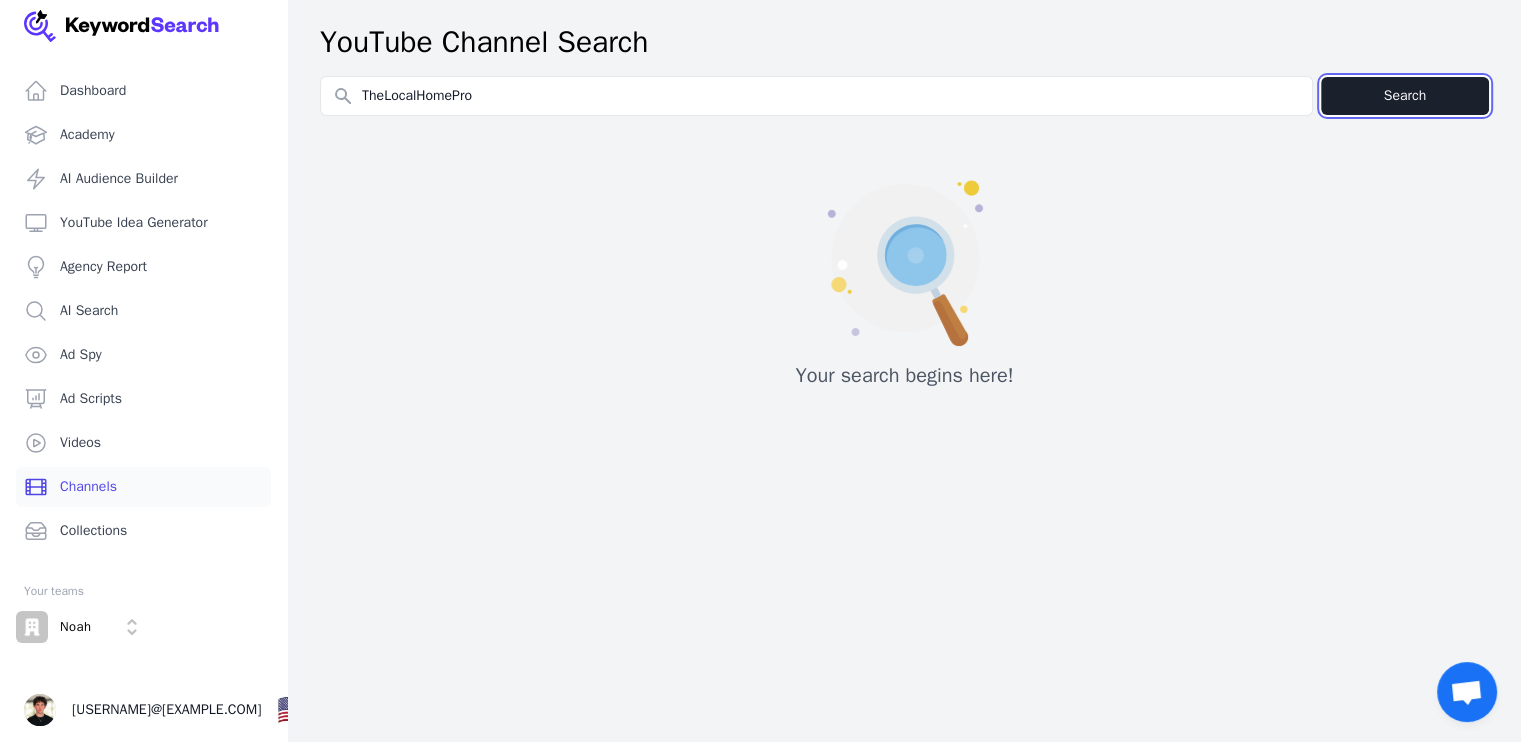 click on "Search" at bounding box center (1405, 96) 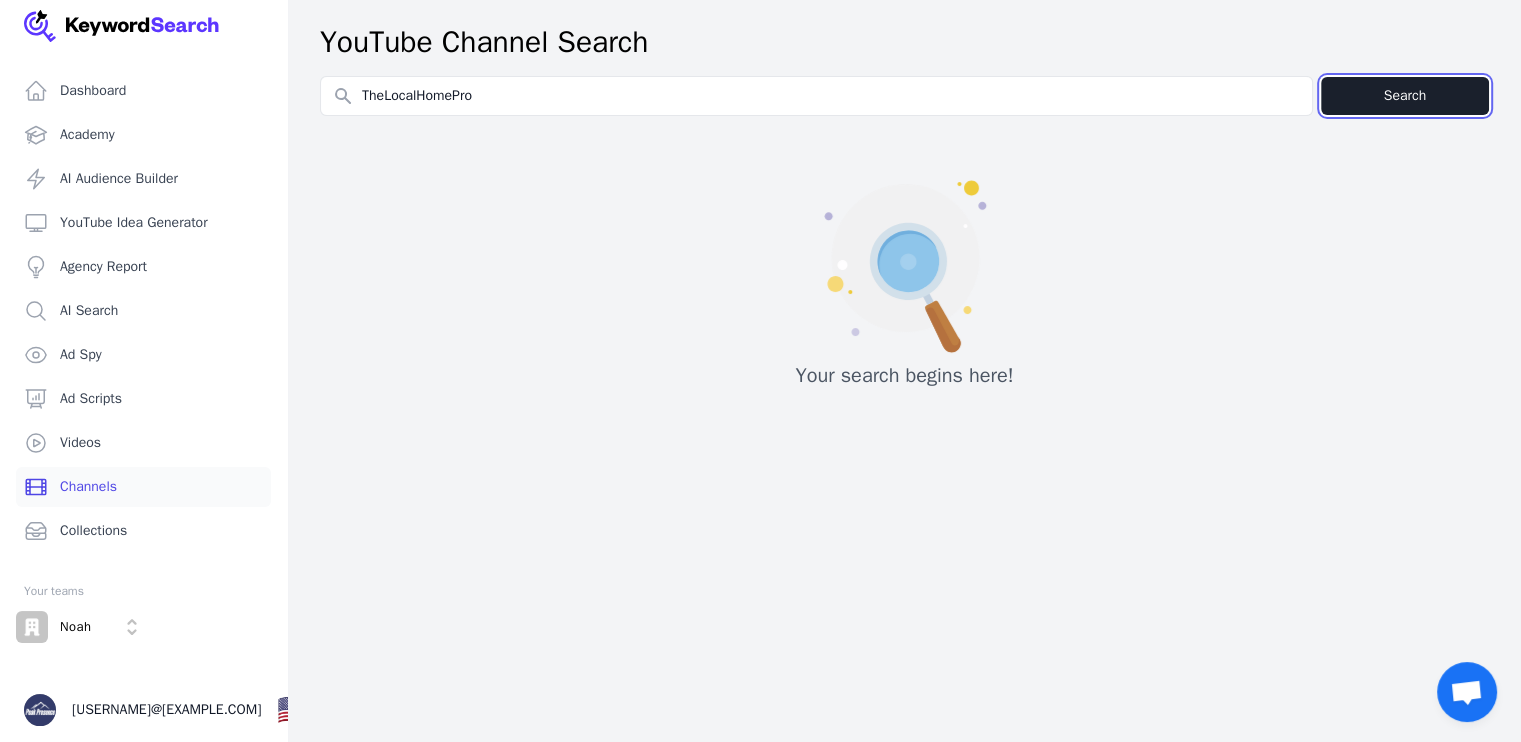 click on "Search" at bounding box center (1405, 96) 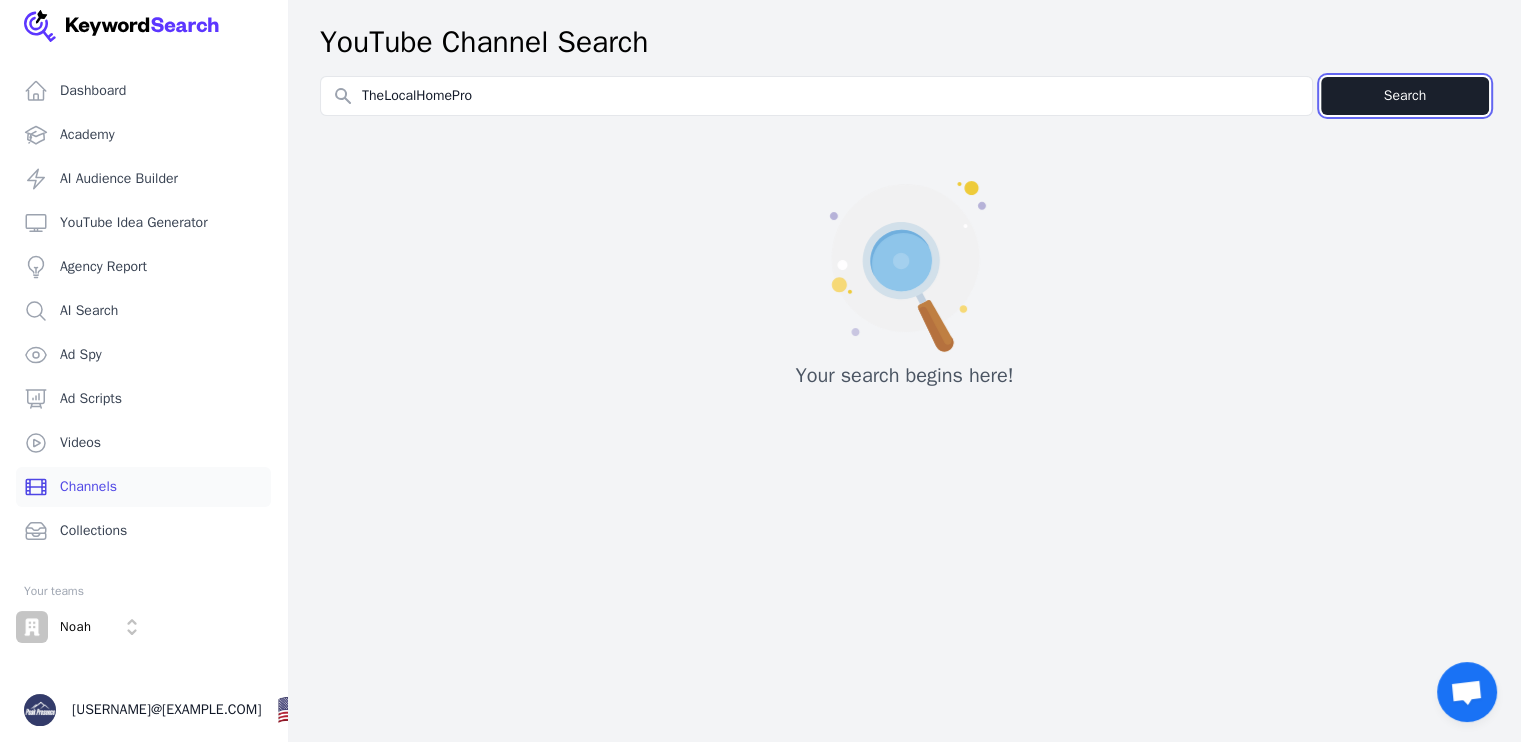 click on "Search" at bounding box center (1405, 96) 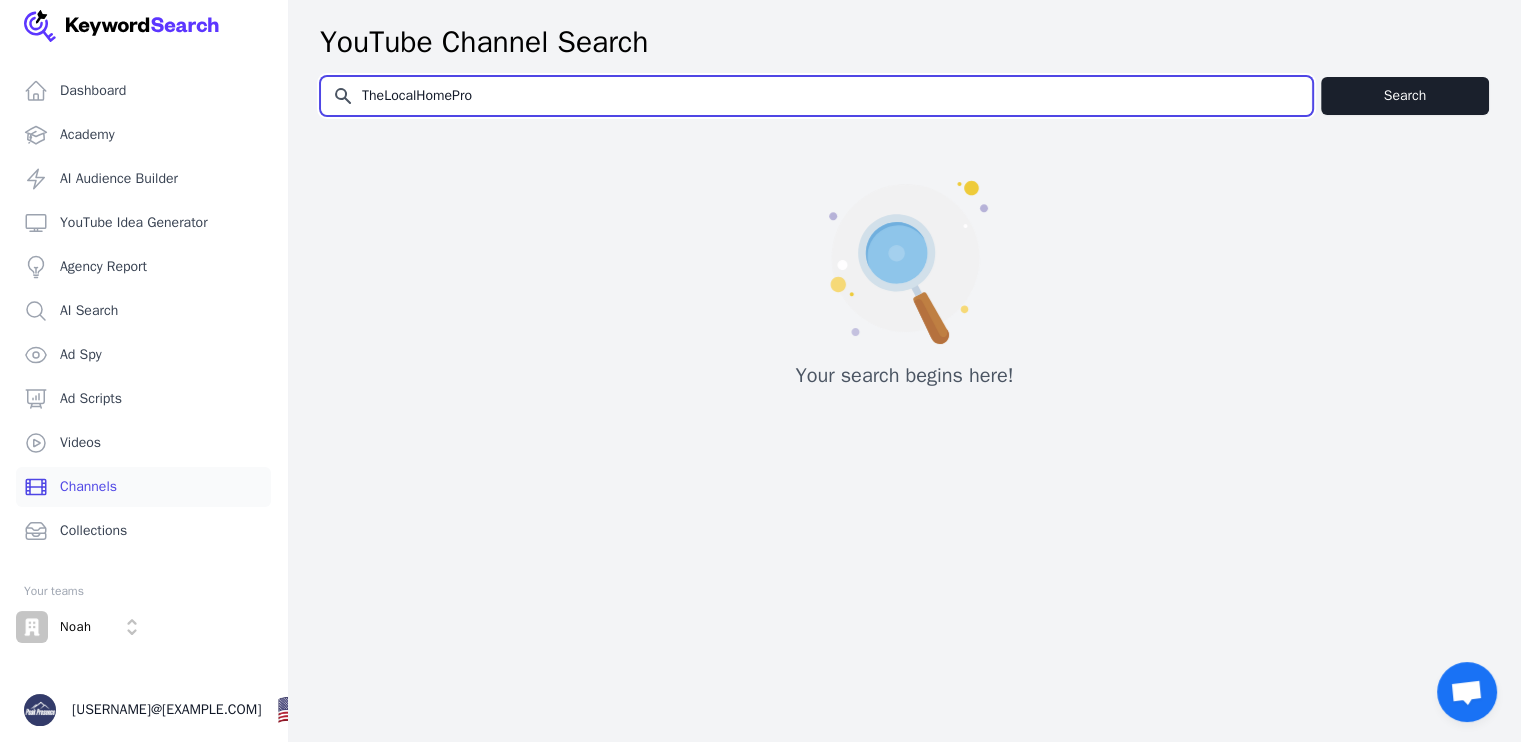 click on "TheLocalHomePro" at bounding box center [816, 96] 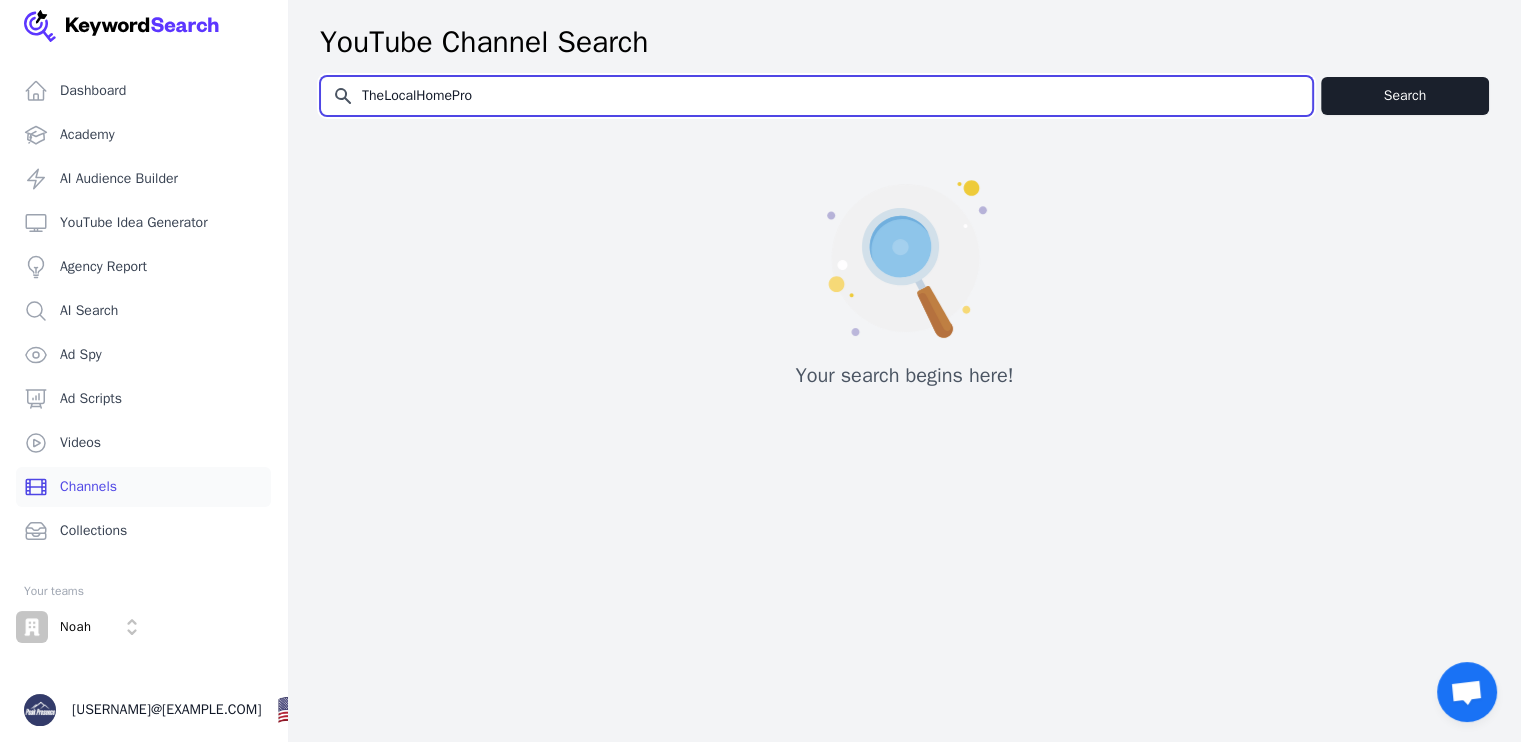 click on "TheLocalHomePro" at bounding box center [816, 96] 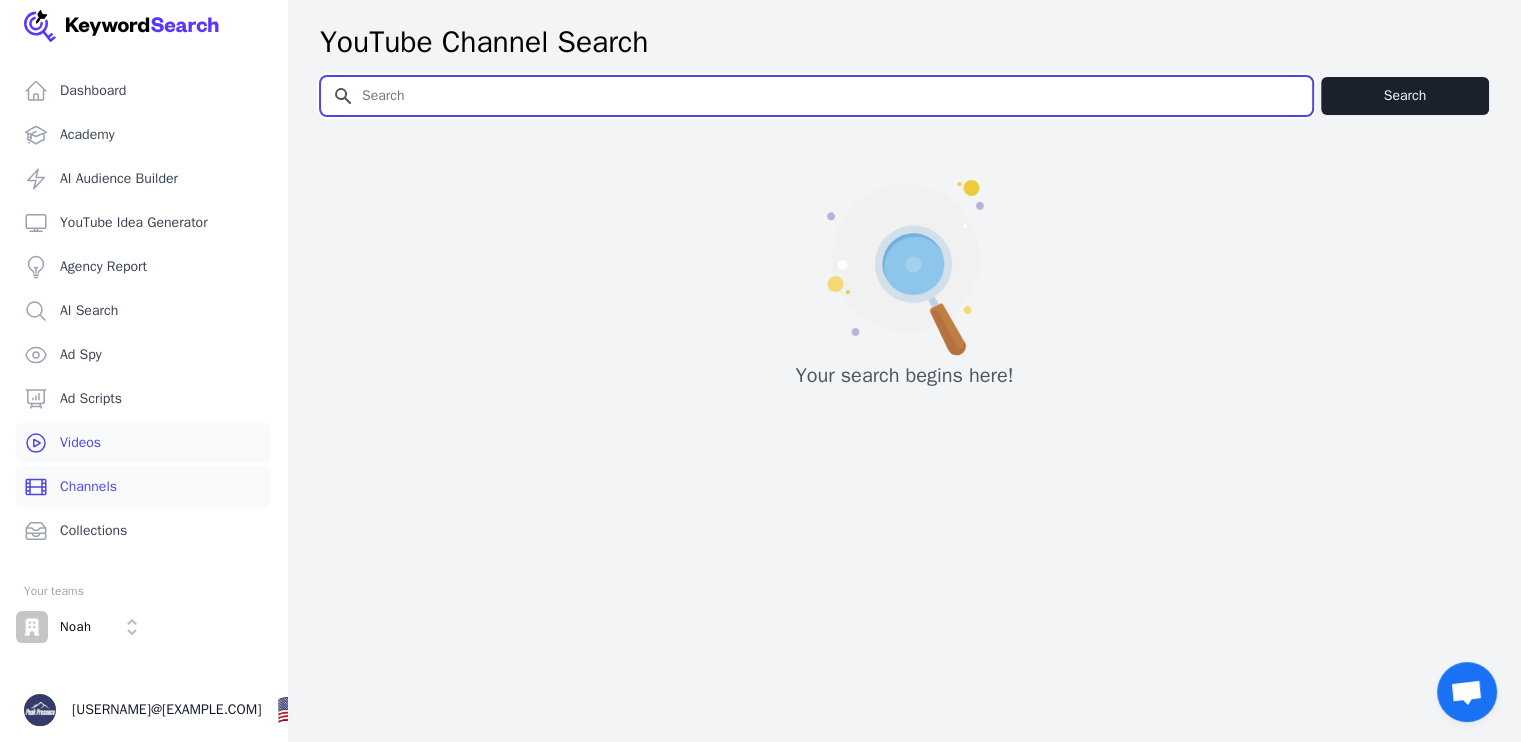 type 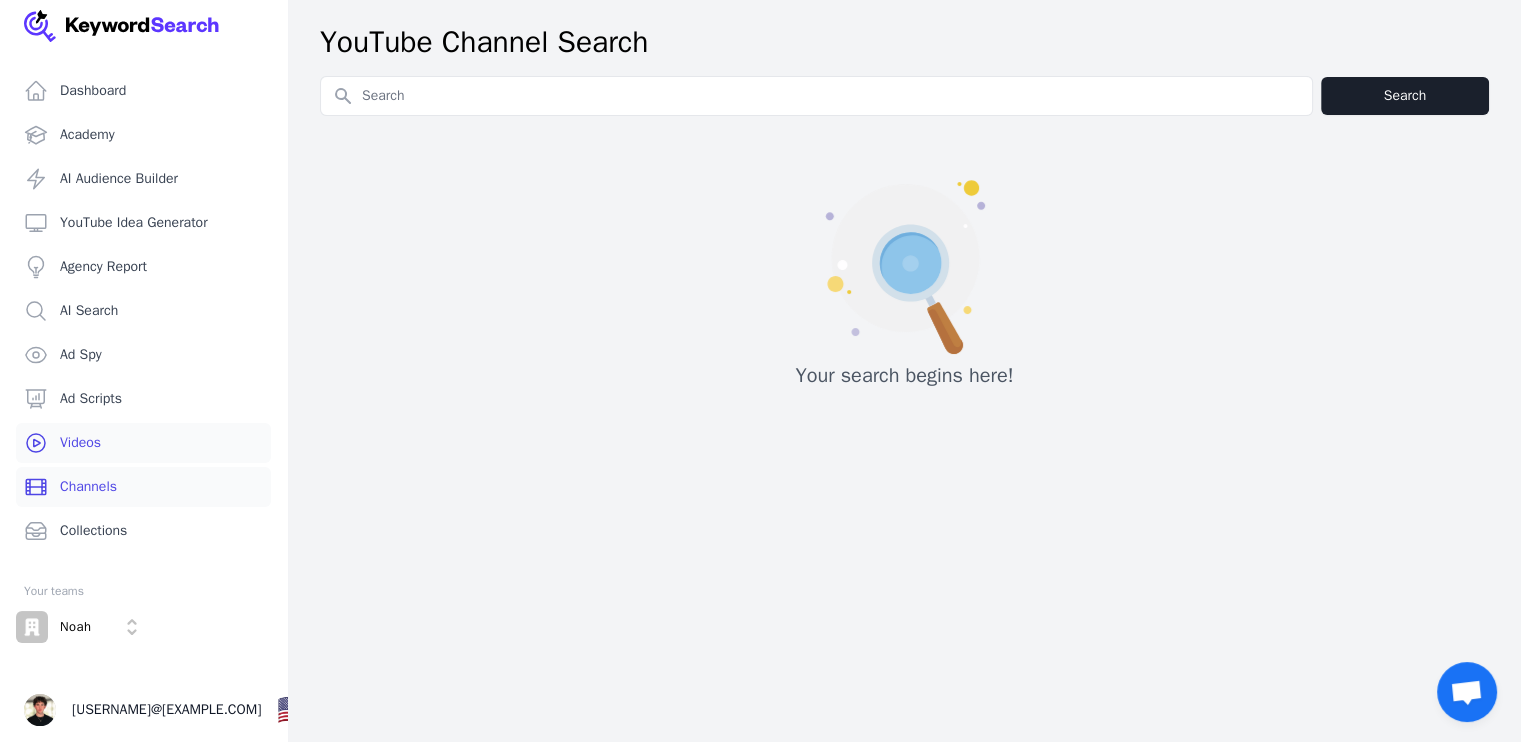 click on "Videos" at bounding box center [143, 443] 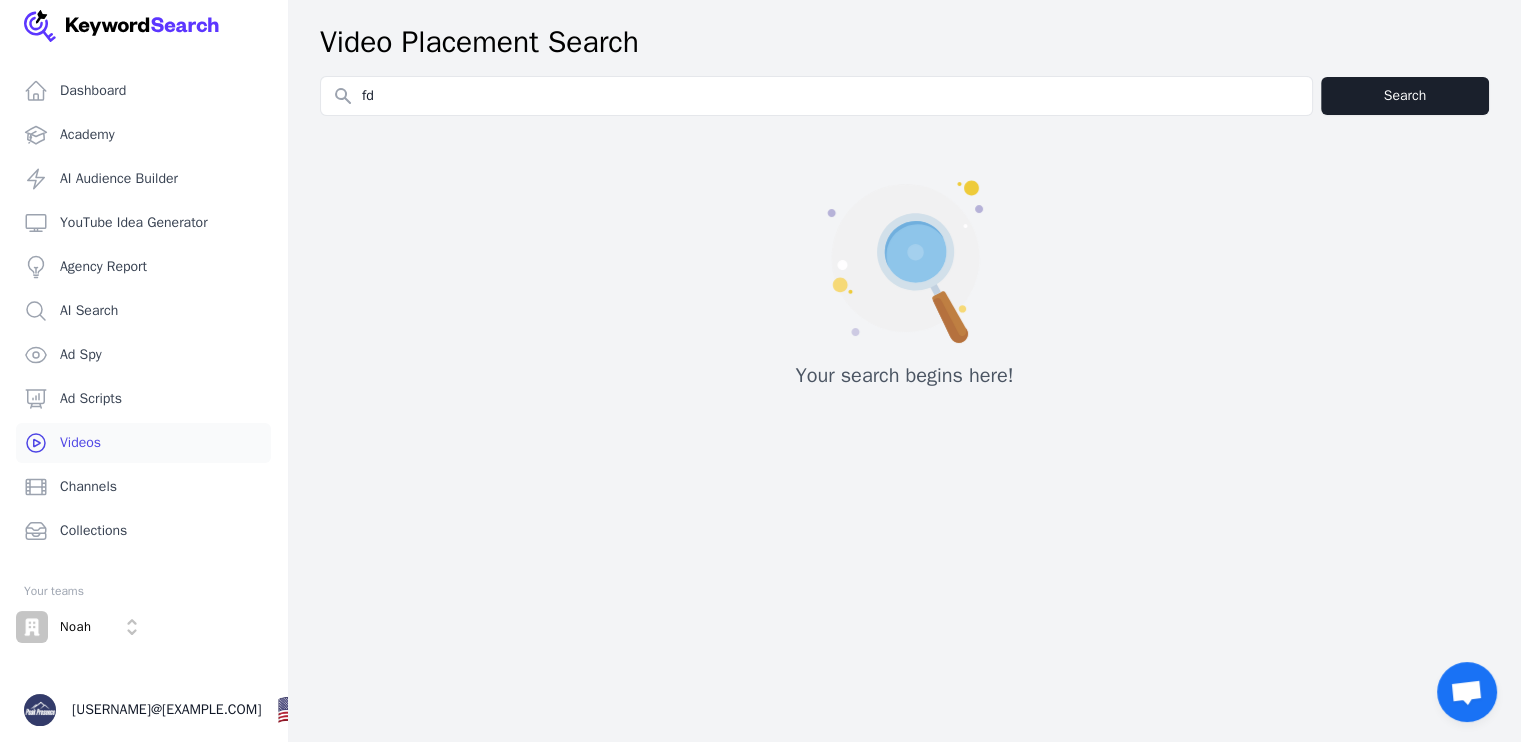 type on "f" 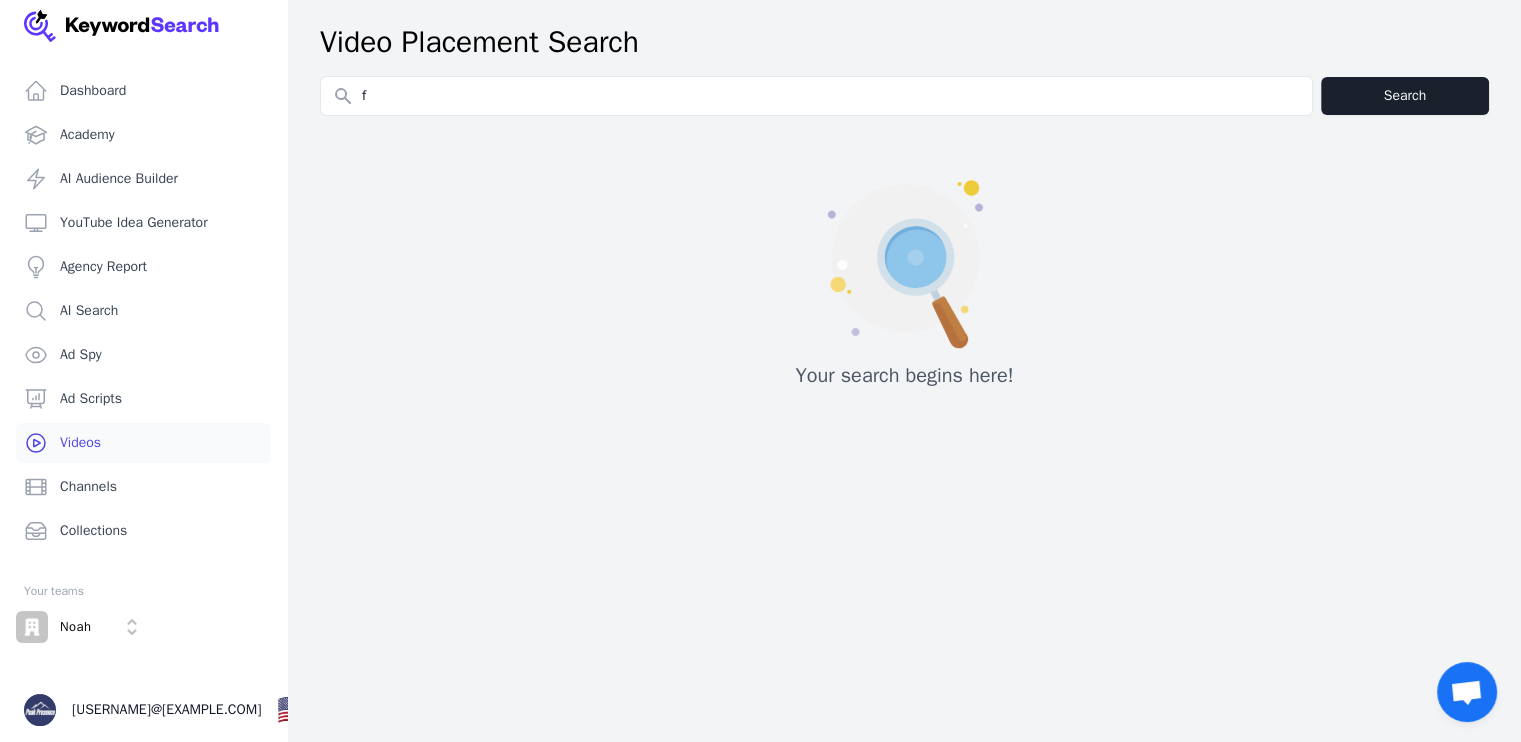 type 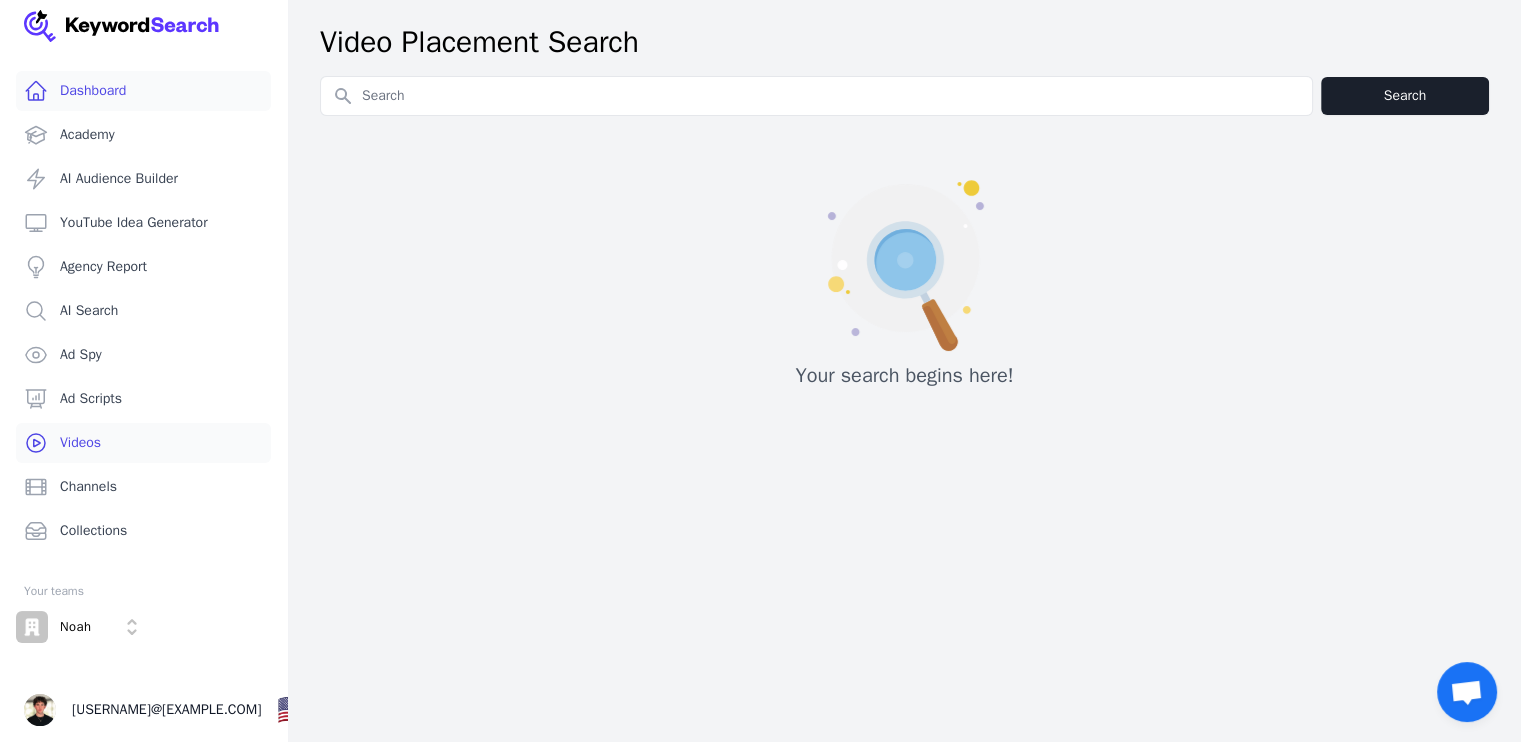 click on "Dashboard" at bounding box center (143, 91) 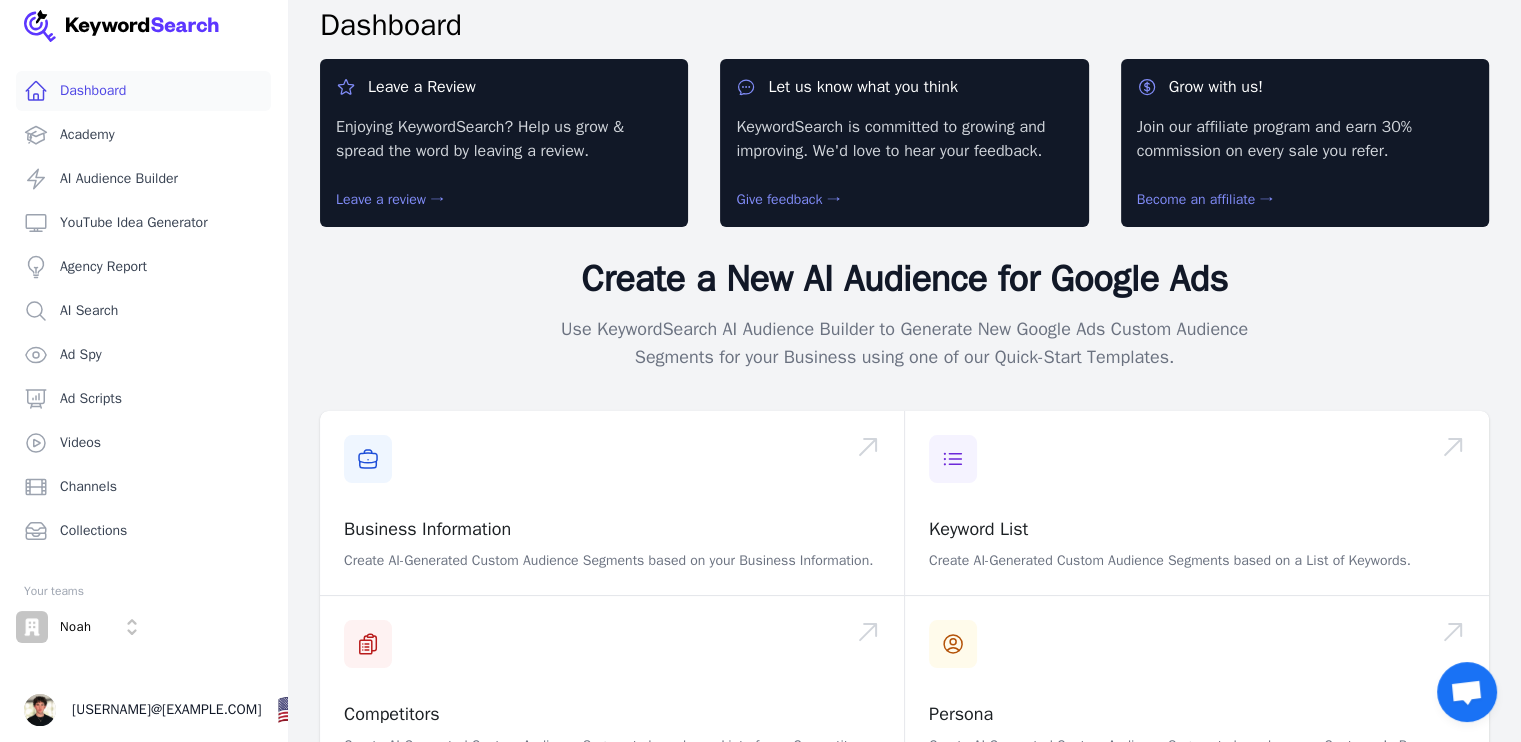 scroll, scrollTop: 0, scrollLeft: 0, axis: both 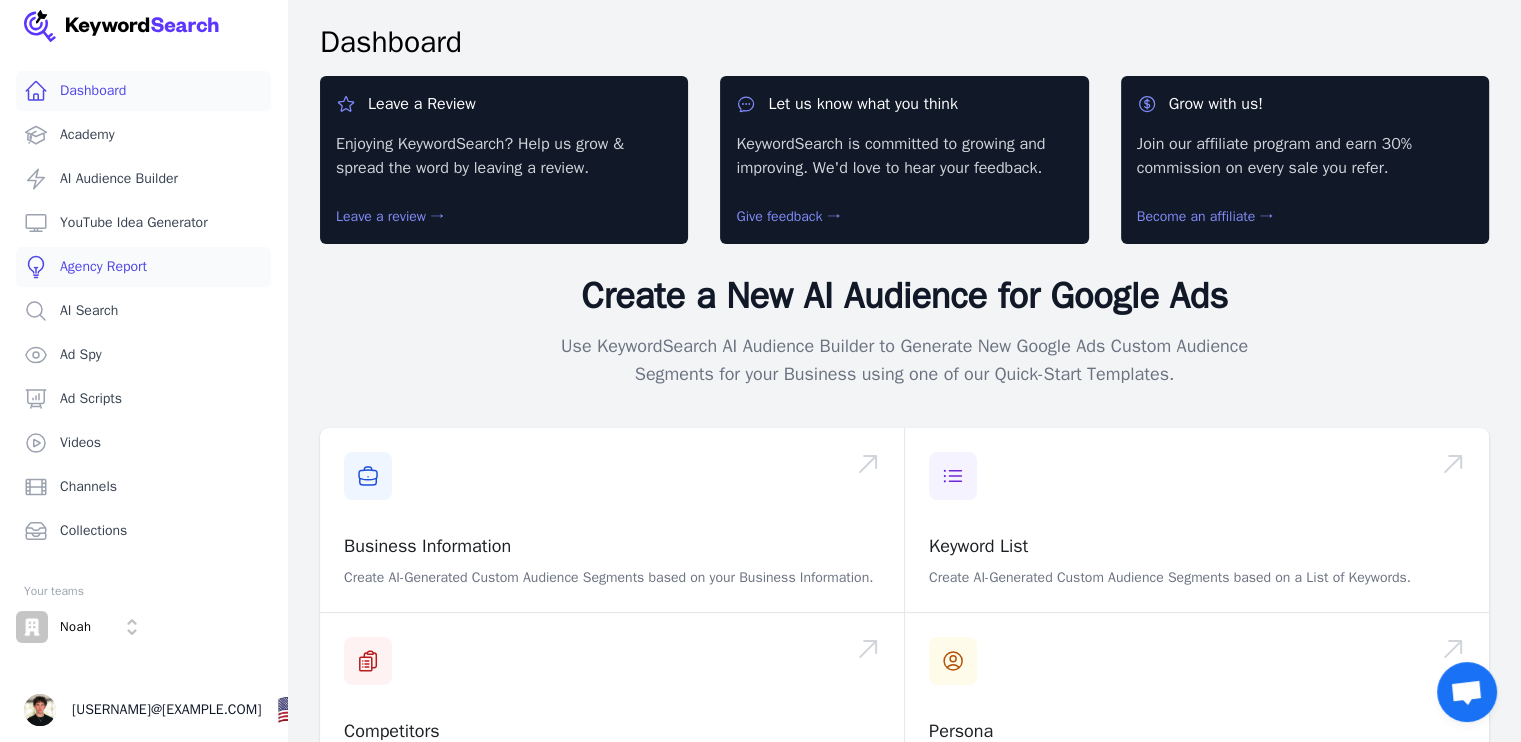 click on "Agency Report" at bounding box center (143, 267) 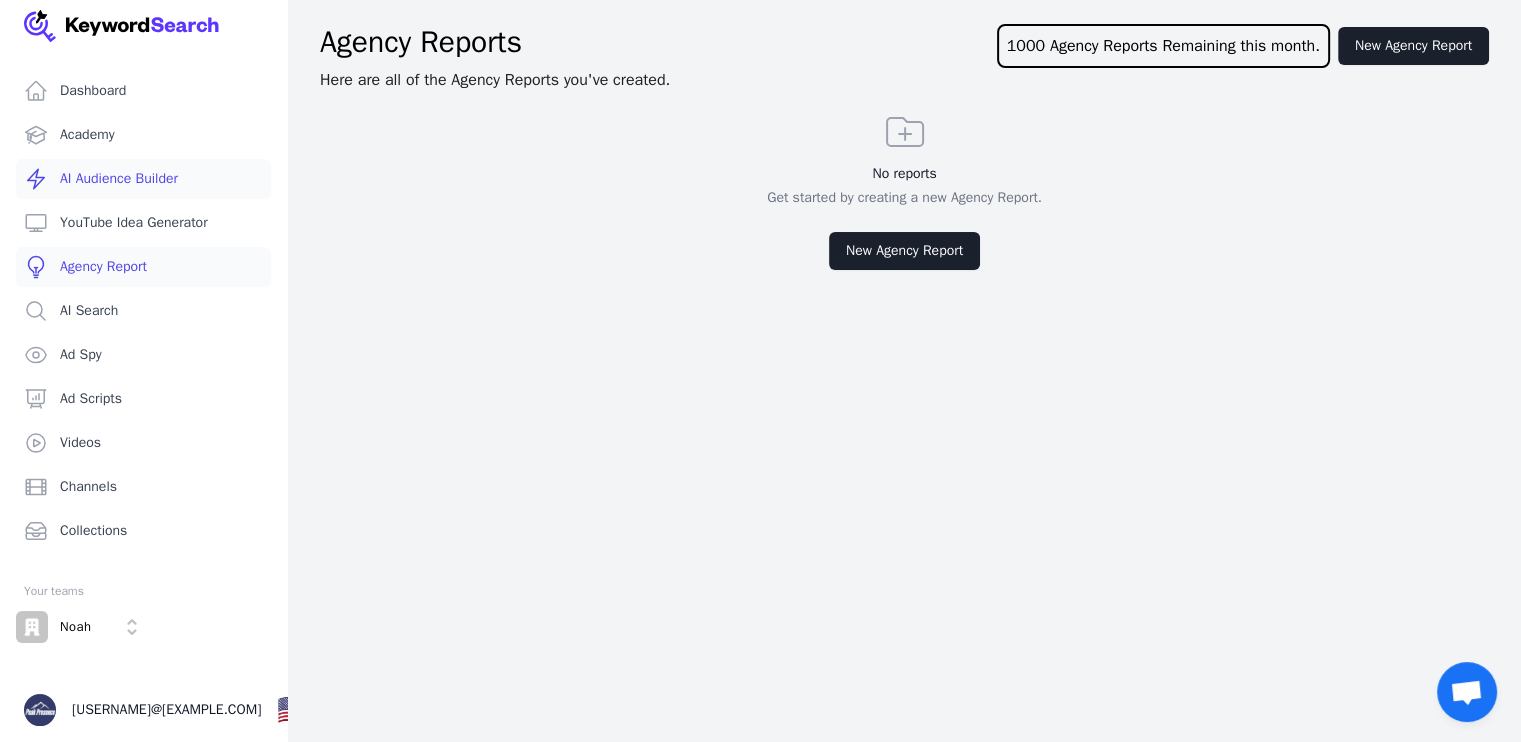 click on "AI Audience Builder" at bounding box center [143, 179] 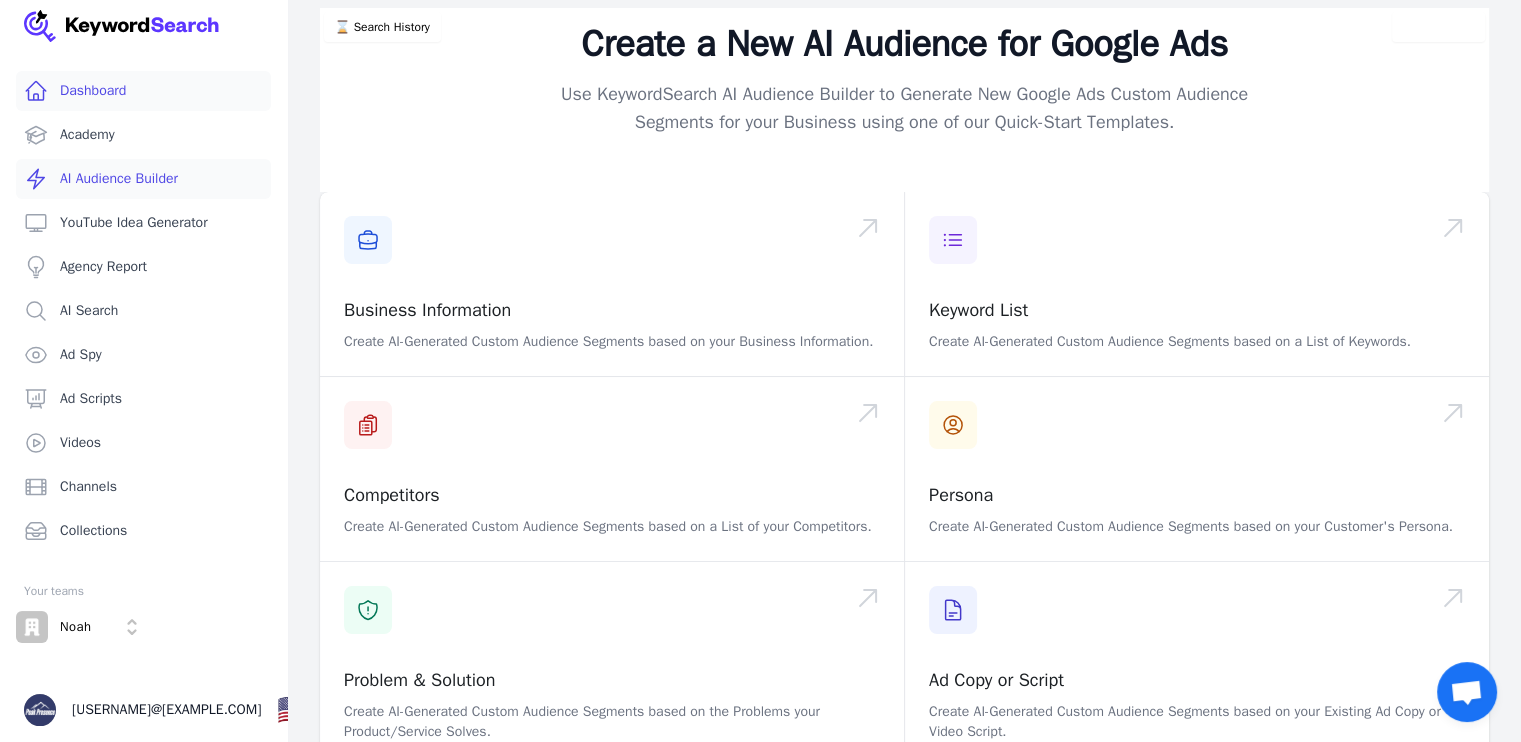 click on "Dashboard" at bounding box center [143, 91] 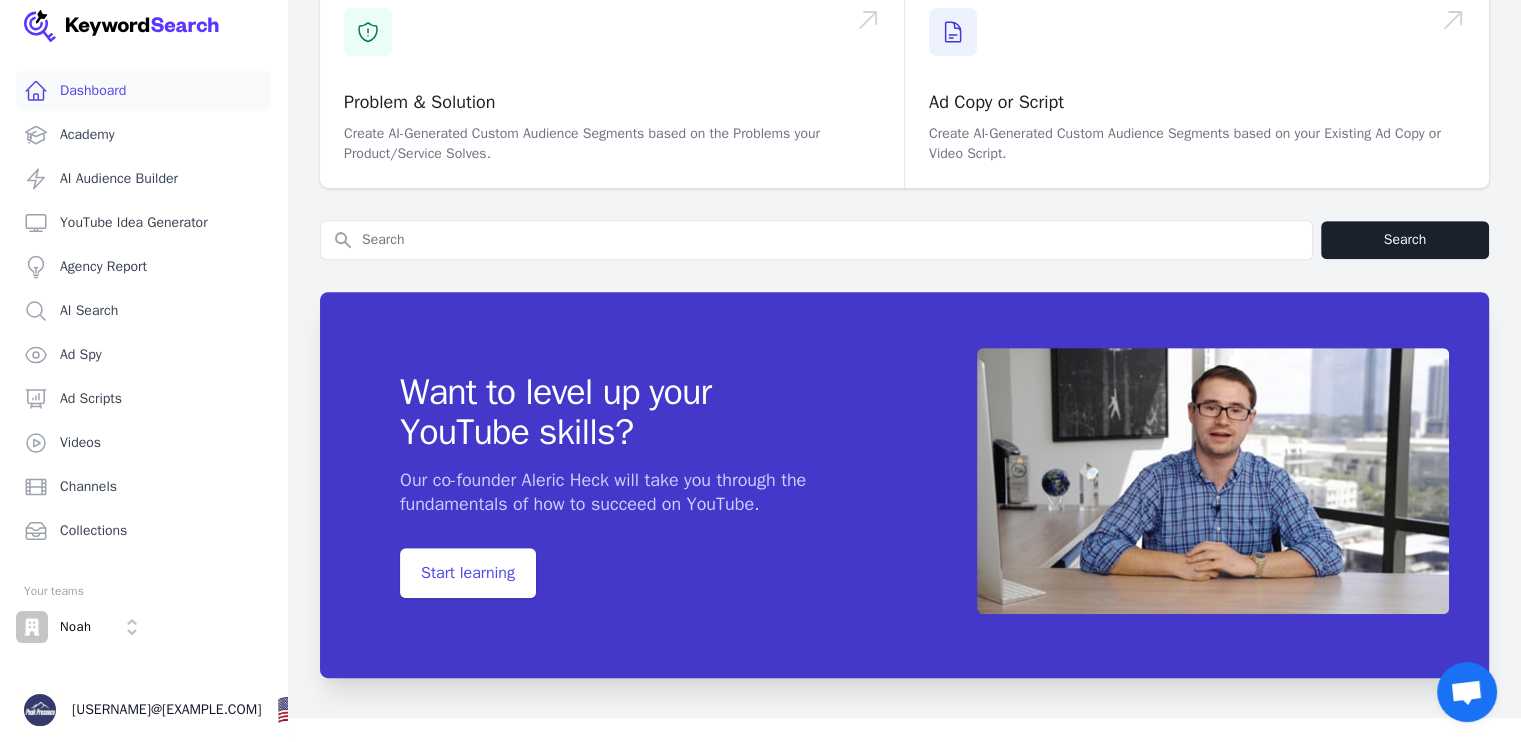 scroll, scrollTop: 852, scrollLeft: 0, axis: vertical 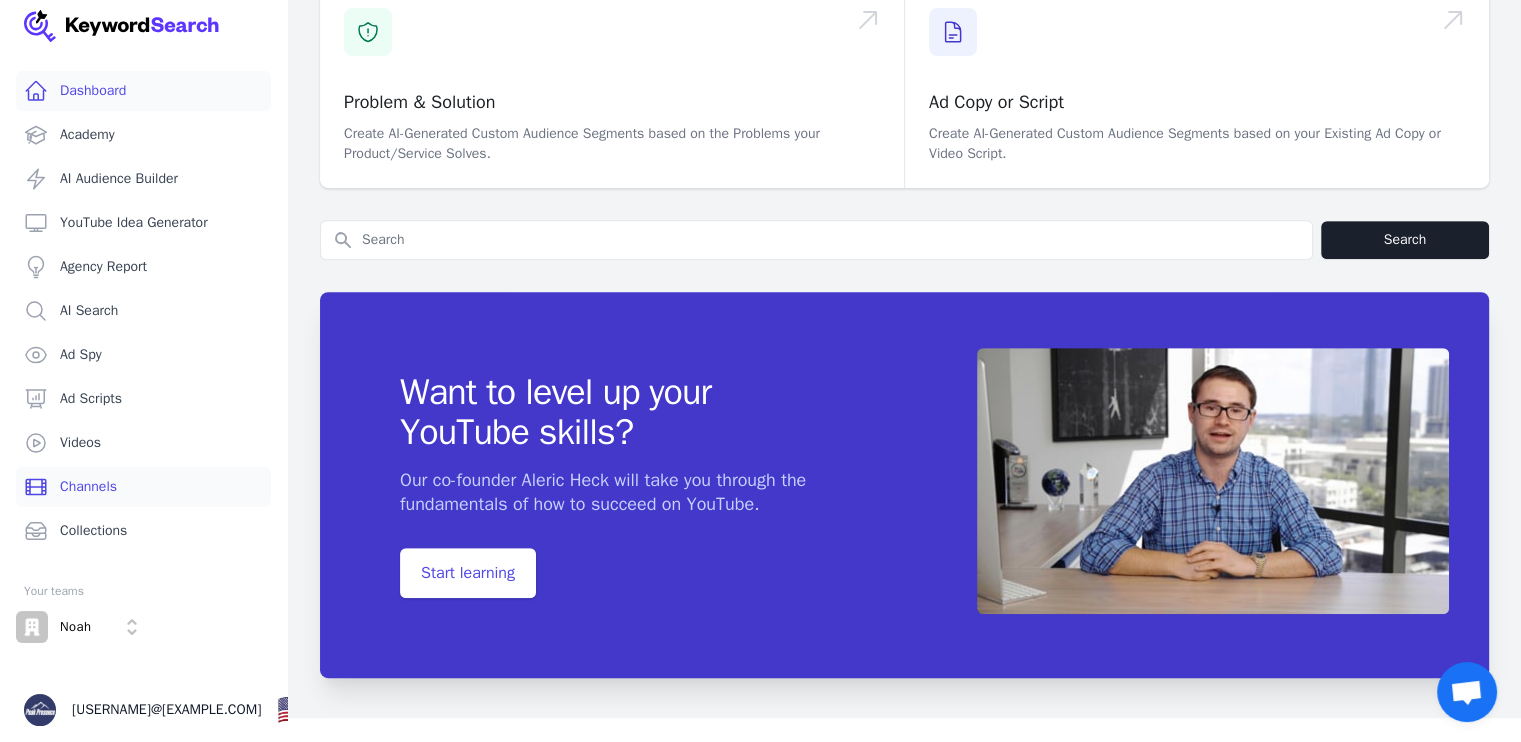click on "Channels" at bounding box center [143, 487] 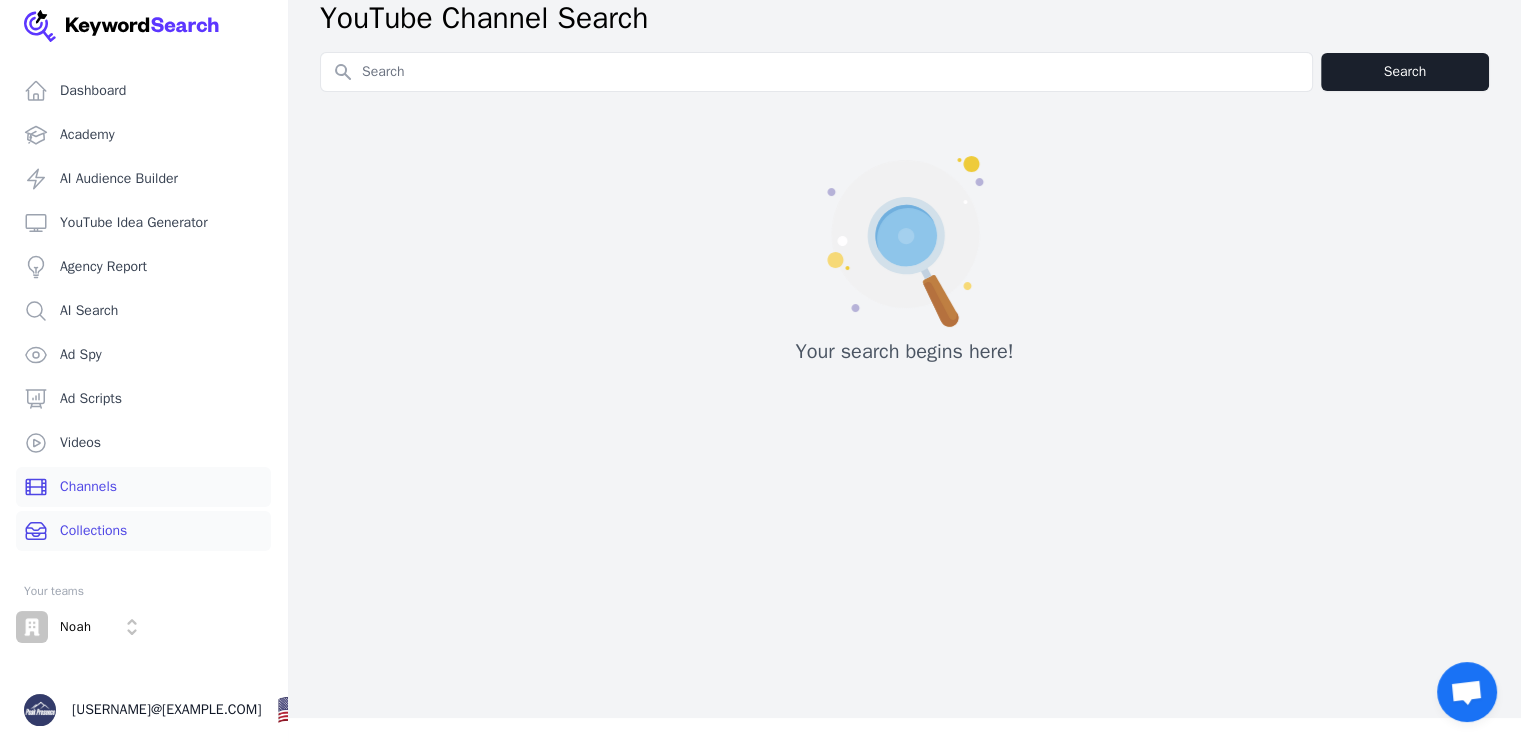 scroll, scrollTop: 0, scrollLeft: 0, axis: both 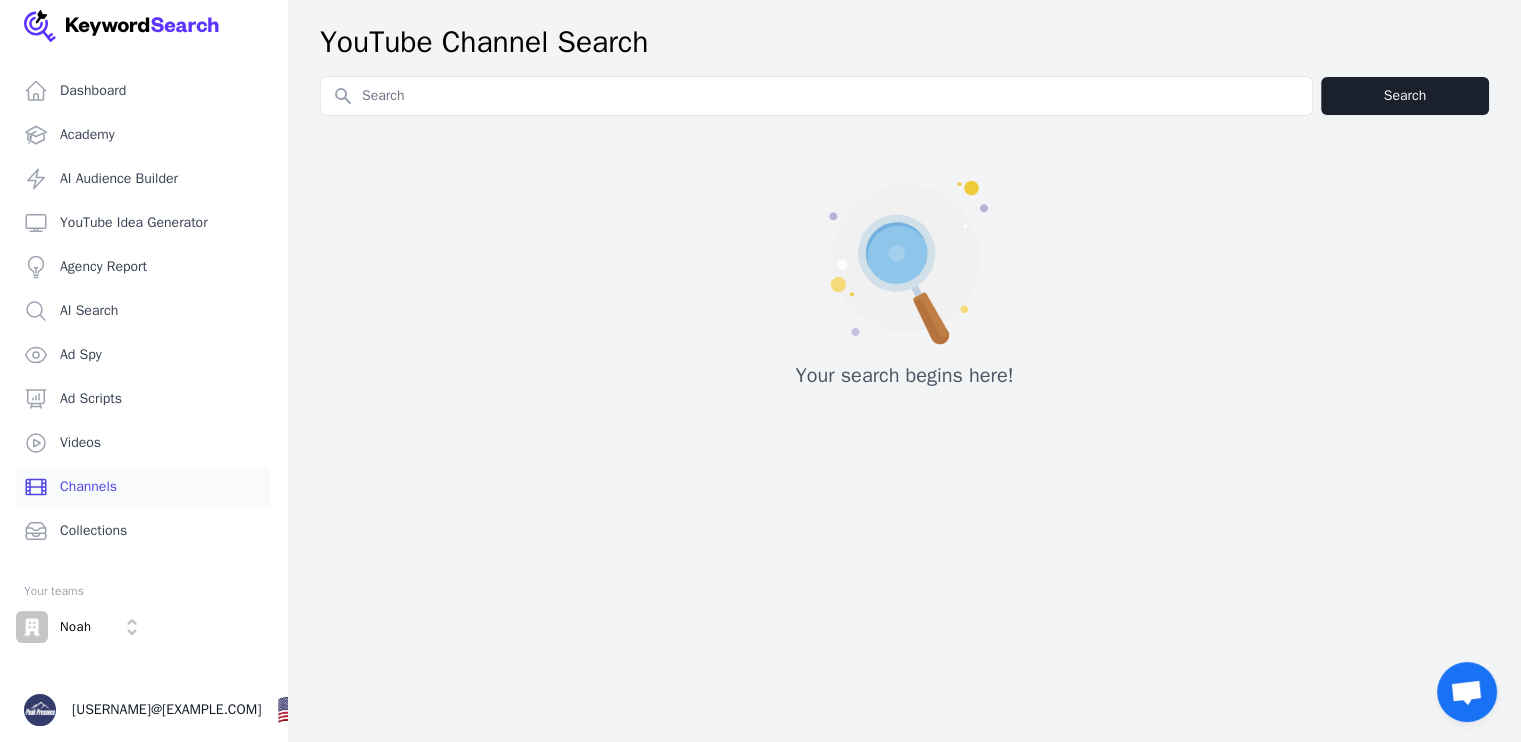 click on "Dashboard Academy AI Audience Builder YouTube Idea Generator Agency Report AI Search Ad Spy Ad Scripts Videos Channels Collections" at bounding box center [143, 311] 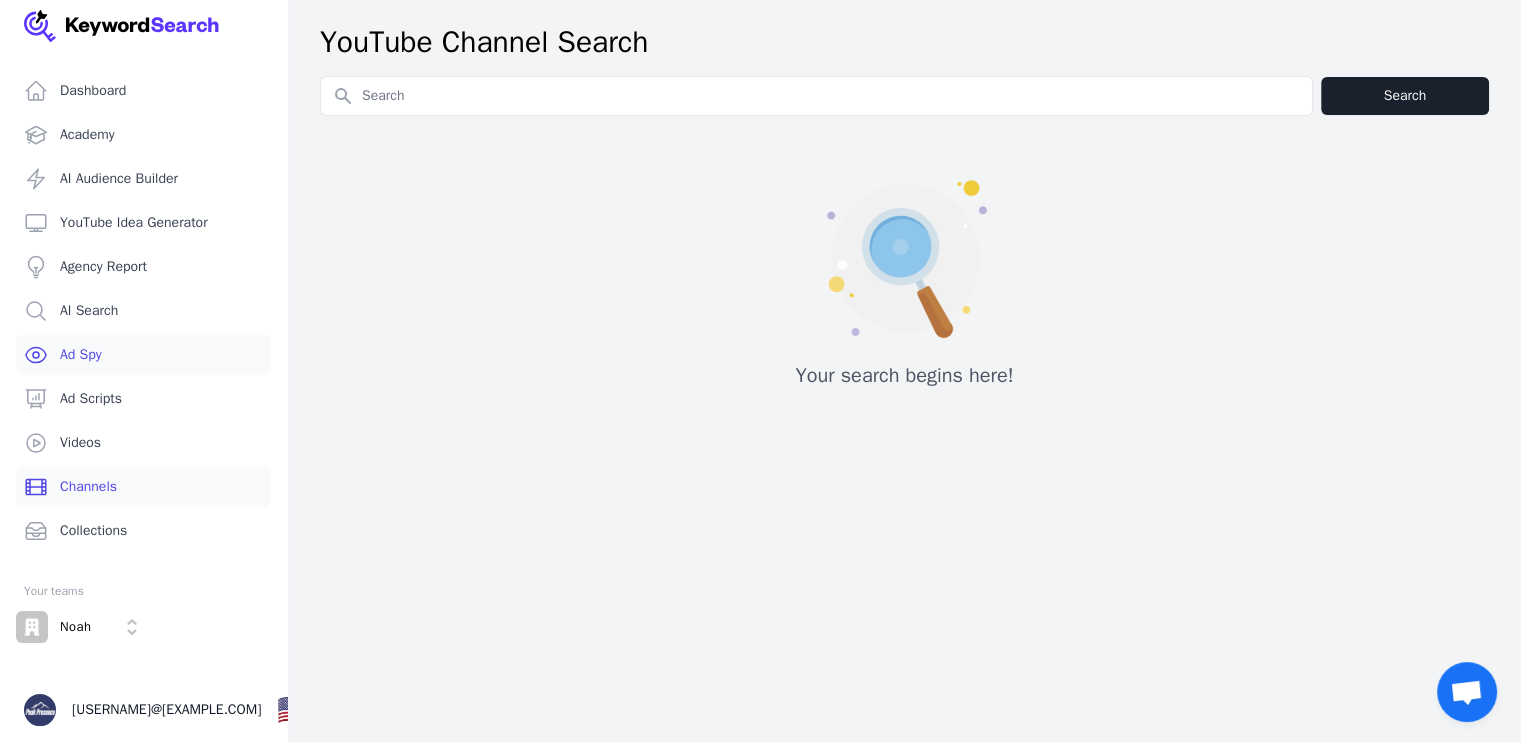 click on "Ad Spy" at bounding box center (143, 355) 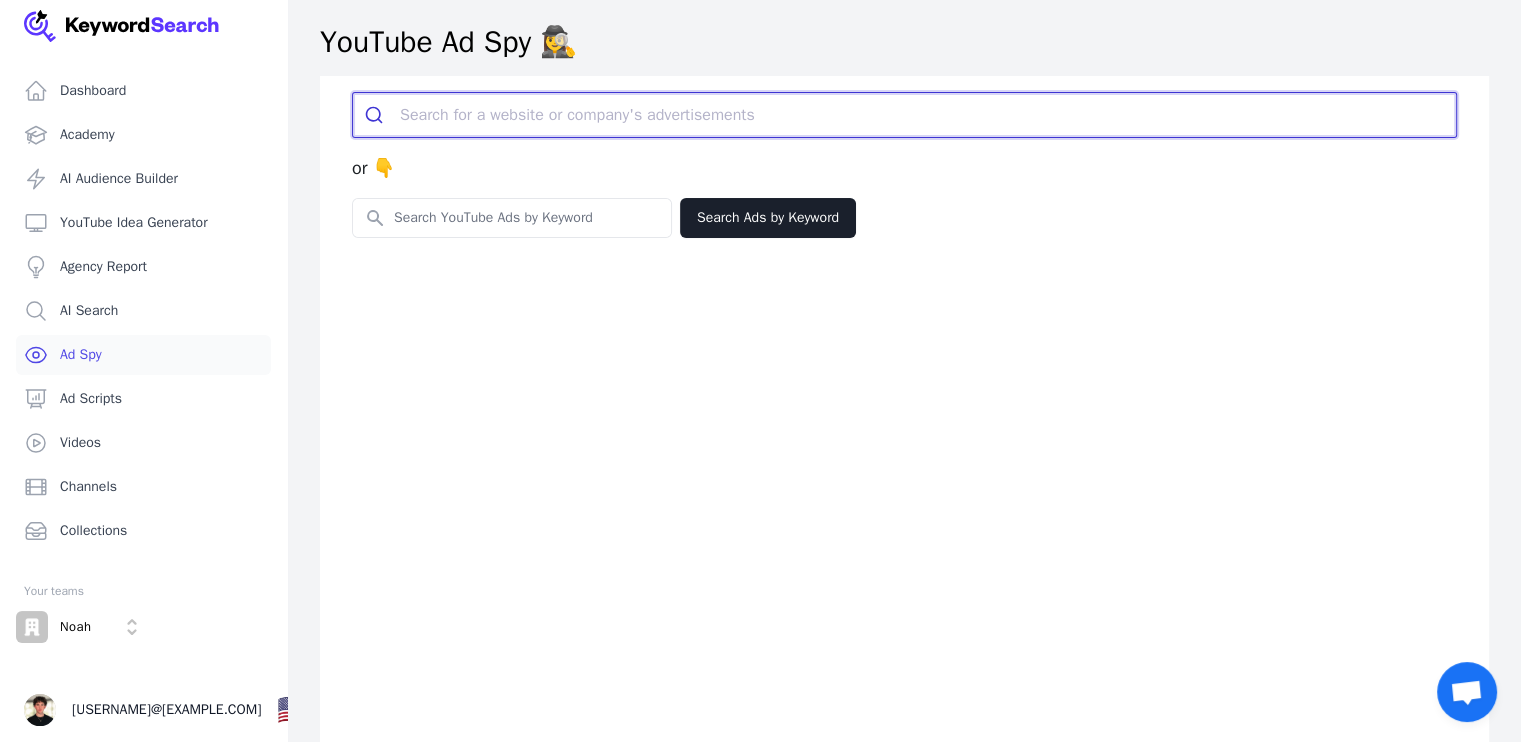 click at bounding box center [928, 115] 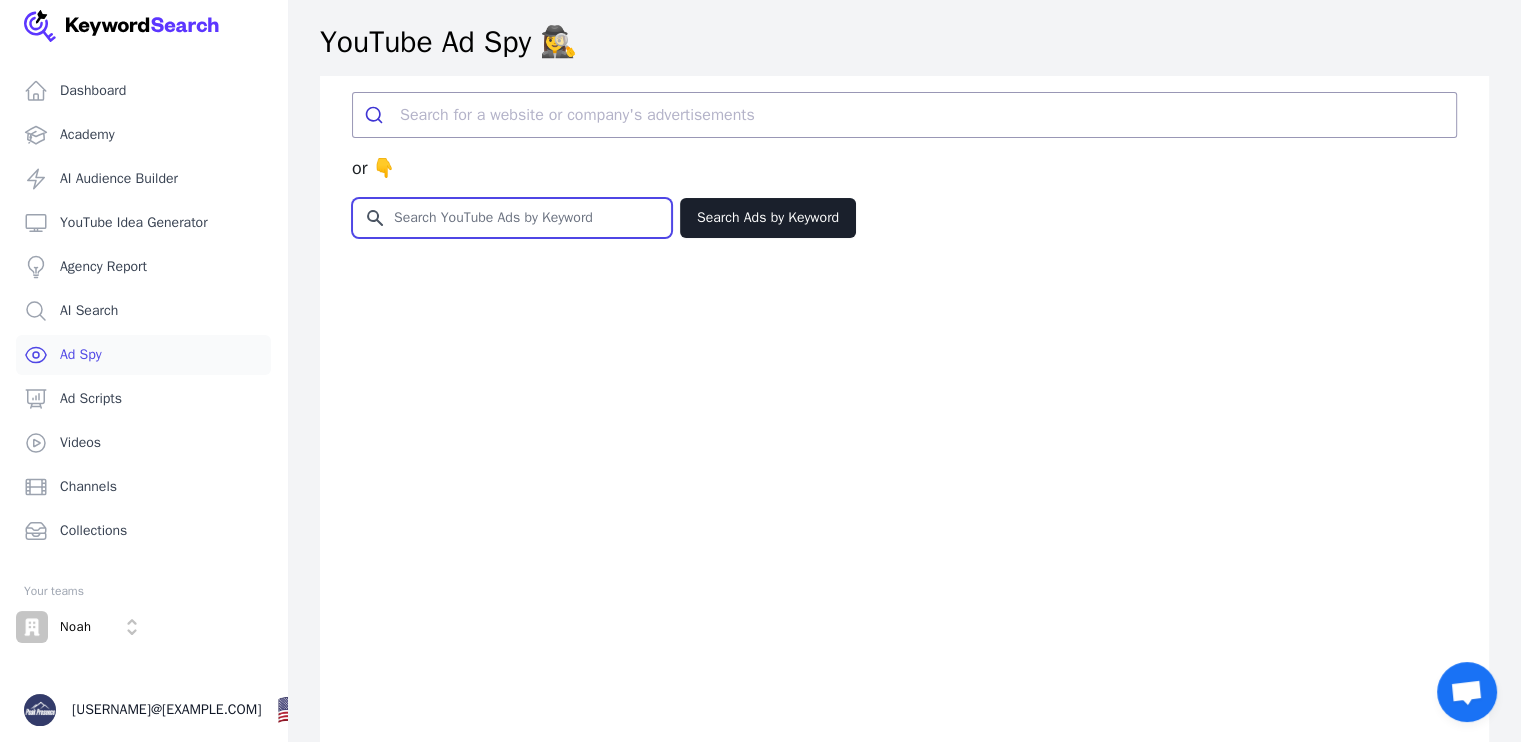 click on "Search for YouTube Keywords" at bounding box center [512, 218] 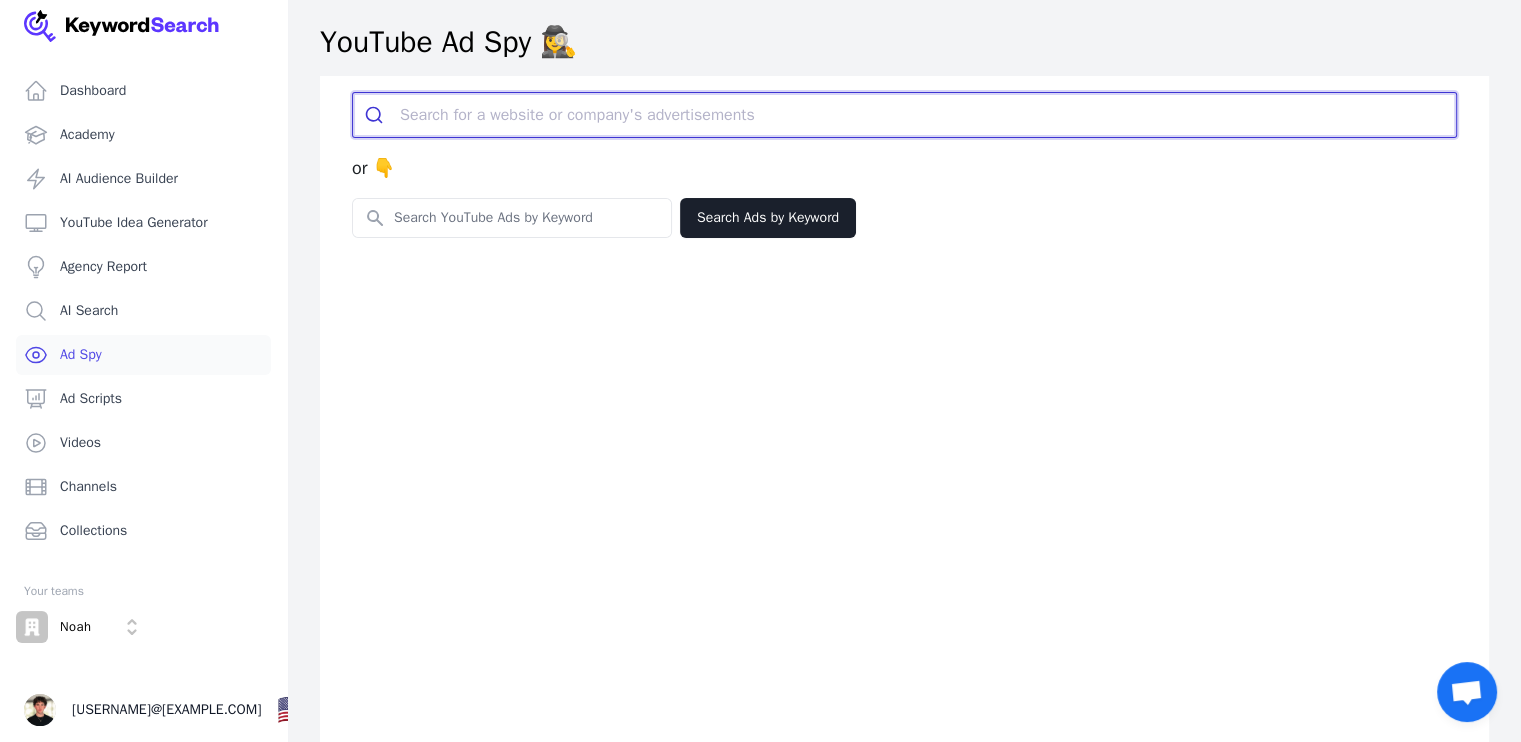 click at bounding box center [928, 115] 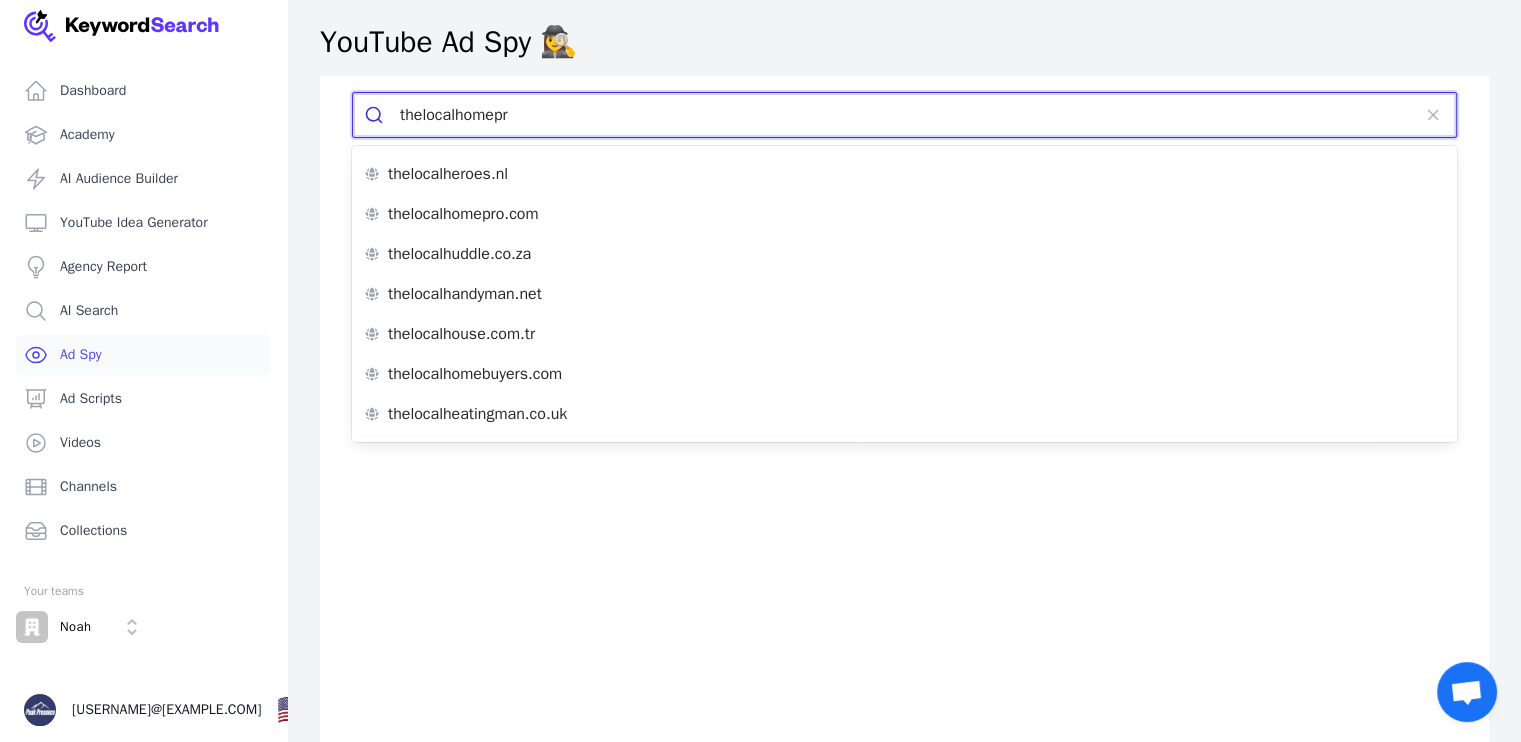 type on "thelocalhomepro" 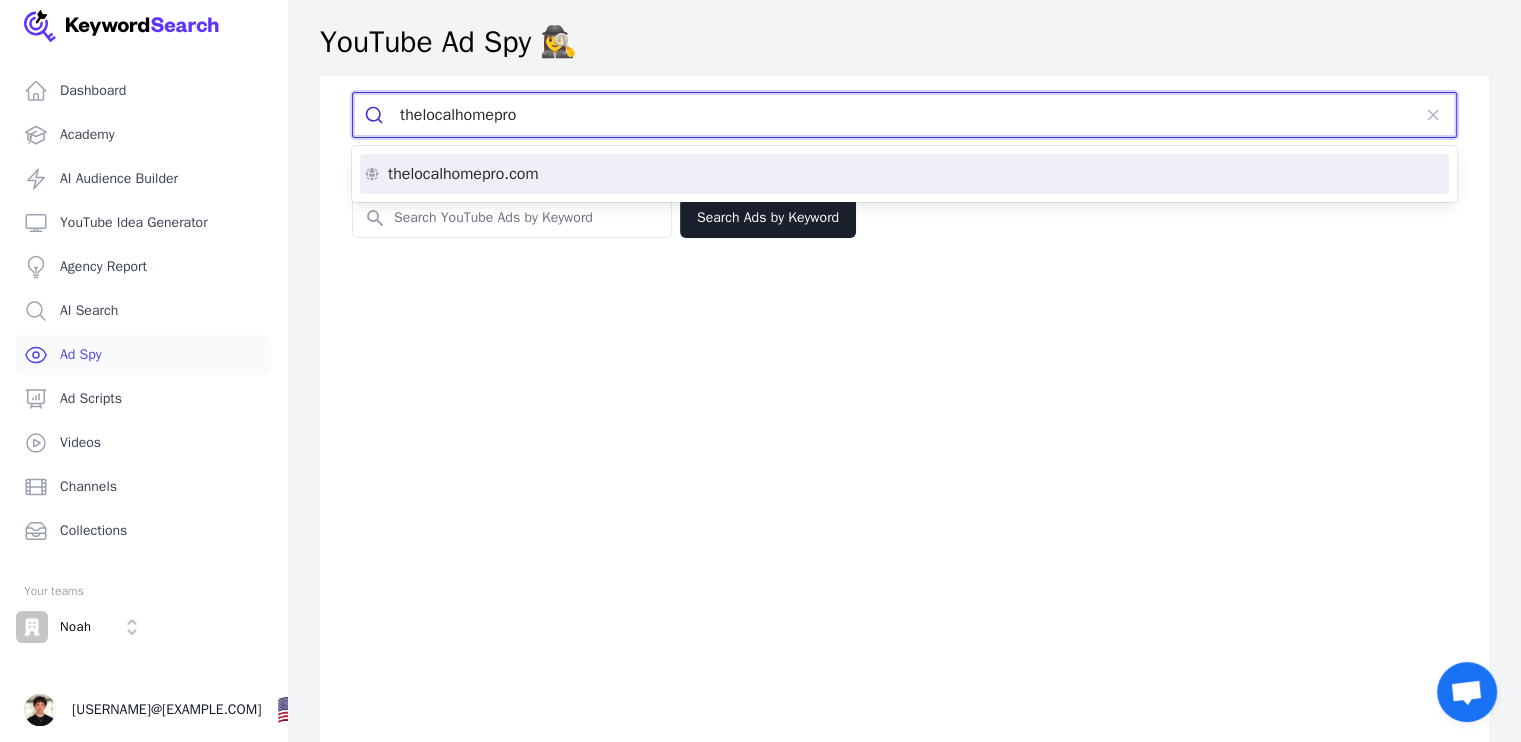 click on "thelocalhomepro.com" at bounding box center [904, 174] 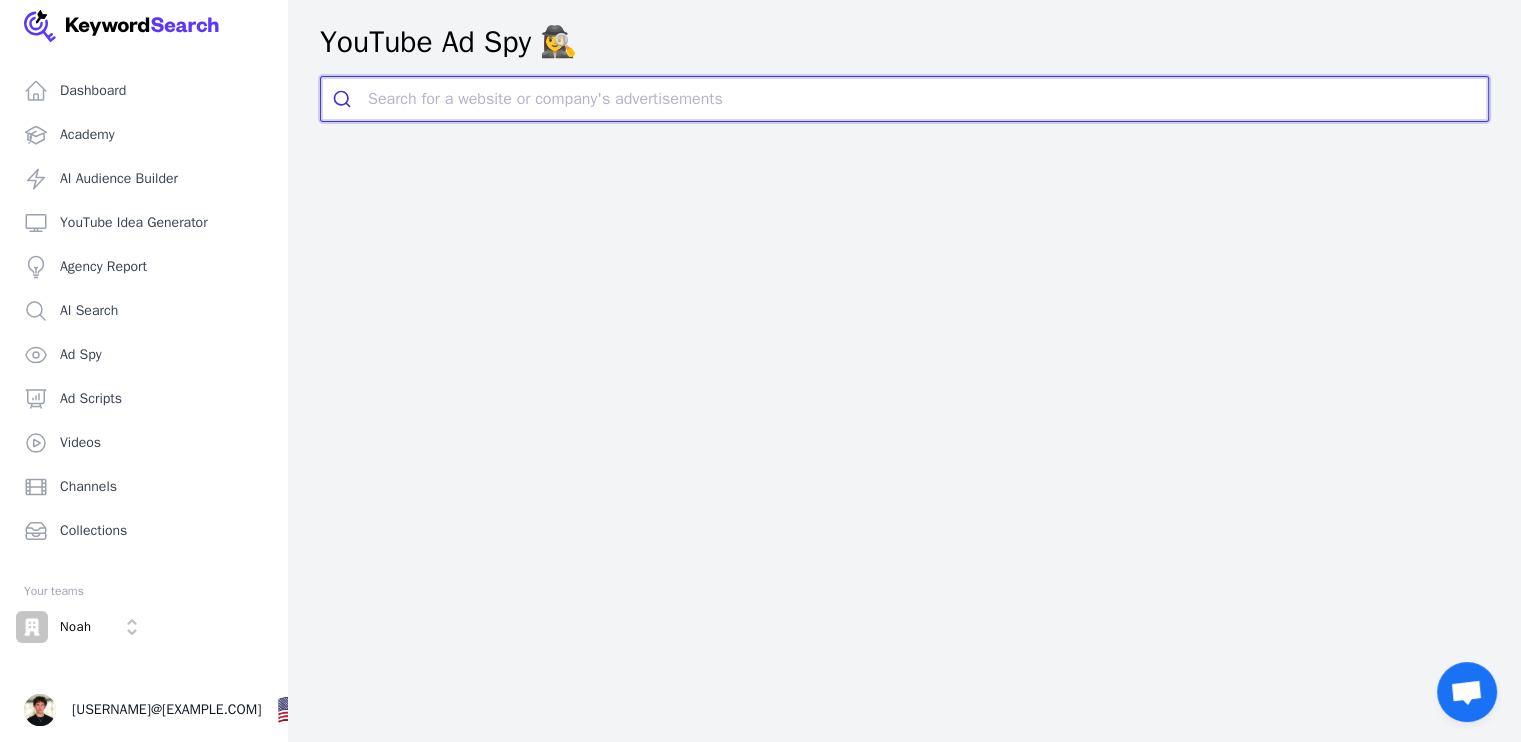 click at bounding box center [928, 99] 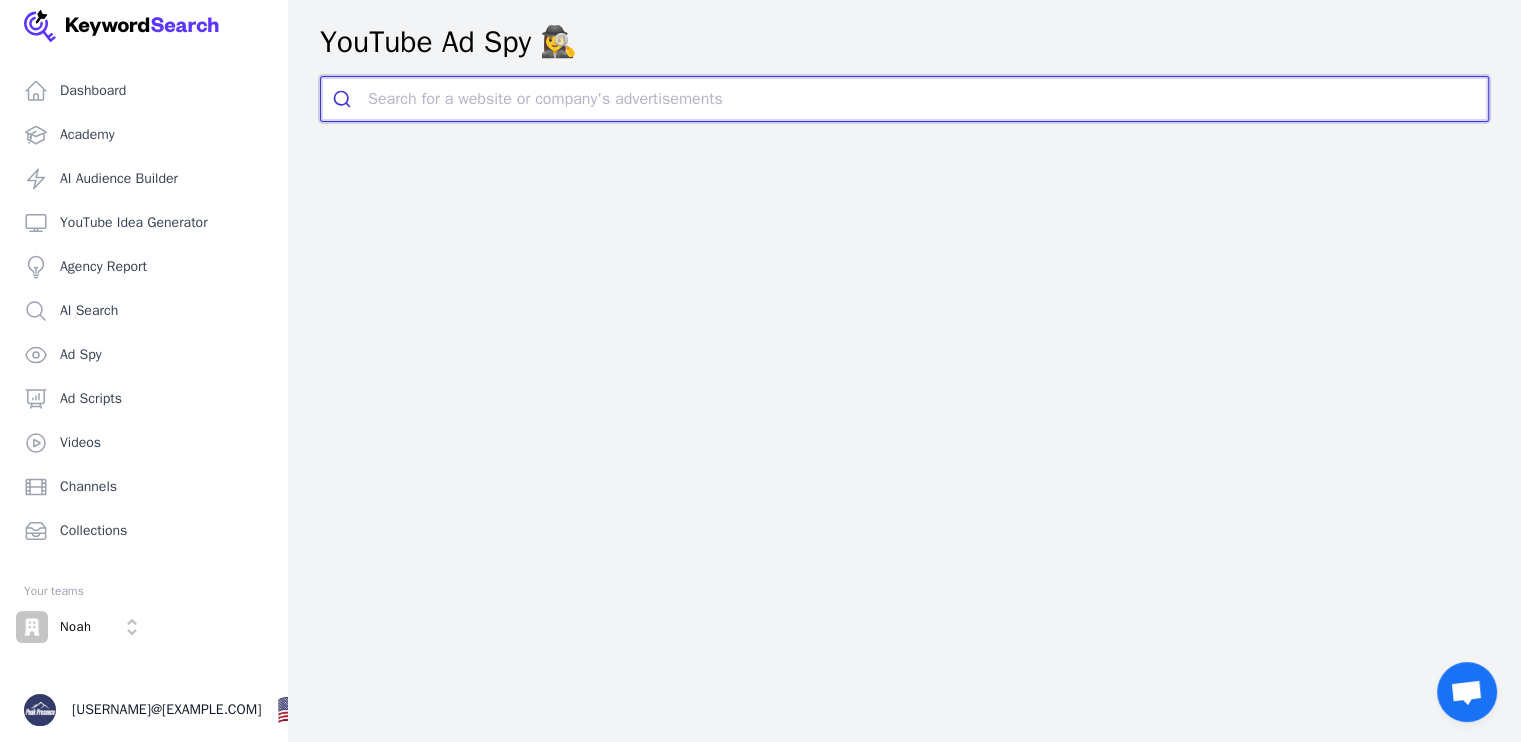 click at bounding box center (928, 99) 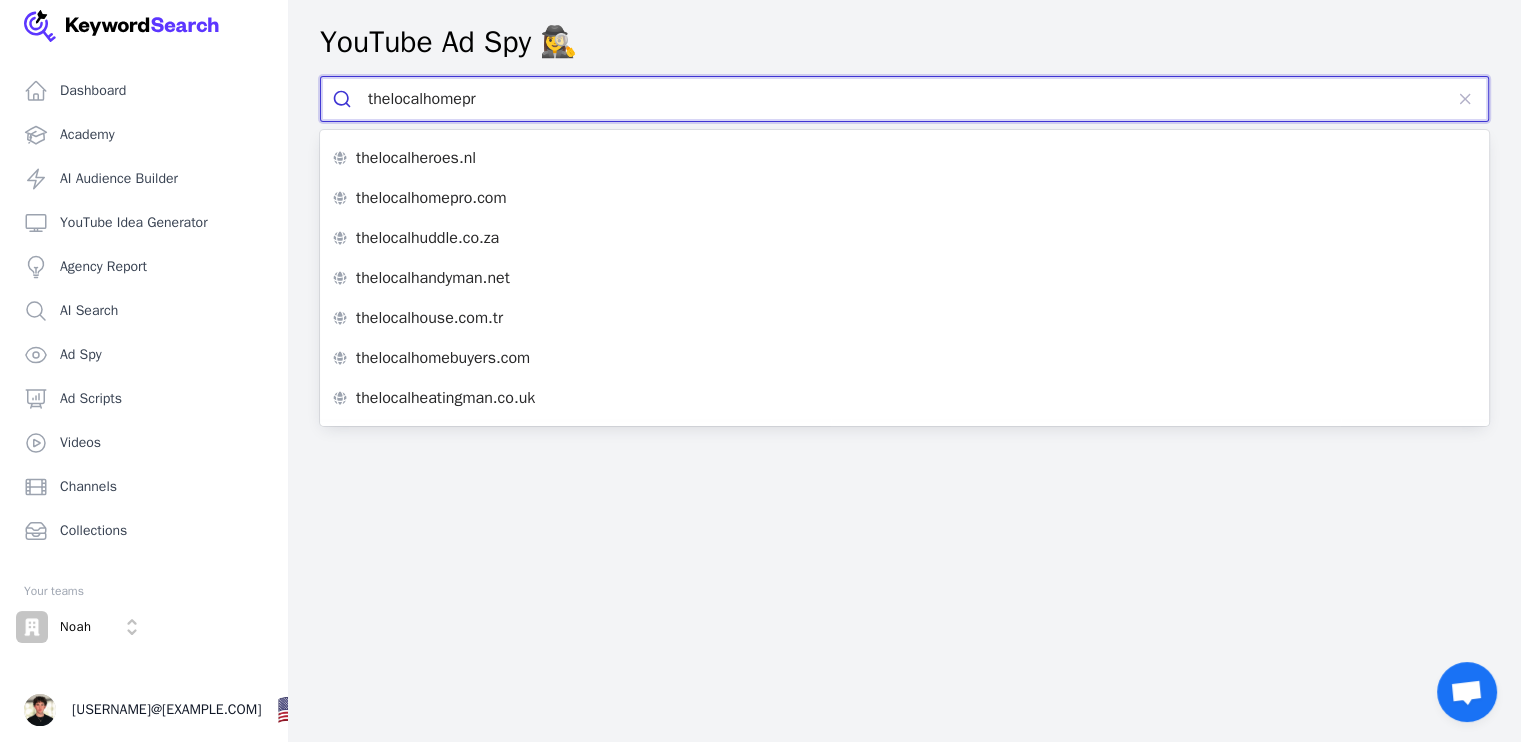type on "thelocalhomepro" 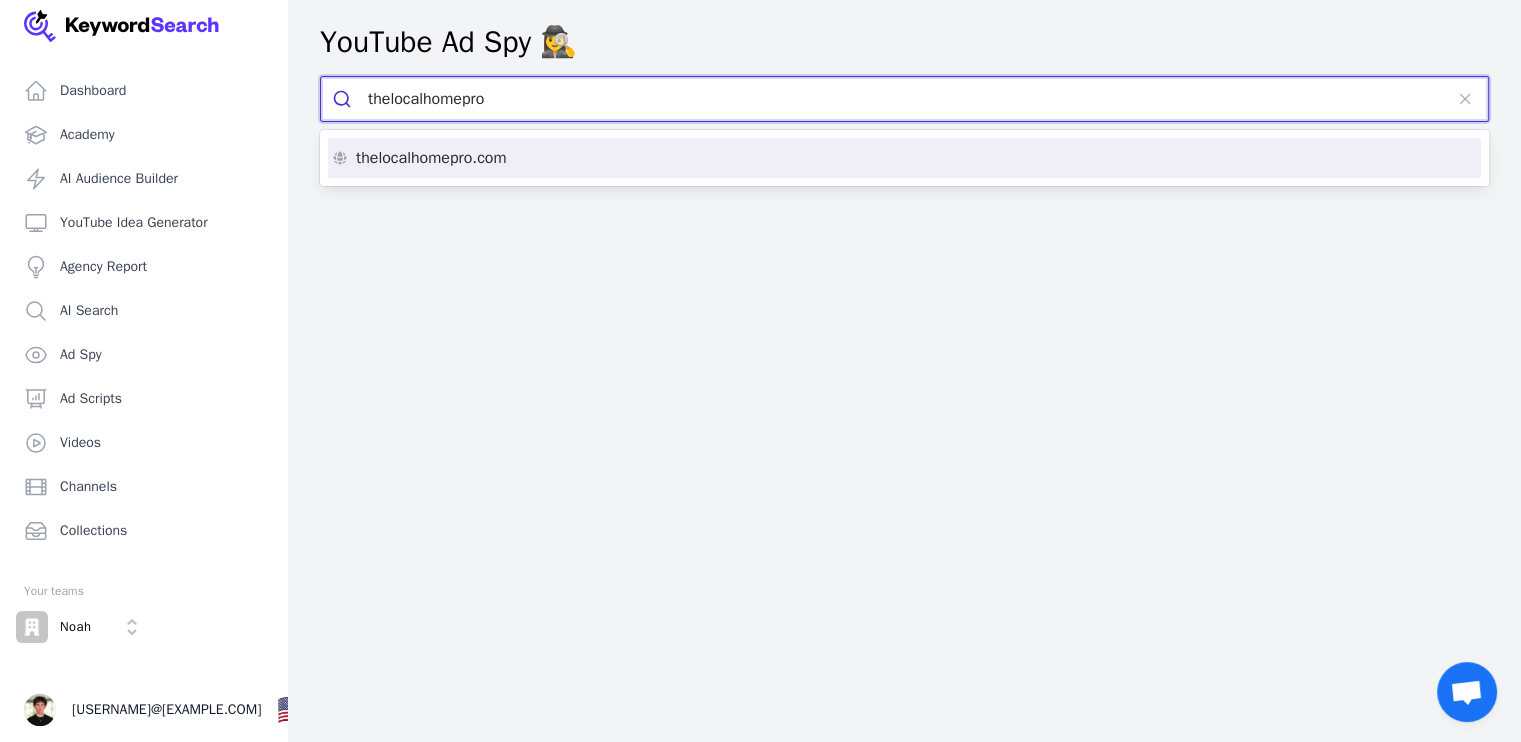 click on "thelocalhomepro.com" at bounding box center (904, 158) 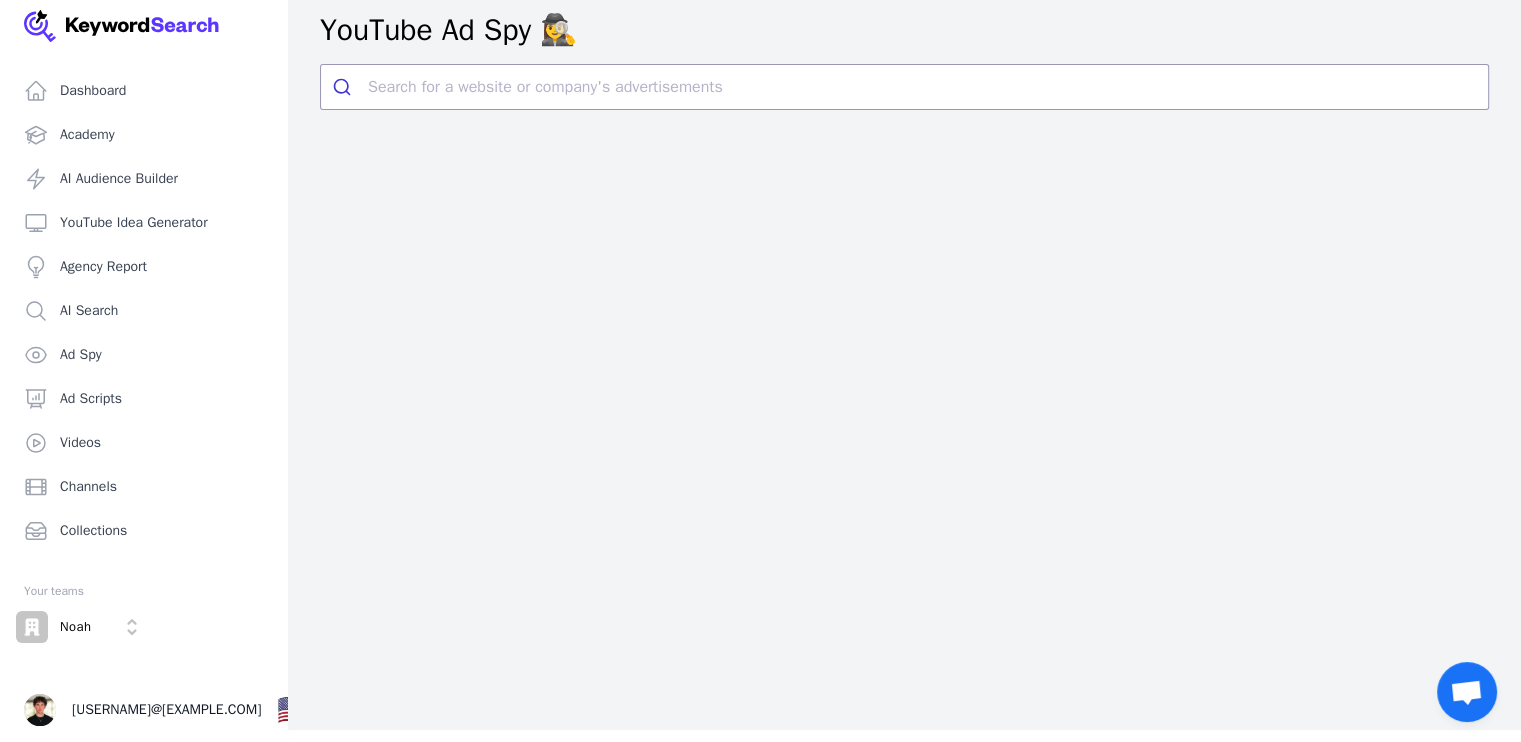 scroll, scrollTop: 0, scrollLeft: 0, axis: both 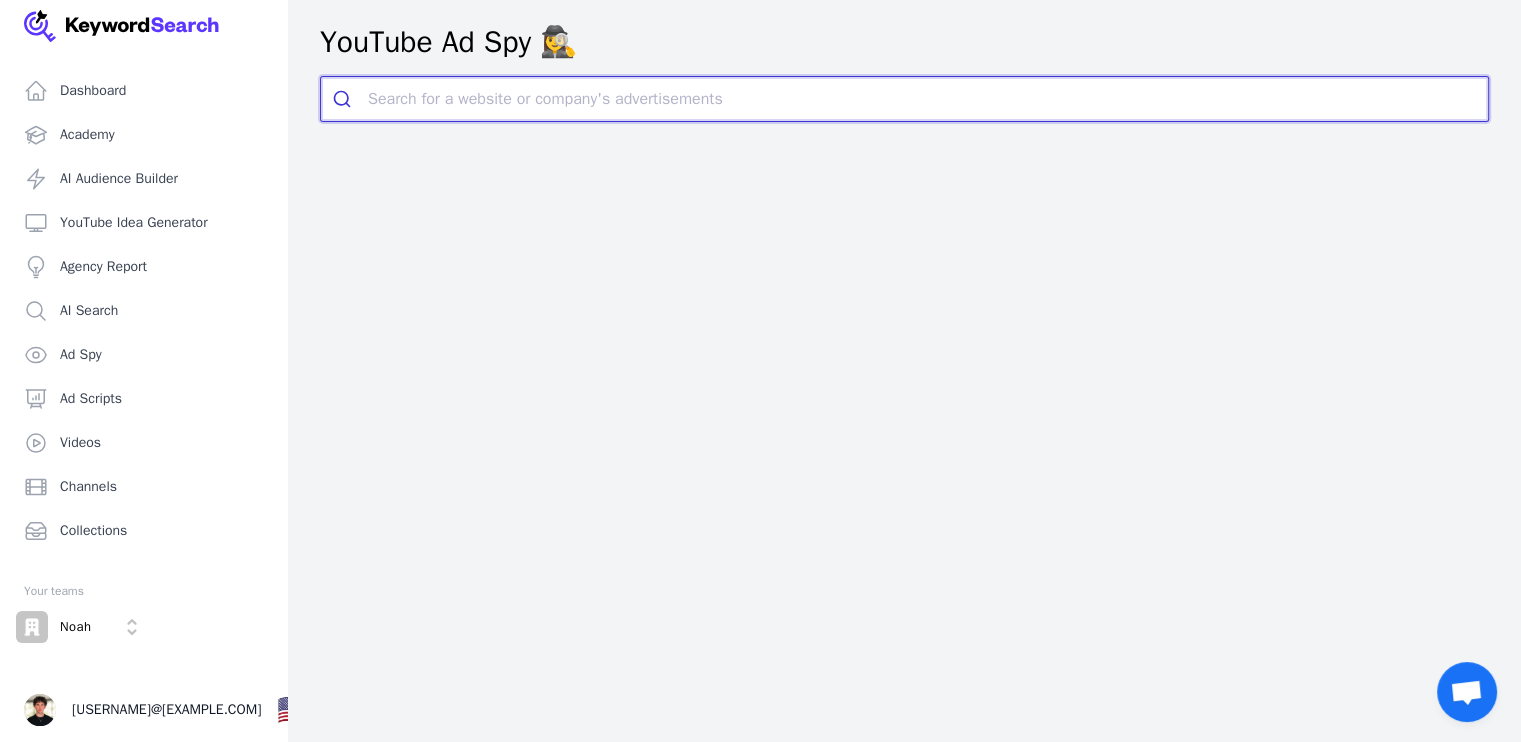 click at bounding box center [928, 99] 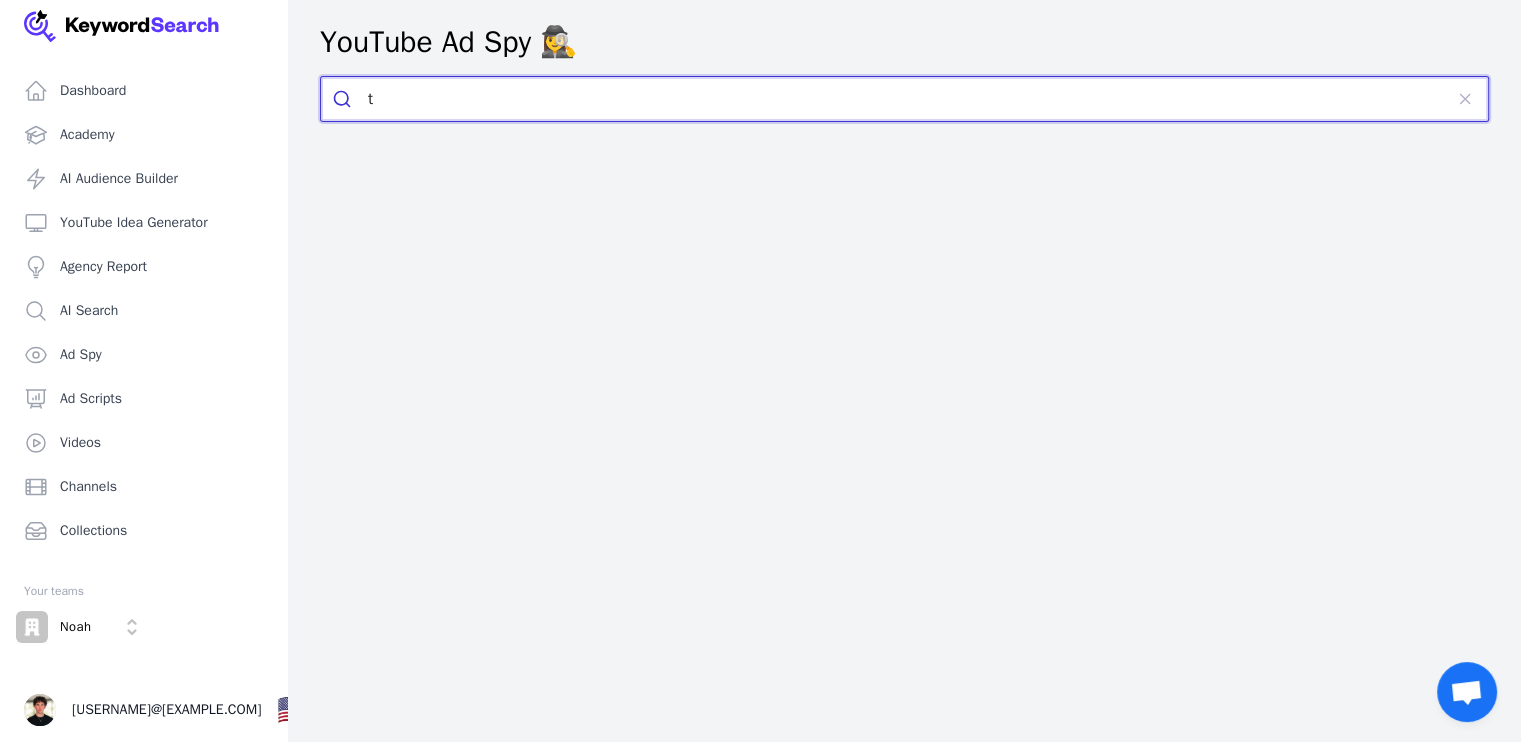 type on "te" 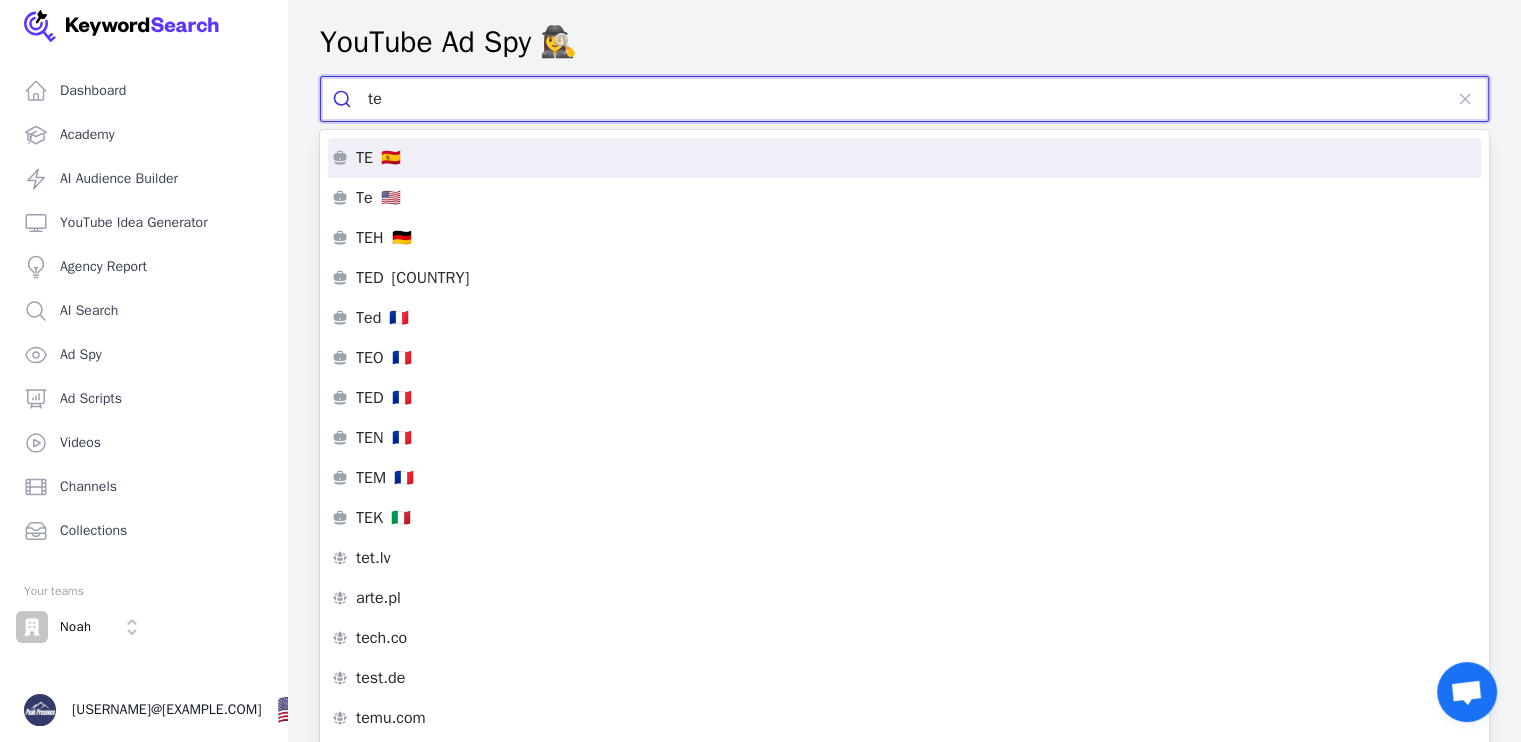 click on "TE 🇪🇸" at bounding box center [904, 158] 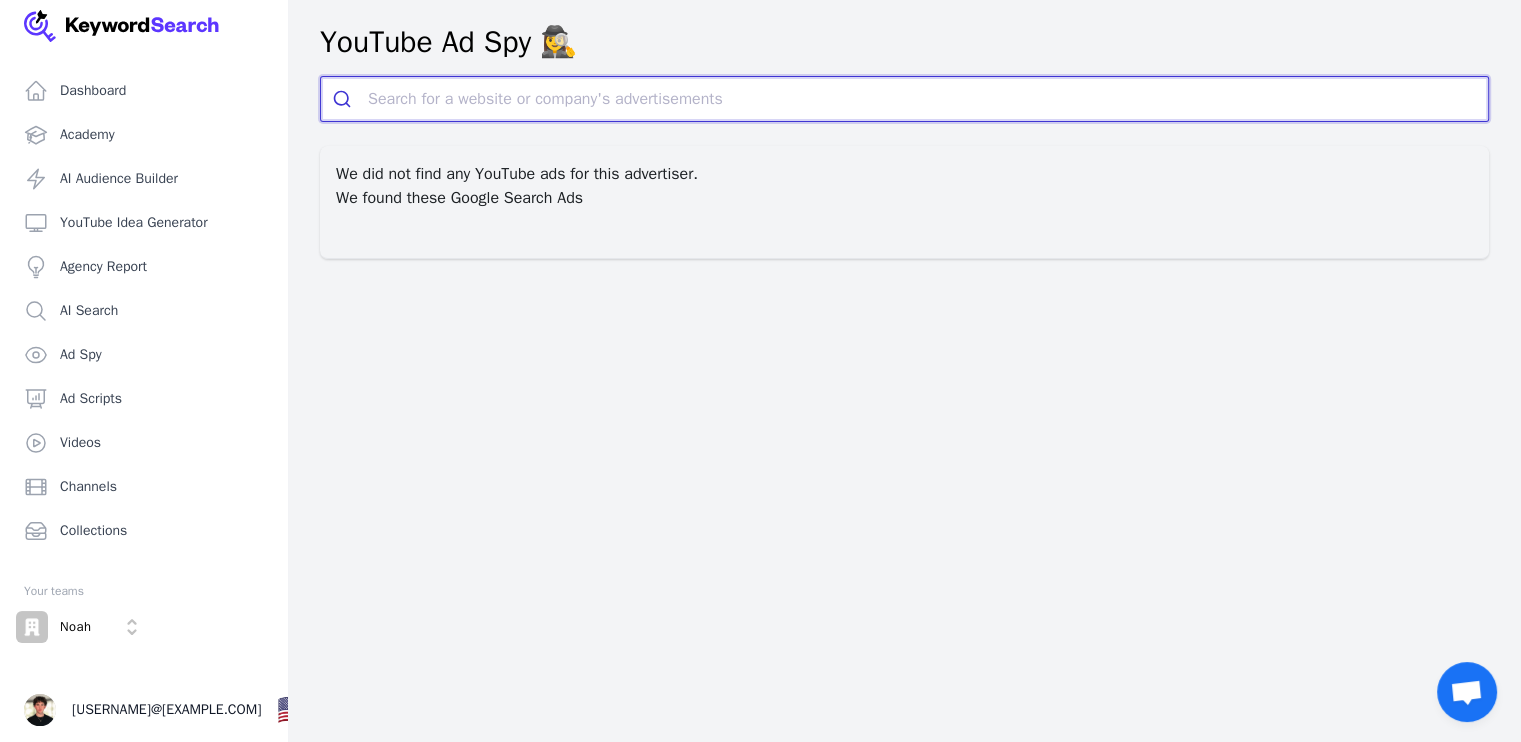 click at bounding box center [928, 99] 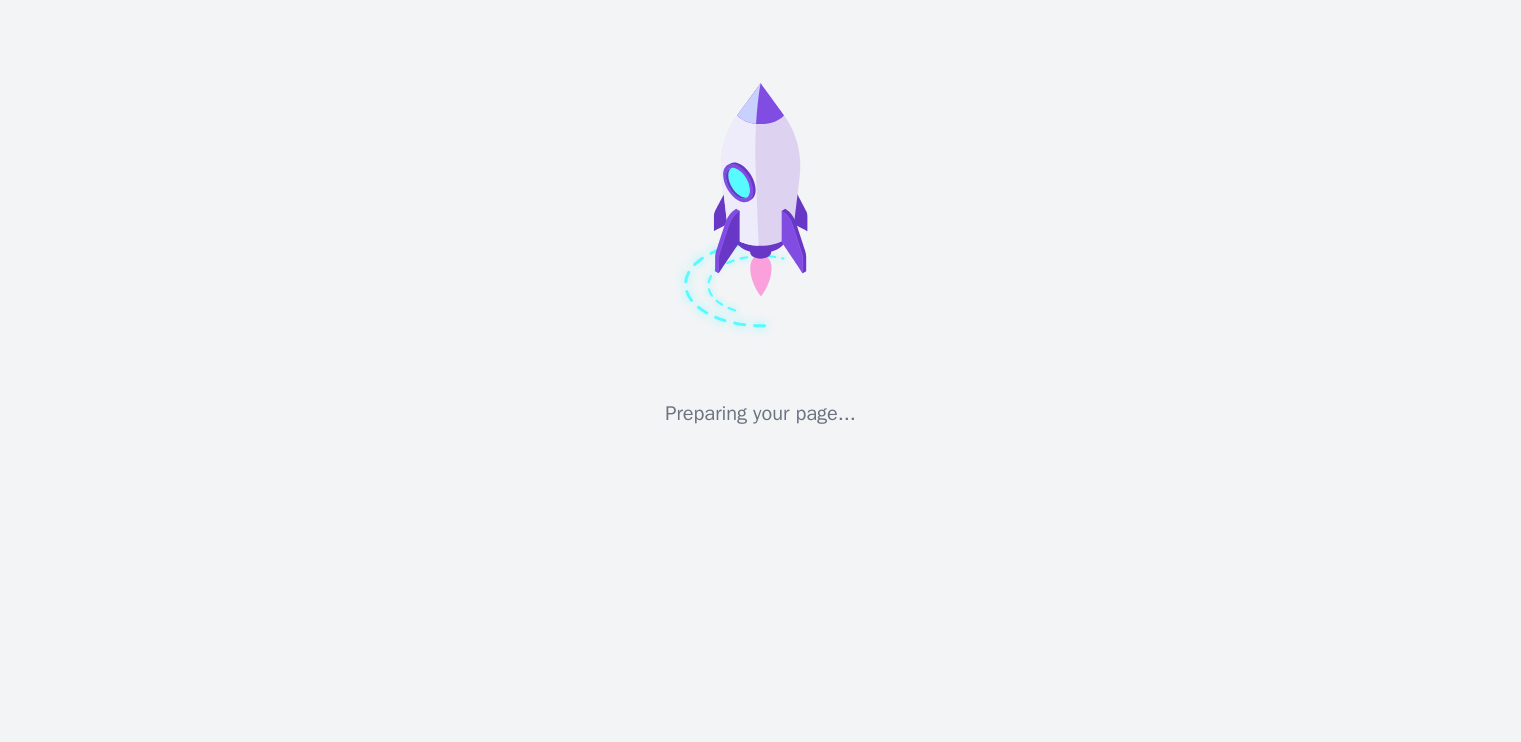 scroll, scrollTop: 0, scrollLeft: 0, axis: both 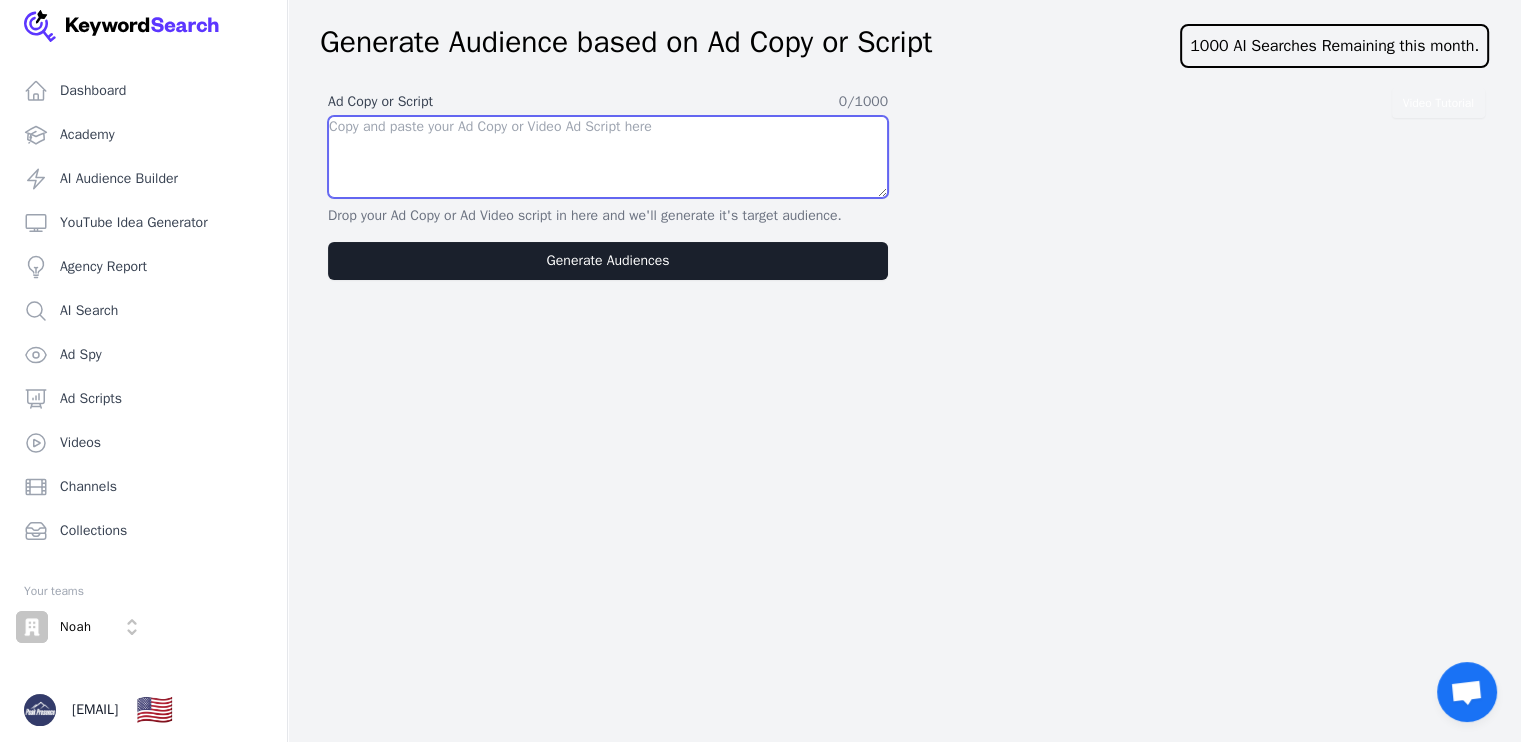 click at bounding box center (608, 157) 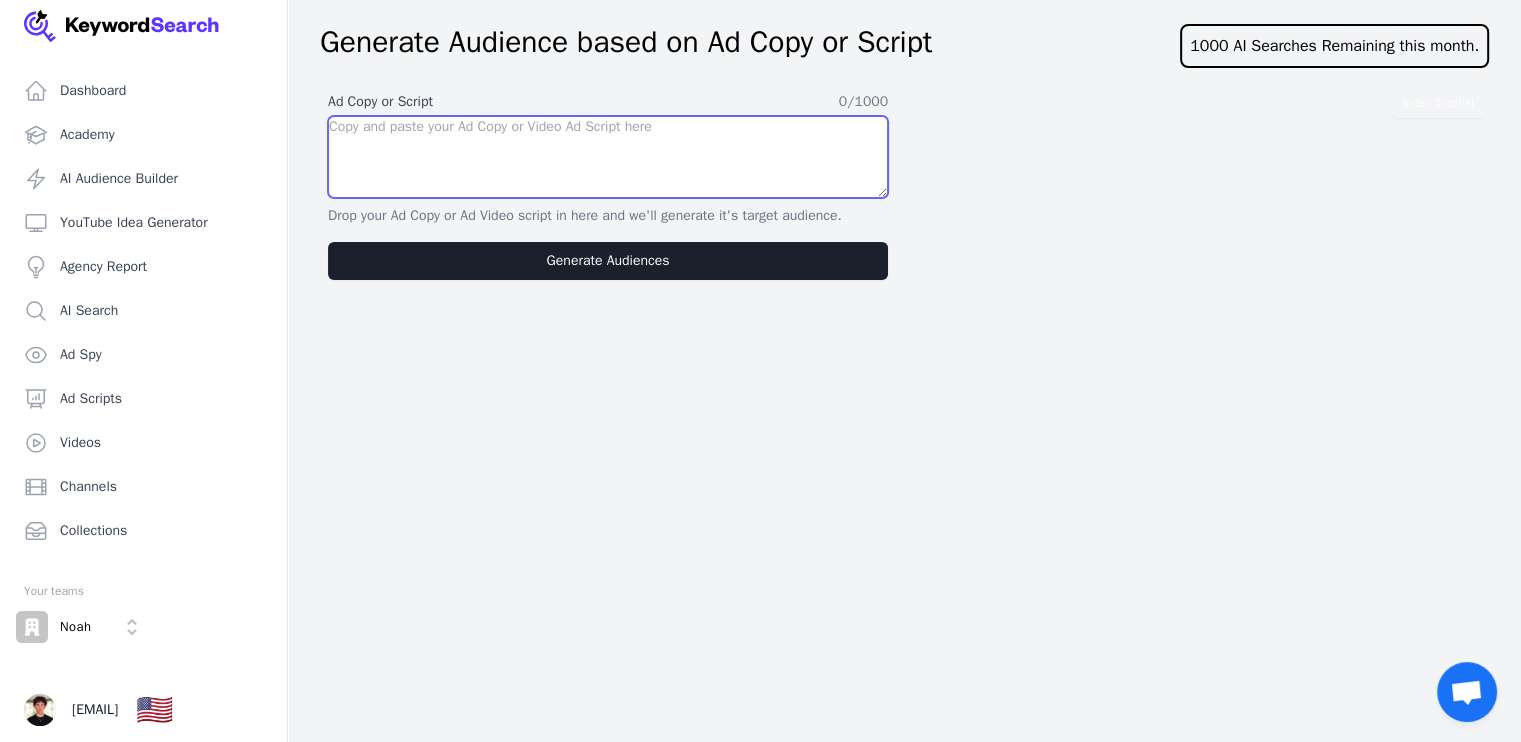 paste on "Thinking about selling your home in {CITY}? Most sellers unknowingly lose tens of thousands of dollars, simply because of this one crucial mistake." 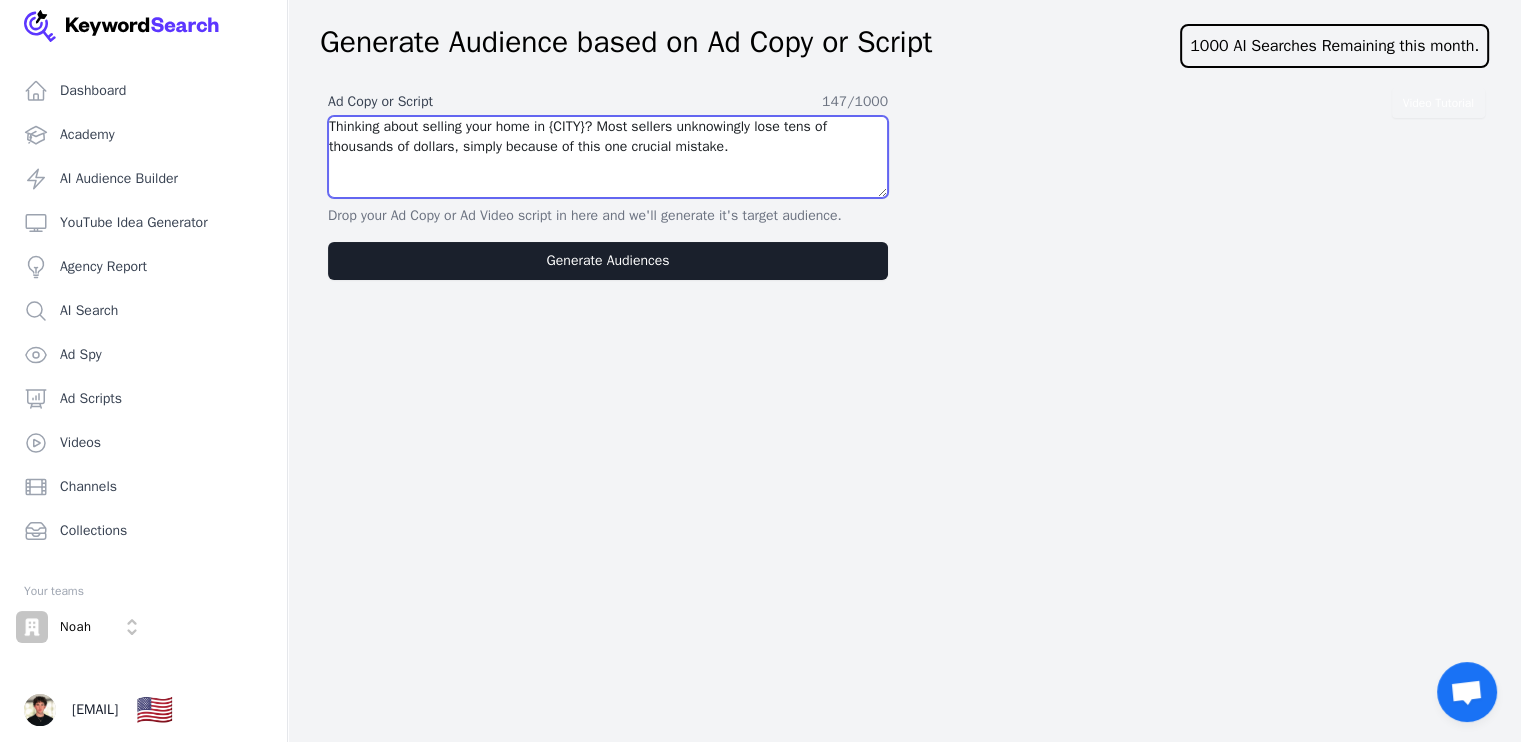 drag, startPoint x: 597, startPoint y: 124, endPoint x: 564, endPoint y: 124, distance: 33 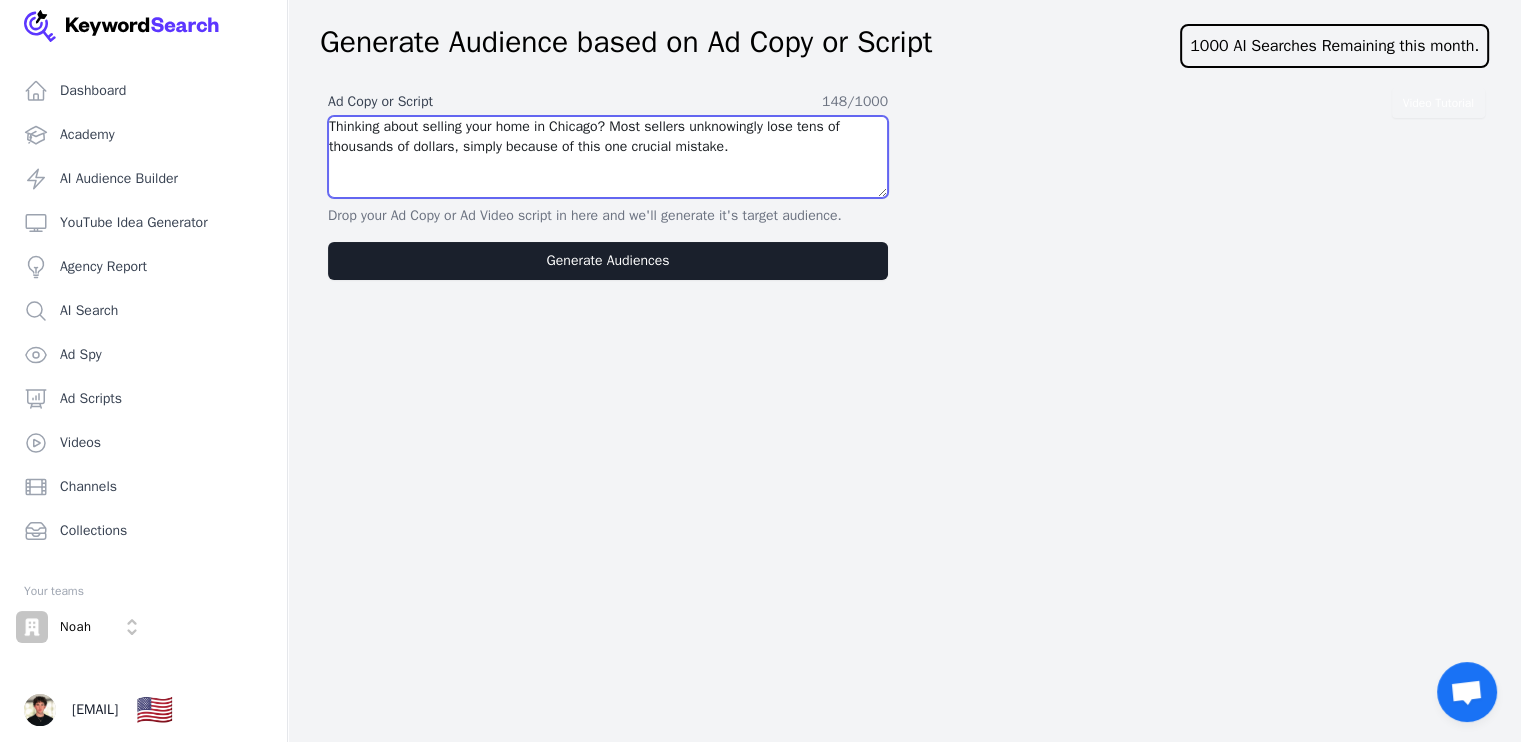 click on "Thinking about selling your home in Chicago? Most sellers unknowingly lose tens of thousands of dollars, simply because of this one crucial mistake." at bounding box center [608, 157] 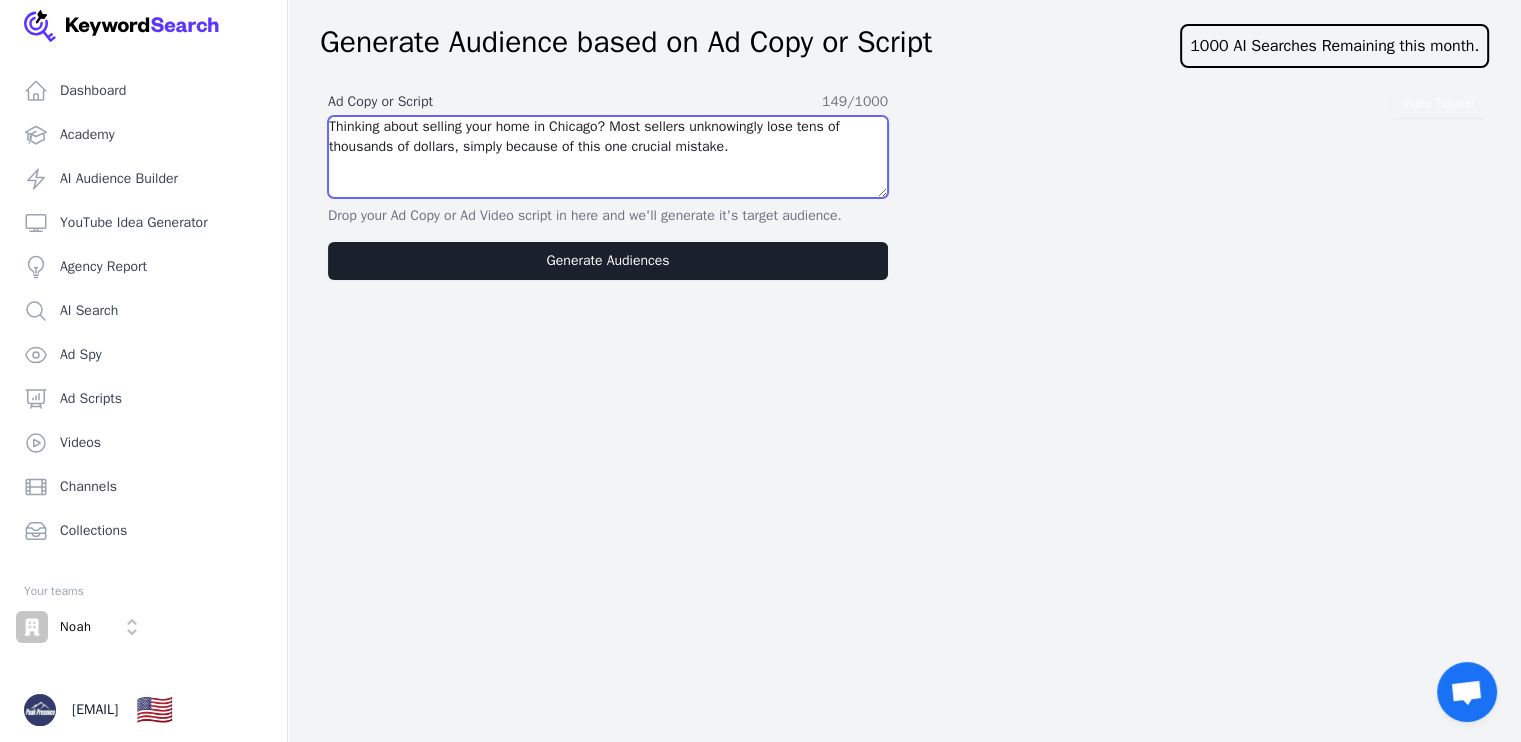paste on "Many homeowners fall into the trap of relying on the old school - “list it and wait method”, hoping the right buyer magically shows up. But in today's fast-moving market, homes that sit for too long get overlooked, forcing sellers into slashing their list price just to generate interest, resulting in wasted time and tens of thousands of dollars left on the table.
But here’s the good news: there’s a smarter, proven way to sell that’s helping local {CITY} homeowners attract serious, financially qualified buyers before the home even hits the market. Allowing you to sell faster, with less stress - oftentimes, with multiple offers and up to 110% of the asking price.
So if you're thinking about selling, I'll personally prepare a free, custom home valuation based real-time local data and trends, so you’ll know exactly what your home could sell" 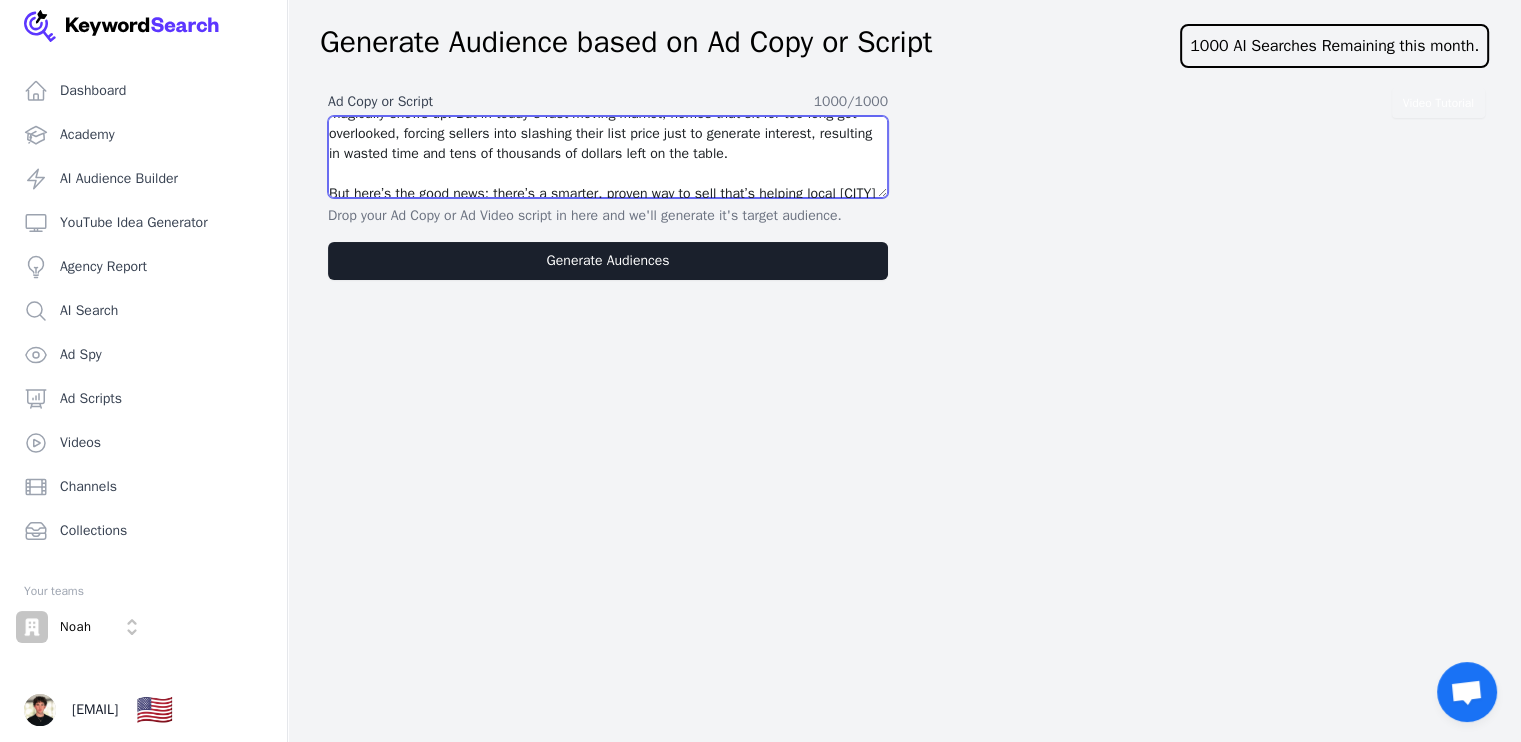 scroll, scrollTop: 120, scrollLeft: 0, axis: vertical 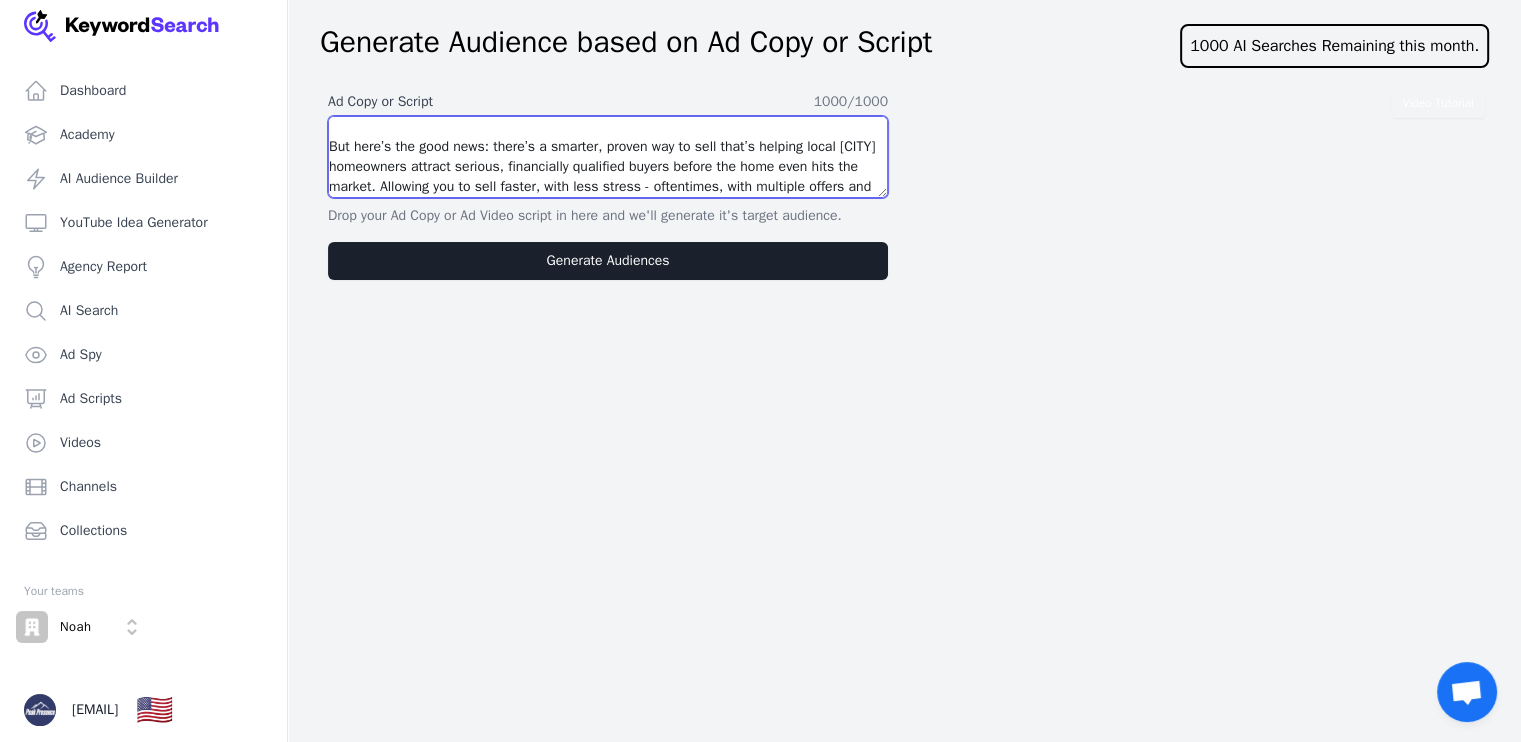 click on "Thinking about selling your home in Chicago? Most sellers unknowingly lose tens of thousands of dollars, simply because of this one crucial mistake. Many homeowners fall into the trap of relying on the old school - “list it and wait method”, hoping the right buyer magically shows up. But in today's fast-moving market, homes that sit for too long get overlooked, forcing sellers into slashing their list price just to generate interest, resulting in wasted time and tens of thousands of dollars left on the table.
But here’s the good news: there’s a smarter, proven way to sell that’s helping local {CITY} homeowners attract serious, financially qualified buyers before the home even hits the market. Allowing you to sell faster, with less stress - oftentimes, with multiple offers and up to 110% of the asking price.
So if you're thinking about selling, I'll personally prepare a free, custom home valuation based real-time local data and trends, so you’ll know exactly what your home could sell" at bounding box center (608, 157) 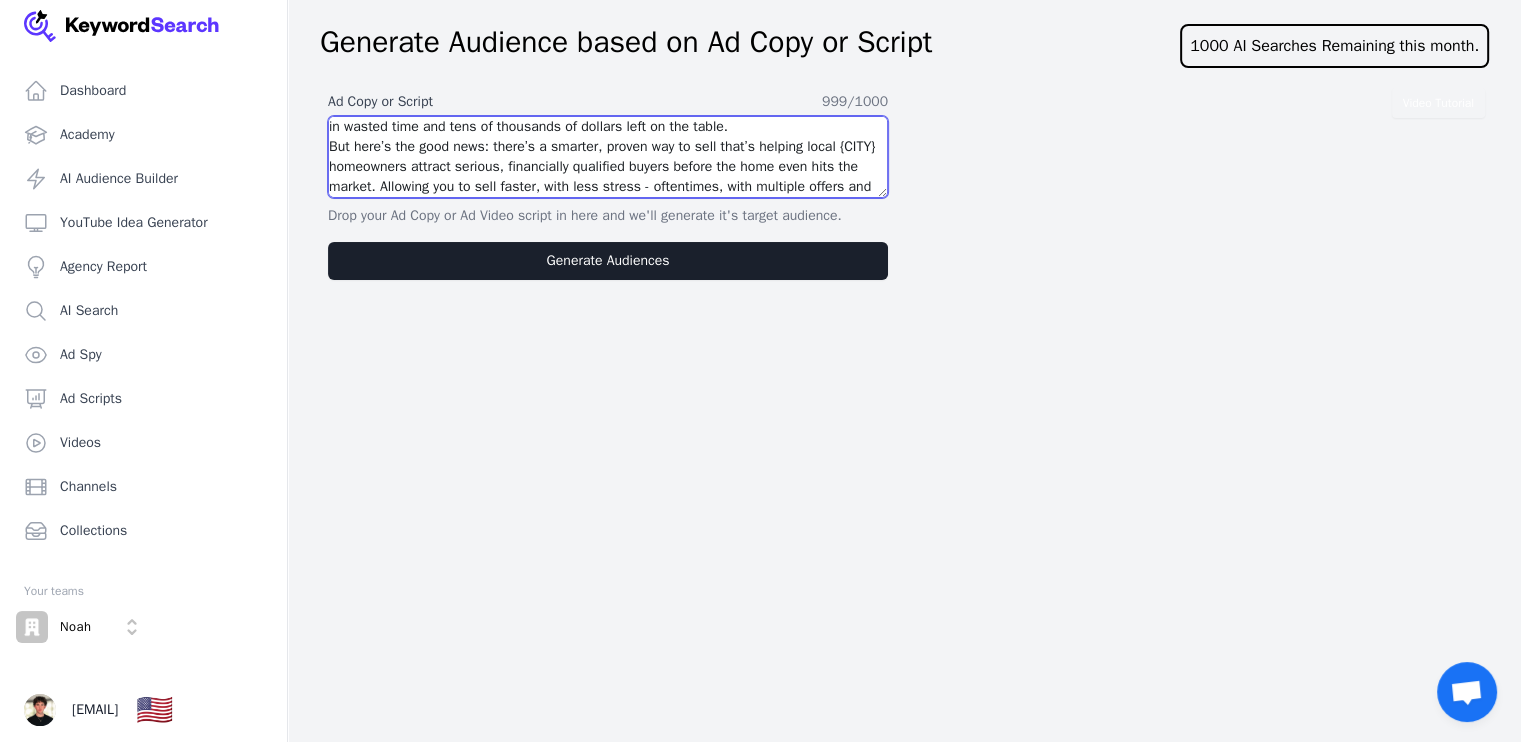 scroll, scrollTop: 200, scrollLeft: 0, axis: vertical 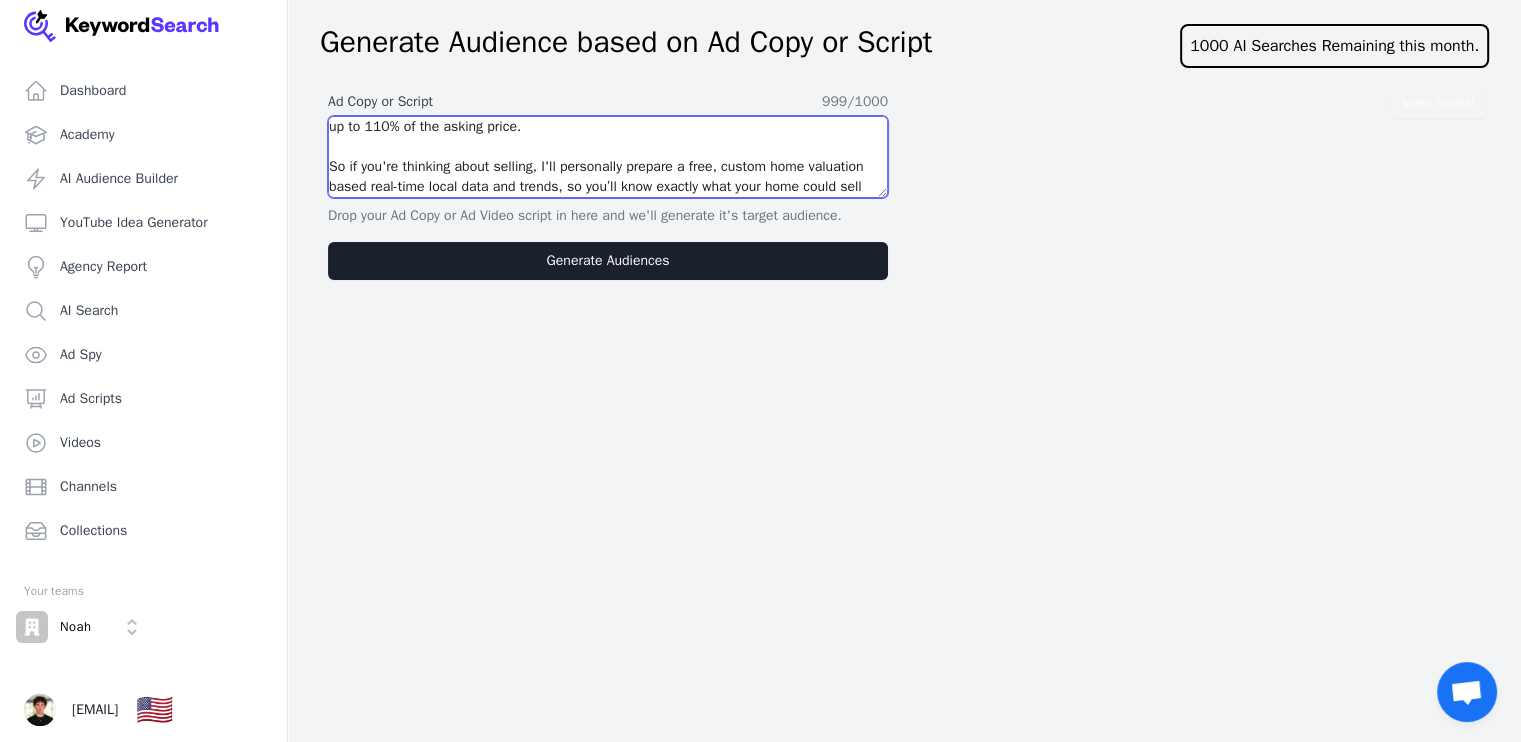 click on "Thinking about selling your home in Chicago? Most sellers unknowingly lose tens of thousands of dollars, simply because of this one crucial mistake. Many homeowners fall into the trap of relying on the old school - “list it and wait method”, hoping the right buyer magically shows up. But in today's fast-moving market, homes that sit for too long get overlooked, forcing sellers into slashing their list price just to generate interest, resulting in wasted time and tens of thousands of dollars left on the table.
But here’s the good news: there’s a smarter, proven way to sell that’s helping local {CITY} homeowners attract serious, financially qualified buyers before the home even hits the market. Allowing you to sell faster, with less stress - oftentimes, with multiple offers and up to 110% of the asking price.
So if you're thinking about selling, I'll personally prepare a free, custom home valuation based real-time local data and trends, so you’ll know exactly what your home could sell" at bounding box center (608, 157) 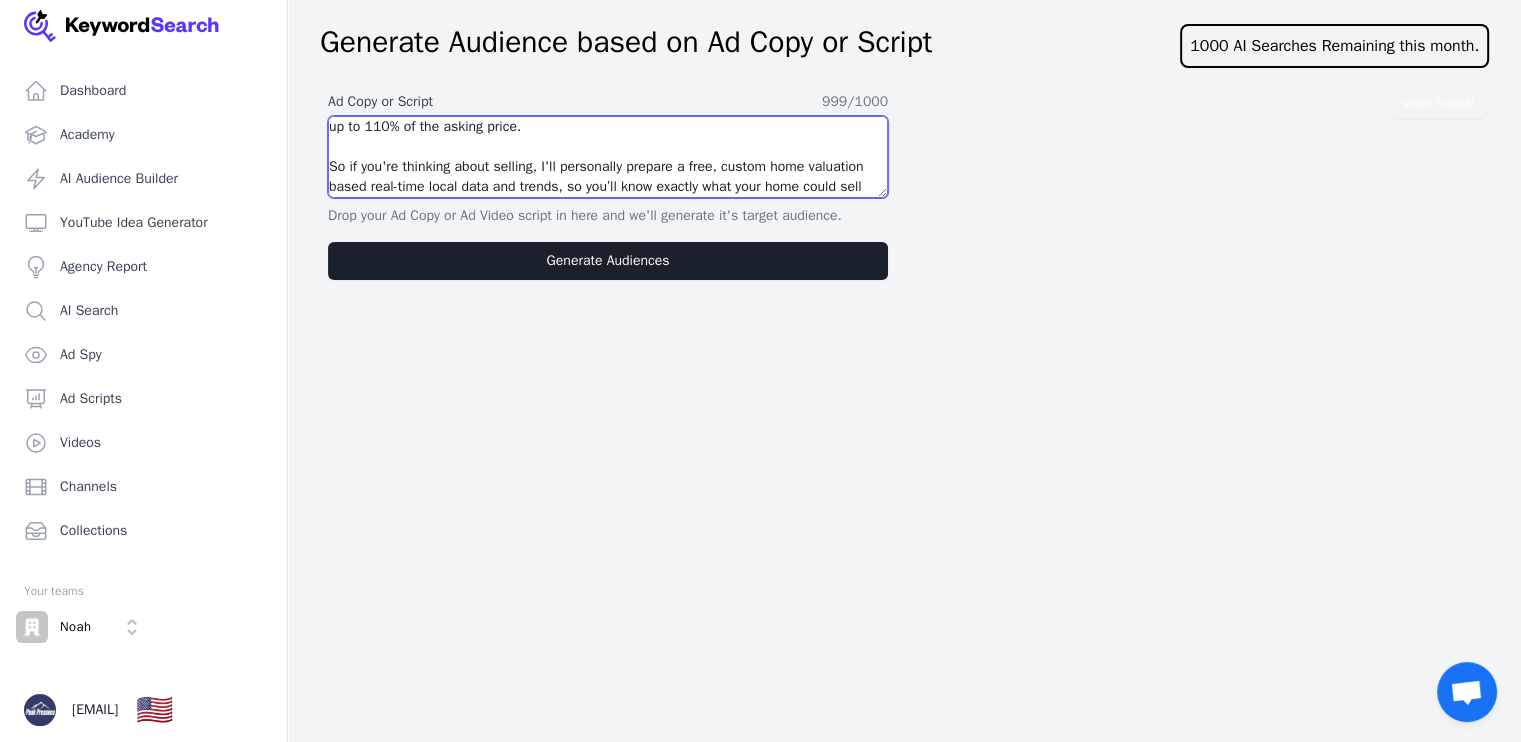 type on "Thinking about selling your home in Chicago? Most sellers unknowingly lose tens of thousands of dollars, simply because of this one crucial mistake. Many homeowners fall into the trap of relying on the old school - “list it and wait method”, hoping the right buyer magically shows up. But in today's fast-moving market, homes that sit for too long get overlooked, forcing sellers into slashing their list price just to generate interest, resulting in wasted time and tens of thousands of dollars left on the table.
But here’s the good news: there’s a smarter, proven way to sell that’s helping local {CITY} homeowners attract serious, financially qualified buyers before the home even hits the market. Allowing you to sell faster, with less stress - oftentimes, with multiple offers and up to 110% of the asking price.
So if you're thinking about selling, I'll personally prepare a free, custom home valuation based real-time local data and trends, so you’ll know exactly what your home could sell" 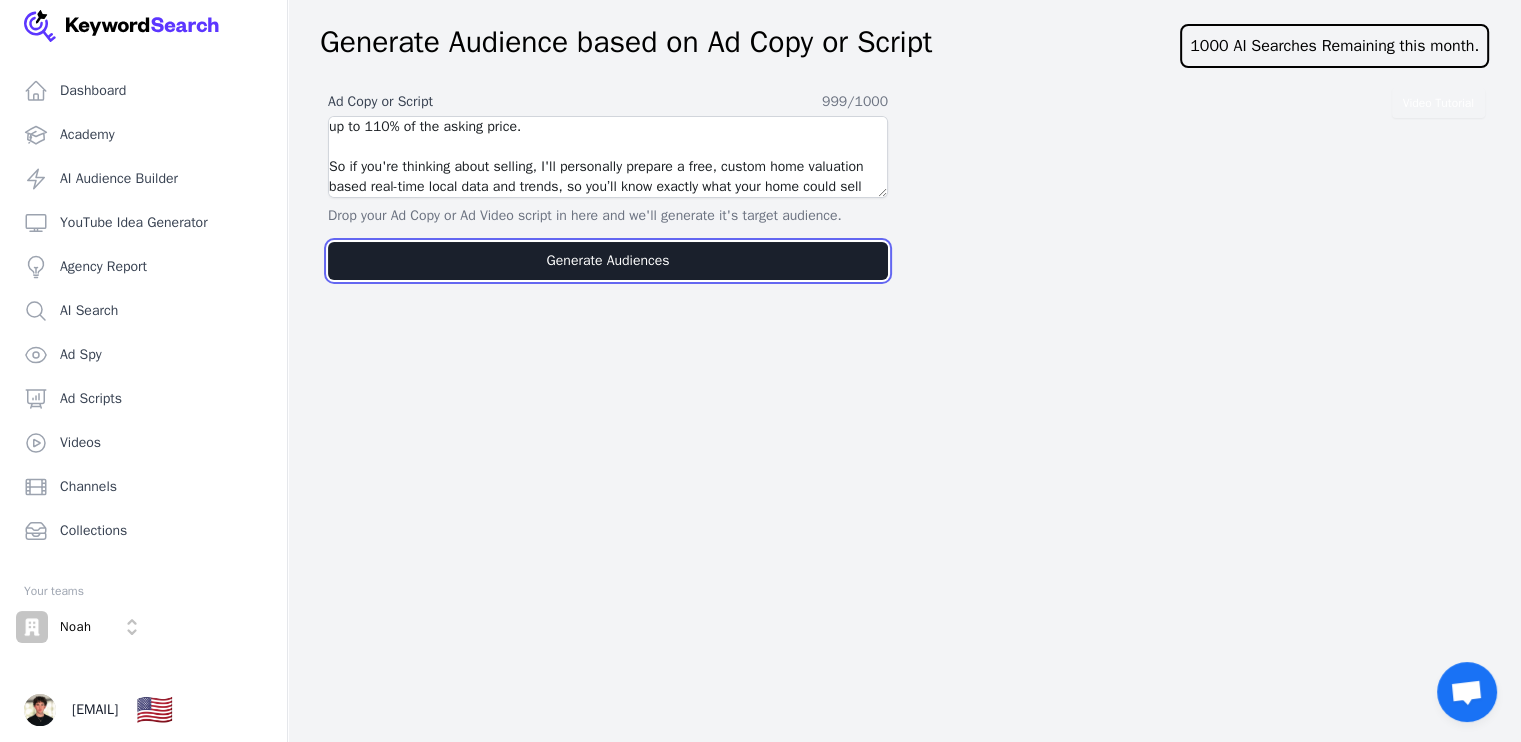 click on "Generate Audiences" at bounding box center (608, 261) 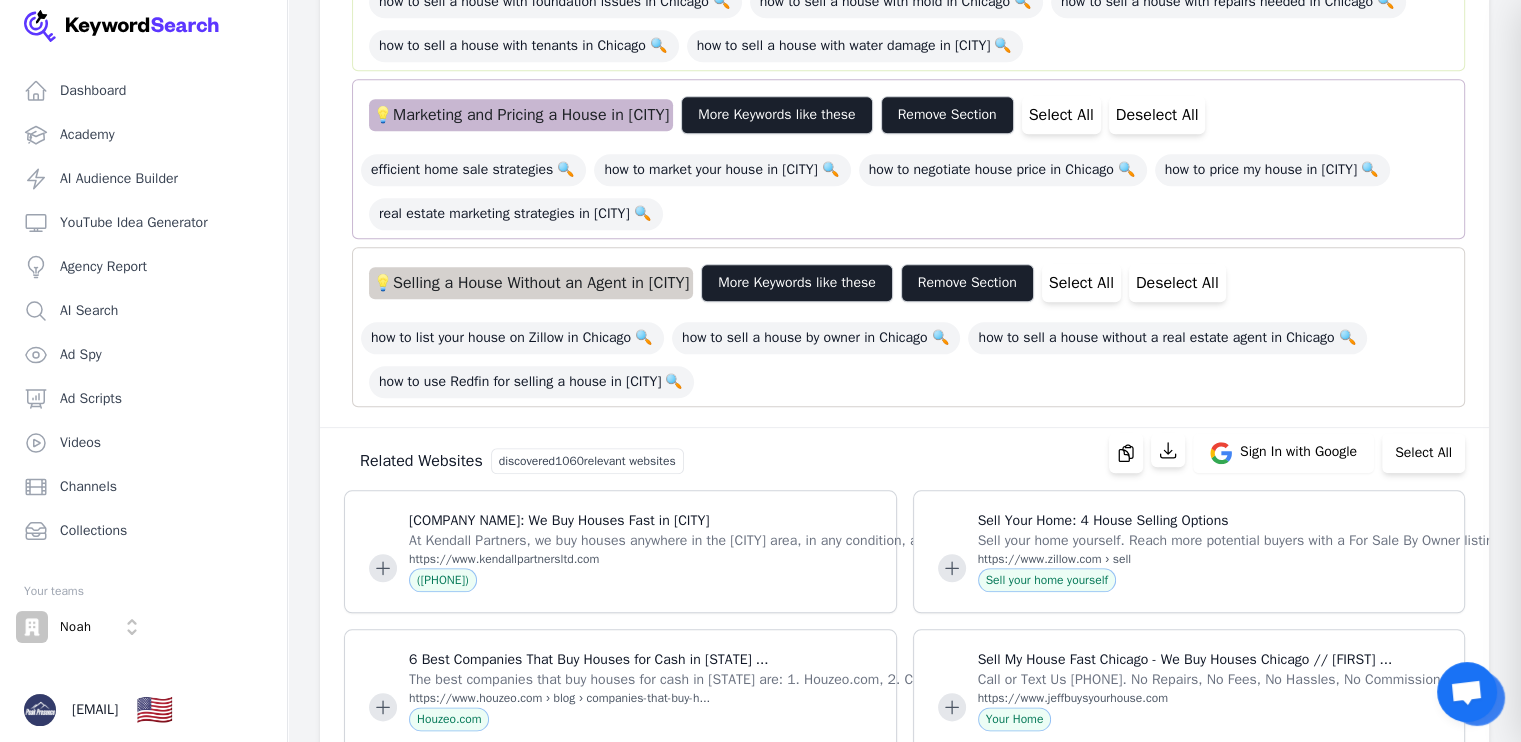 scroll, scrollTop: 2124, scrollLeft: 0, axis: vertical 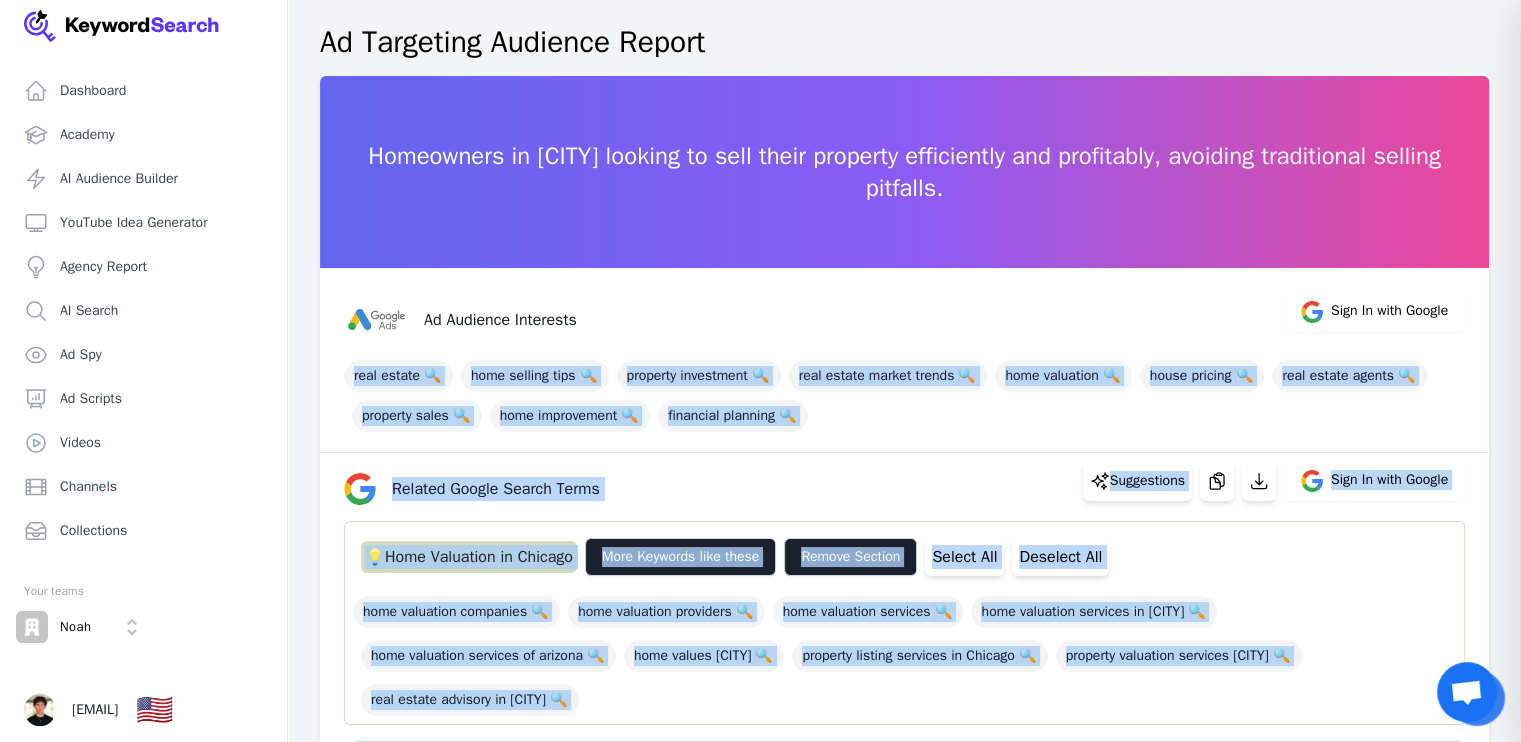 drag, startPoint x: 759, startPoint y: 584, endPoint x: 343, endPoint y: 369, distance: 468.2745 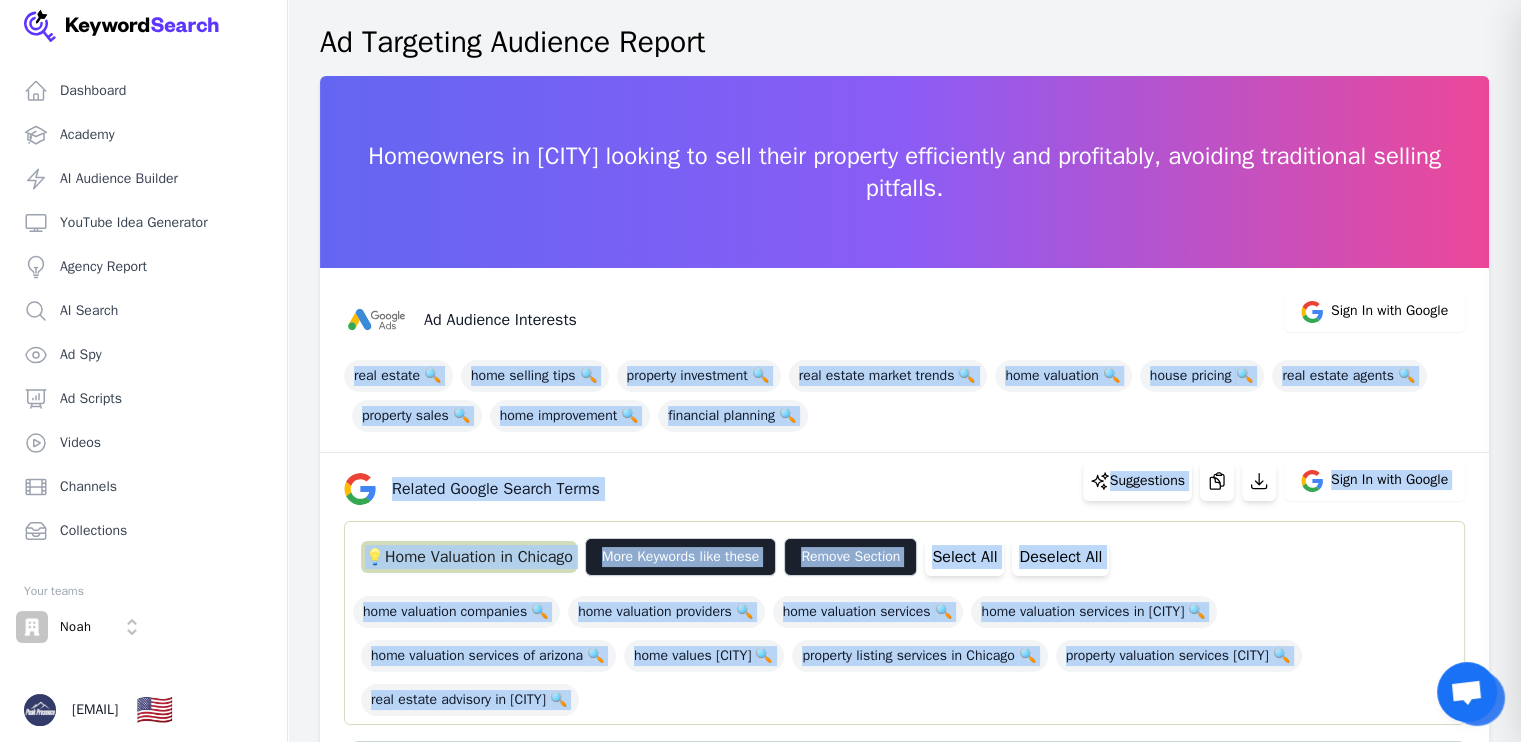 click on "Homeowners in Chicago looking to sell their property efficiently and profitably, avoiding traditional selling pitfalls. Ad Audience Interests Sign In with Google real estate 🔍 home selling tips 🔍 property investment 🔍 real estate market trends 🔍 home valuation 🔍 house pricing 🔍 real estate agents 🔍 property sales 🔍 home improvement 🔍 financial planning 🔍 Related Google Search Terms Suggestions Sign In with Google 💡  Home Valuation in Chicago More Keywords like these Remove Section Select All Deselect All home valuation companies 🔍 home valuation providers 🔍 home valuation services 🔍 home valuation services in Chicago 🔍 home valuation services of arizona 🔍 home values chicago 🔍 property listing services in Chicago 🔍 property valuation services chicago 🔍 real estate advisory in Chicago 🔍 💡  Chicago Real Estate Market More Keywords like these Remove Section Select All Deselect All Chicago property market analysis 🔍 Chicago property sales trends 75" at bounding box center (904, 59776) 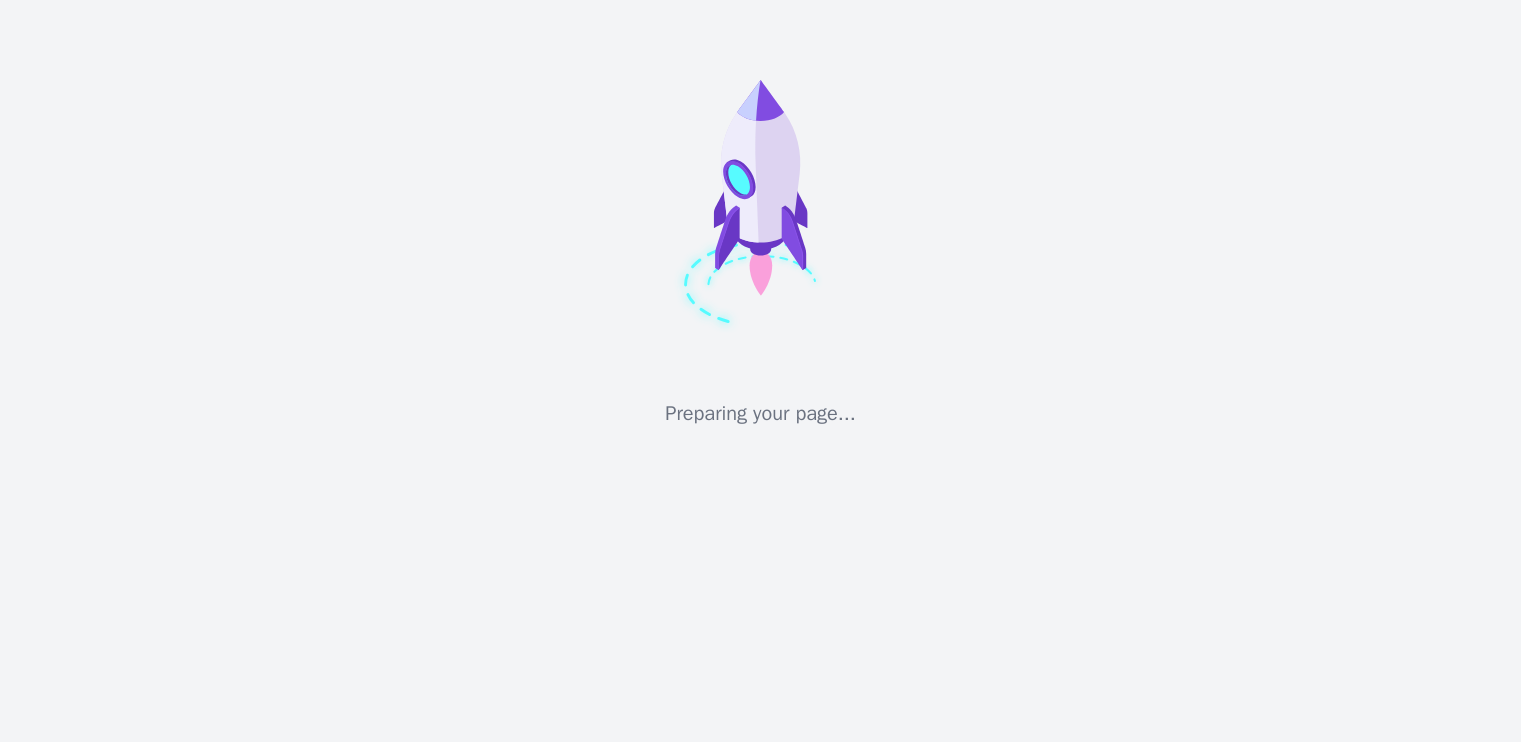 scroll, scrollTop: 0, scrollLeft: 0, axis: both 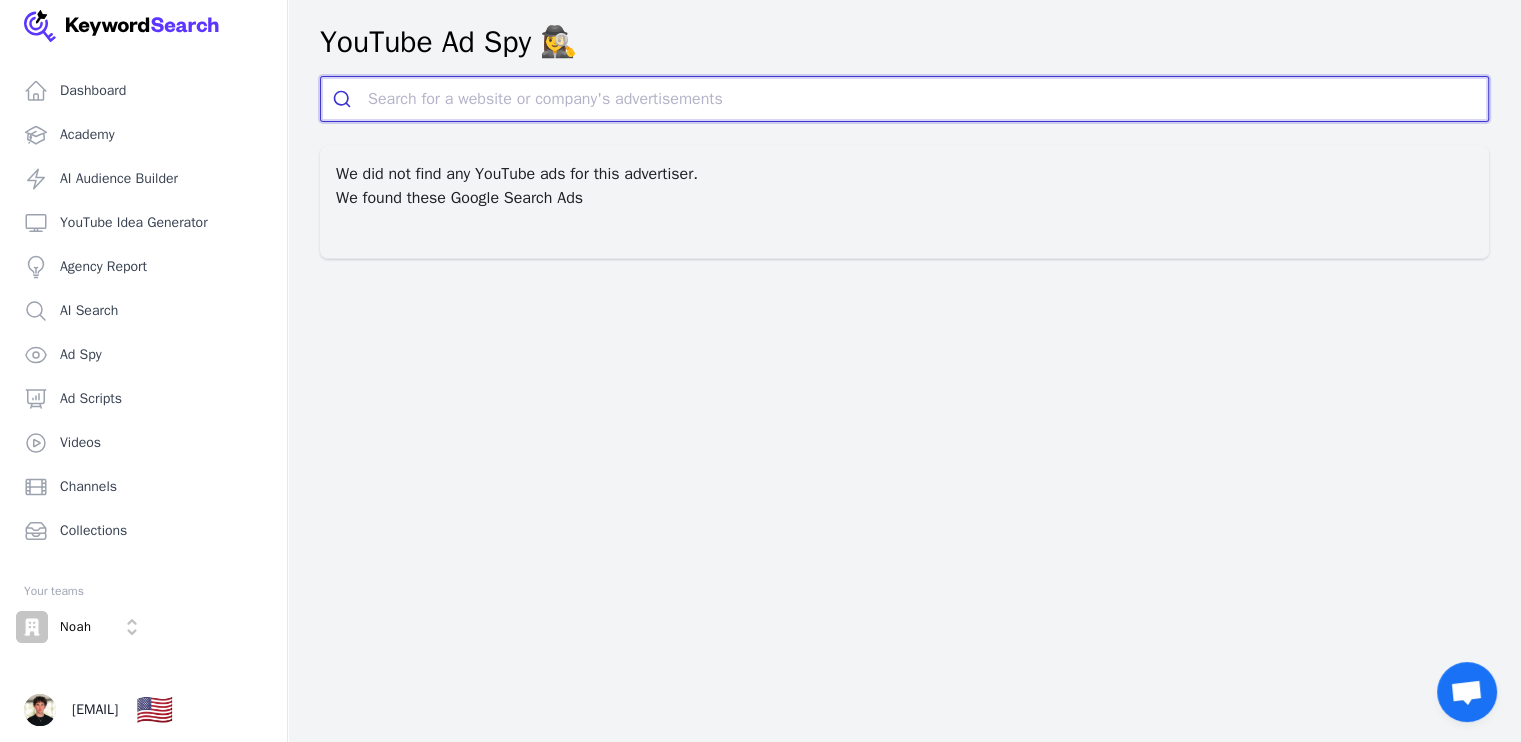 click at bounding box center [928, 99] 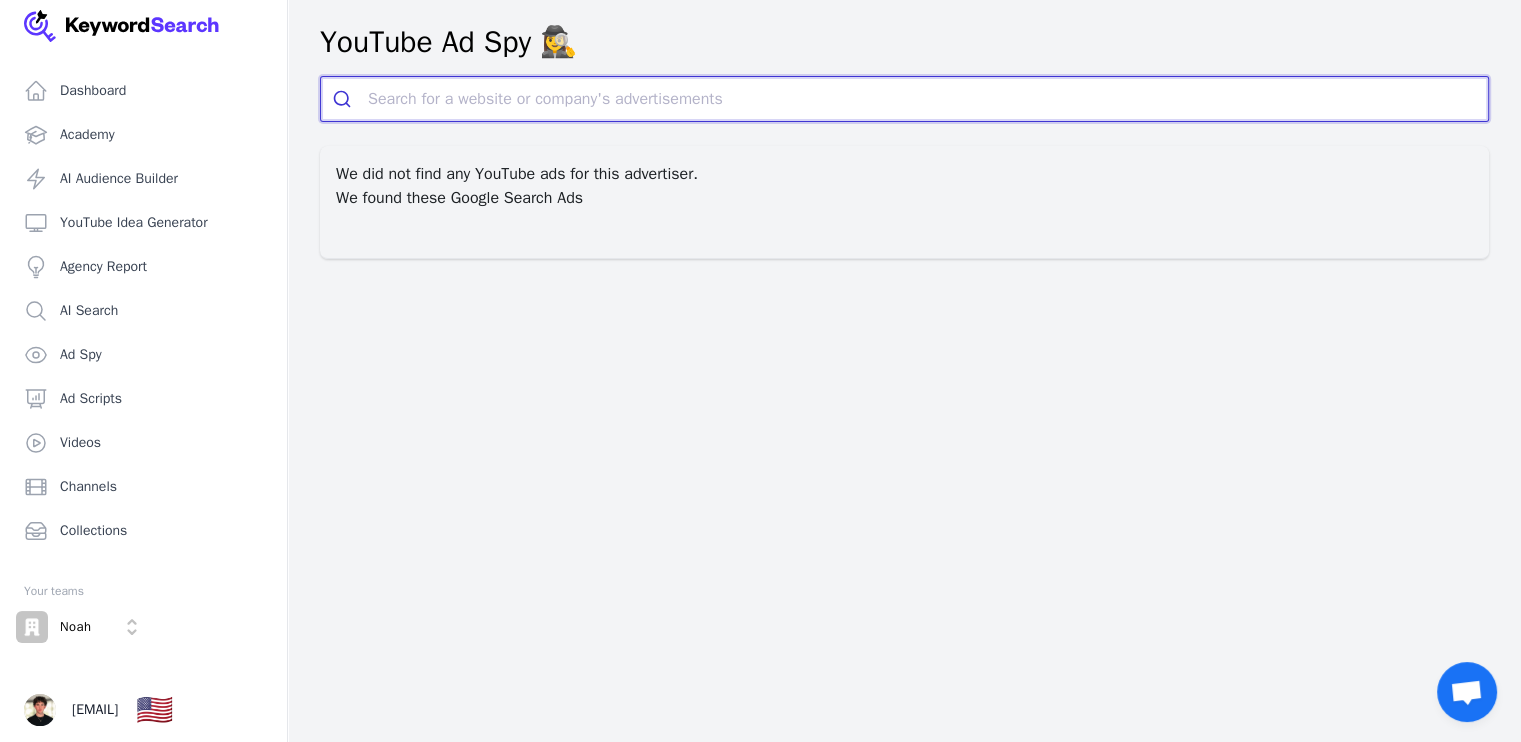click at bounding box center (928, 99) 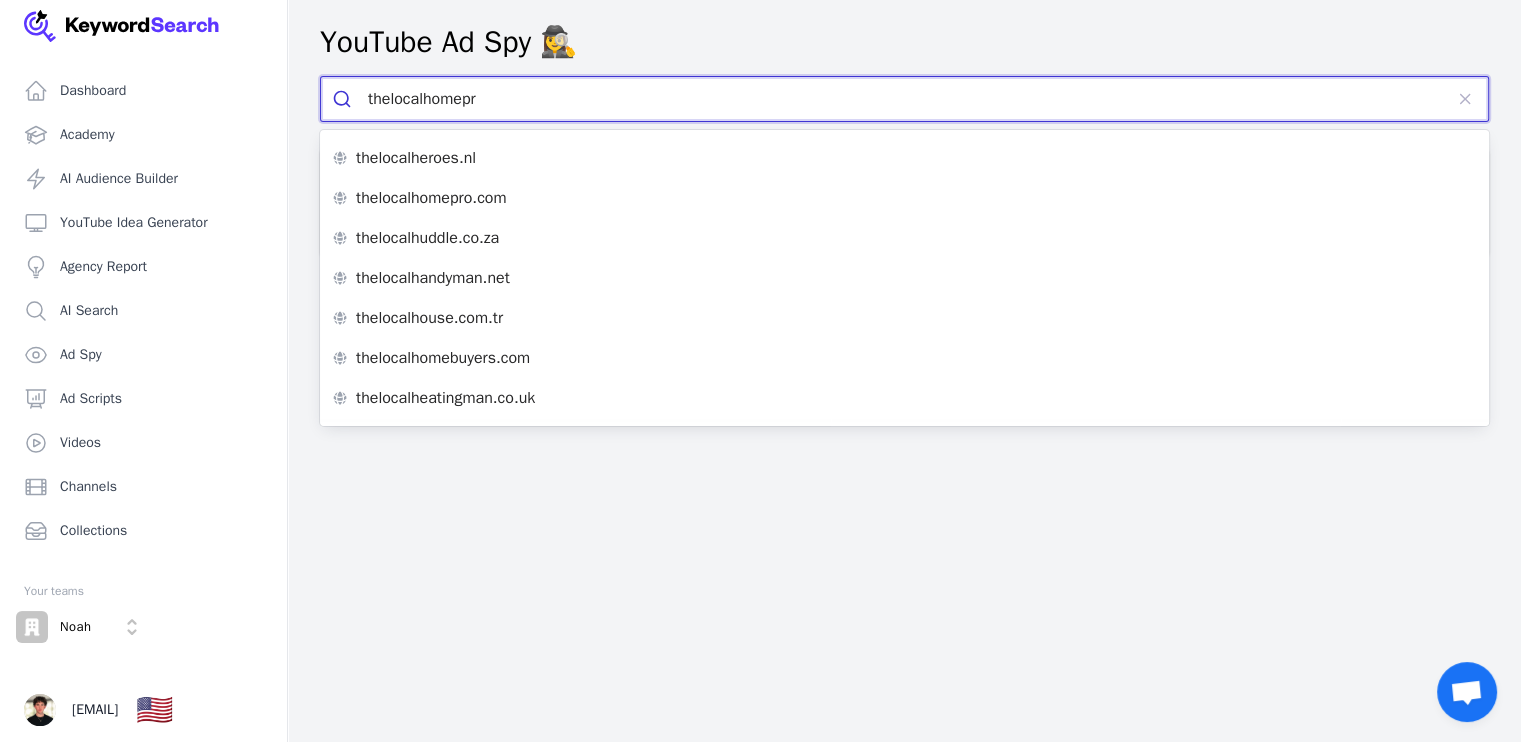 type on "thelocalhomepro" 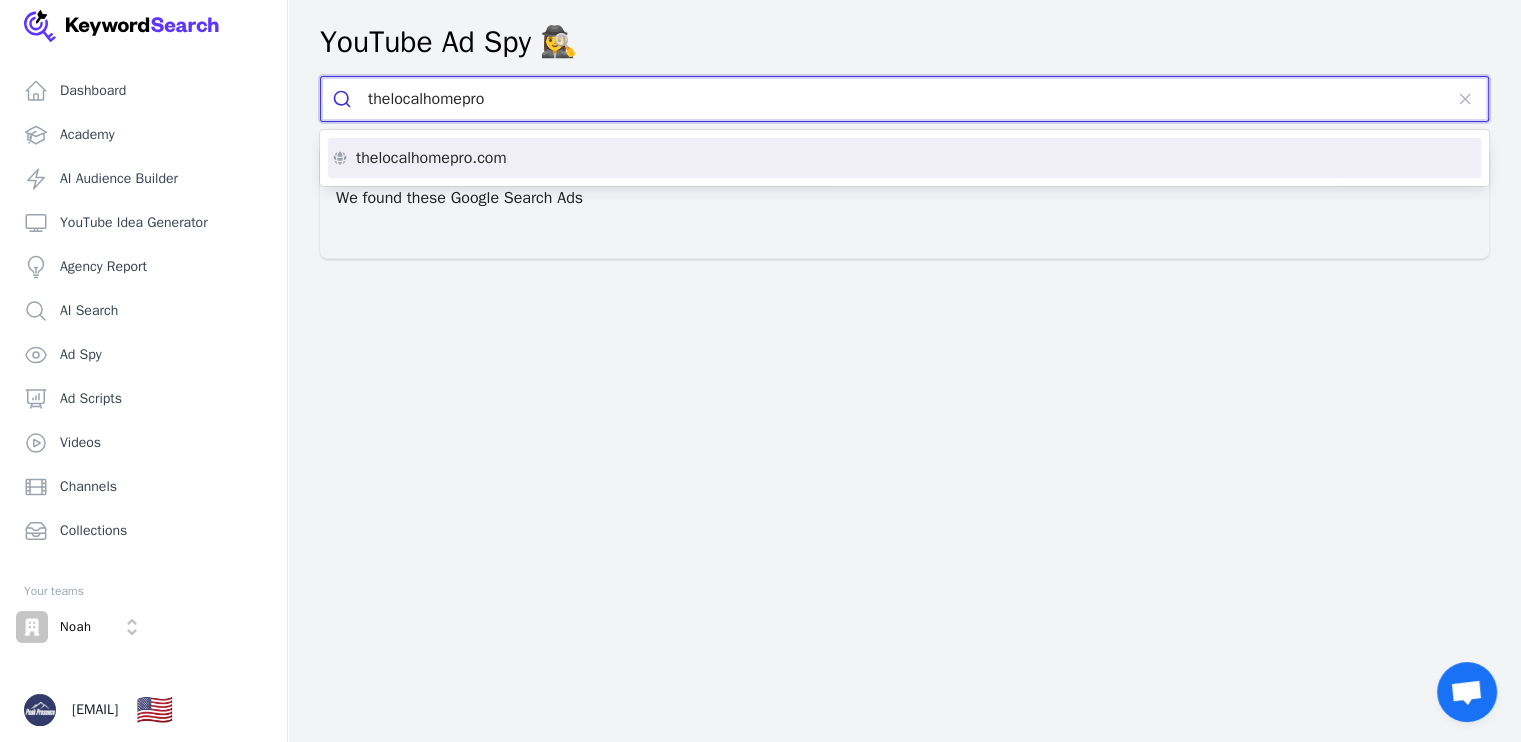 click on "thelocalhomepro.com" at bounding box center (431, 158) 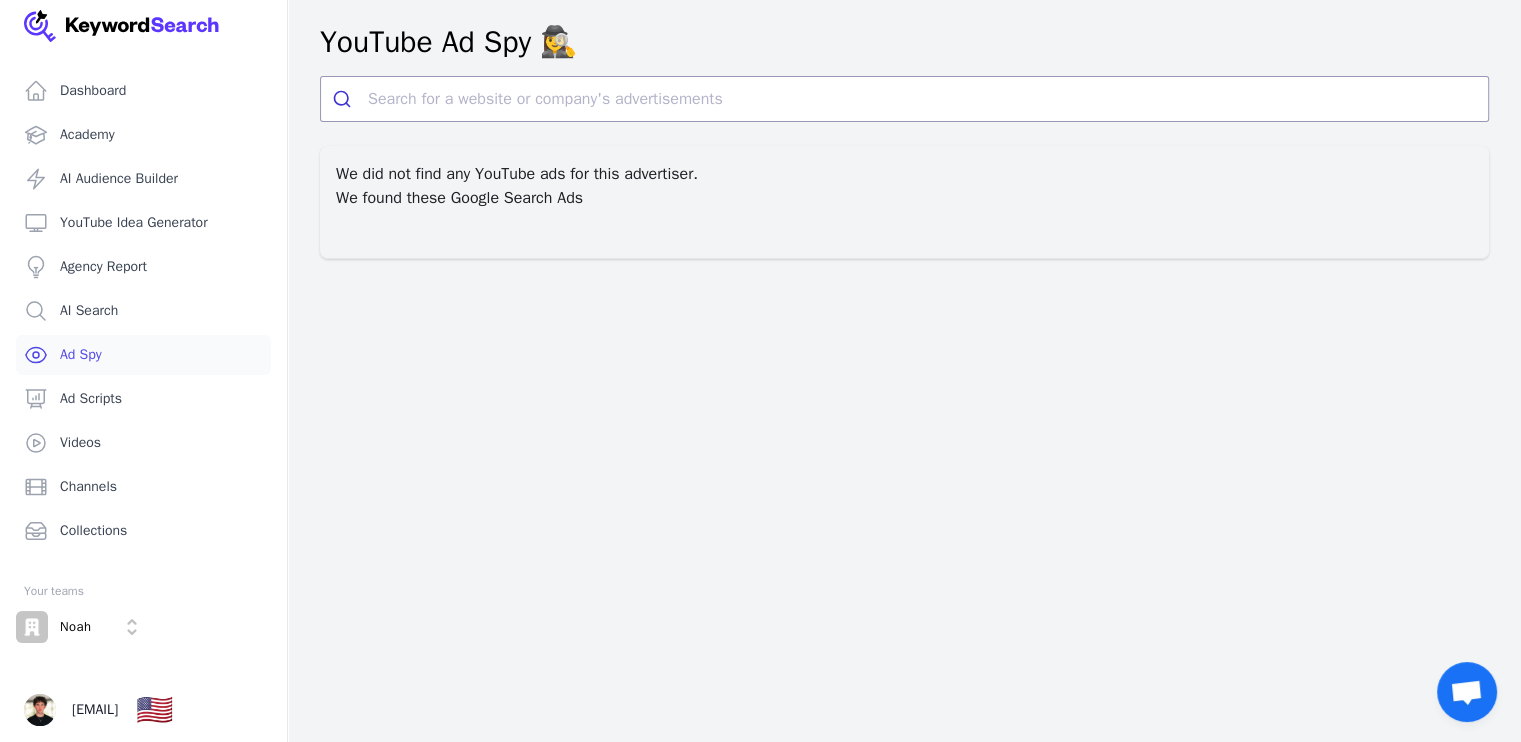 click on "Ad Spy" at bounding box center (143, 355) 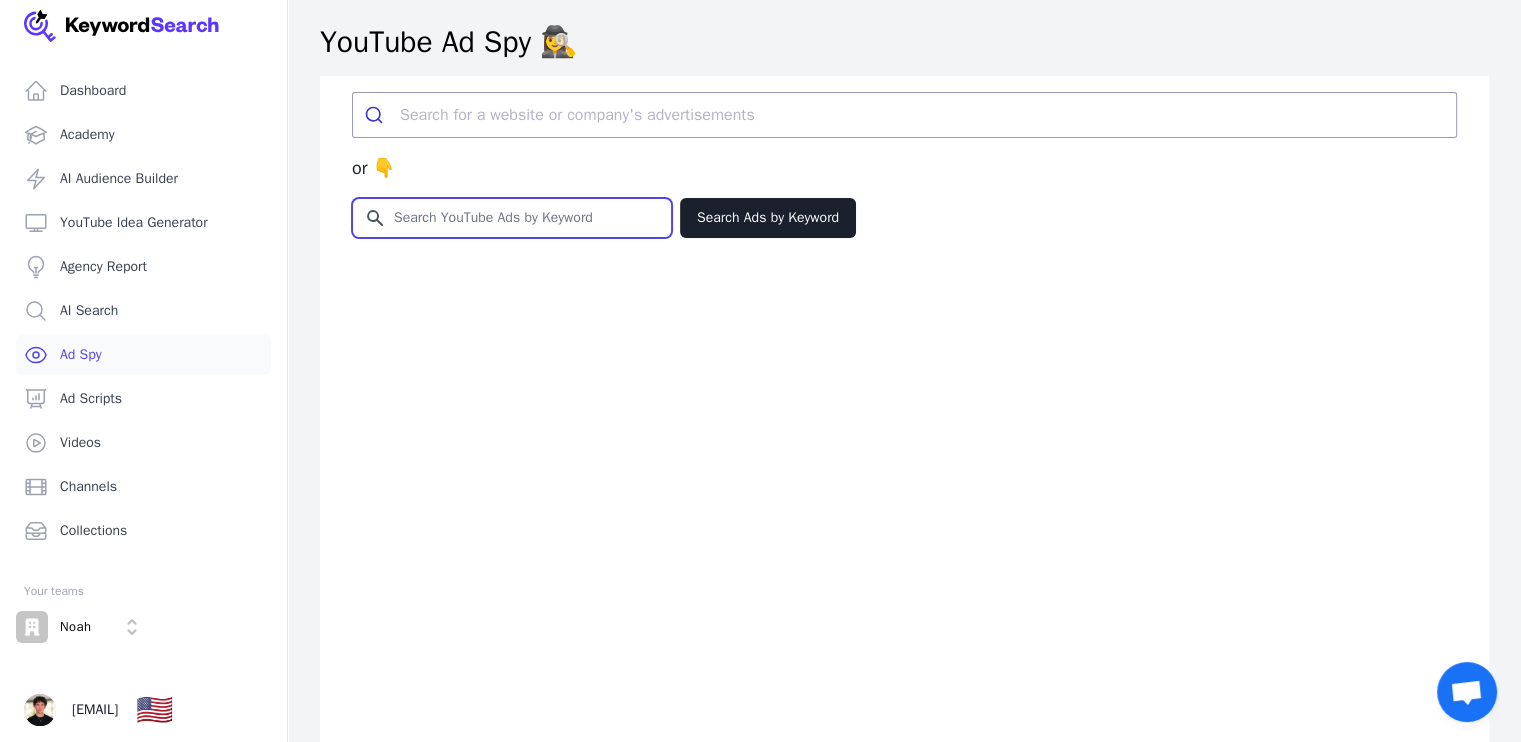 click on "Search for YouTube Keywords" at bounding box center [512, 218] 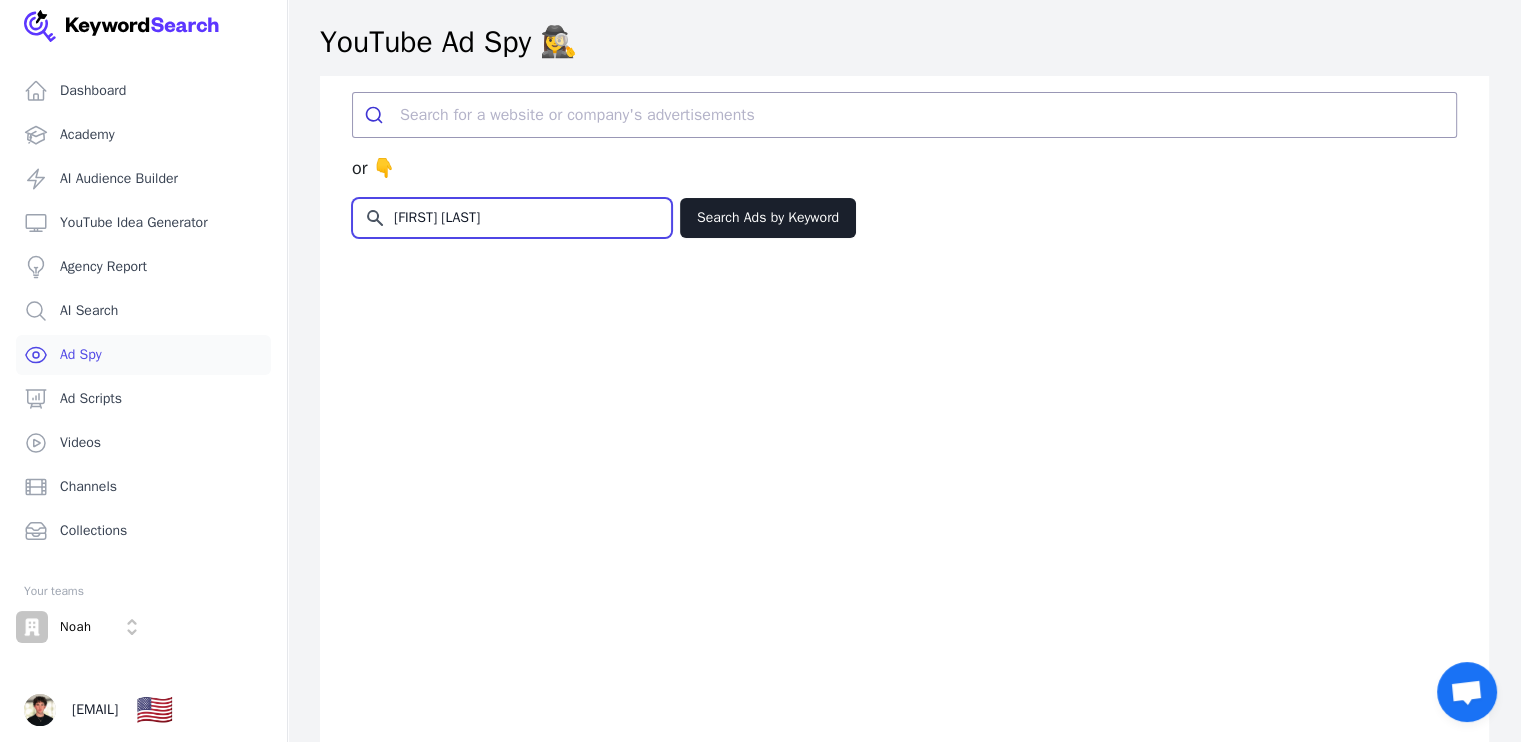 type on "cindy hook 1" 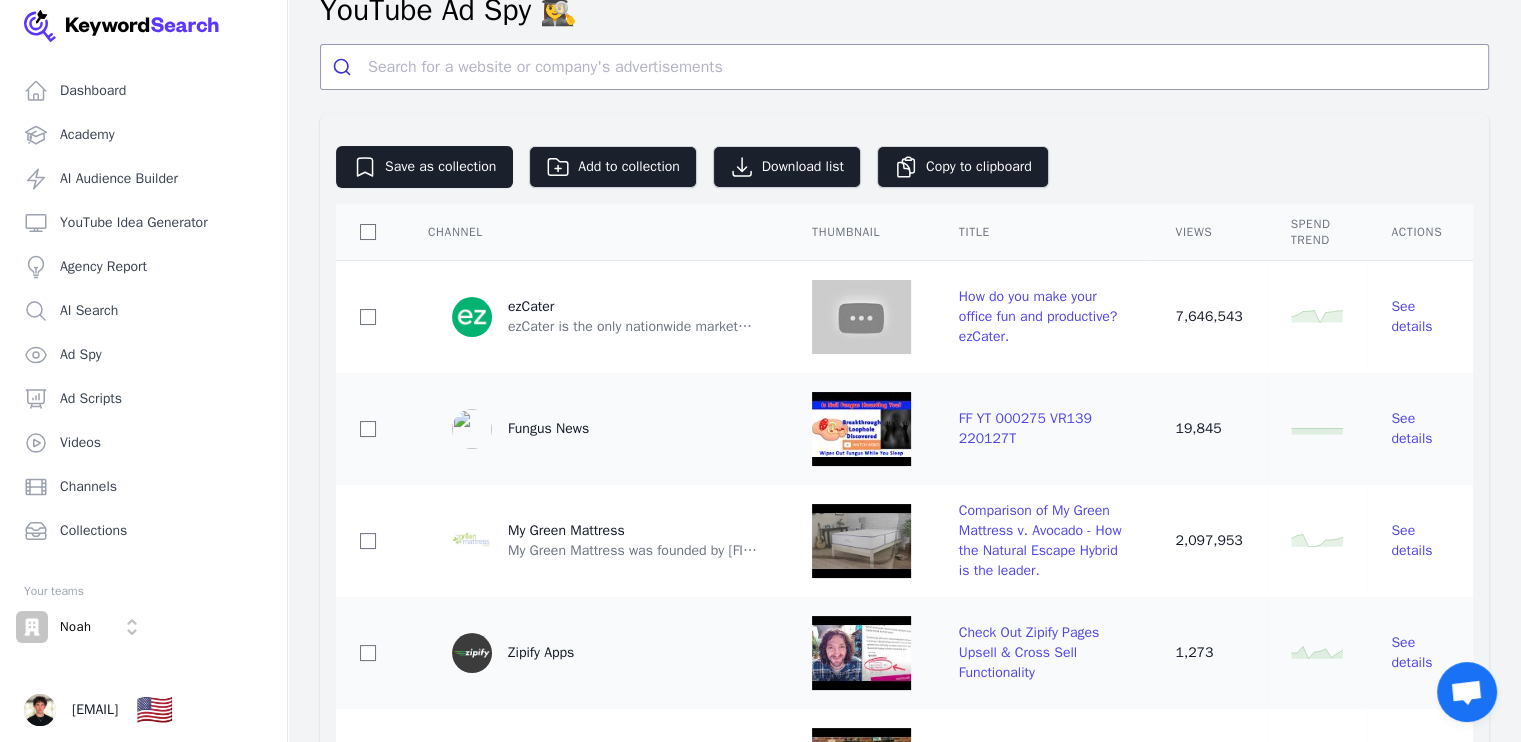 scroll, scrollTop: 0, scrollLeft: 0, axis: both 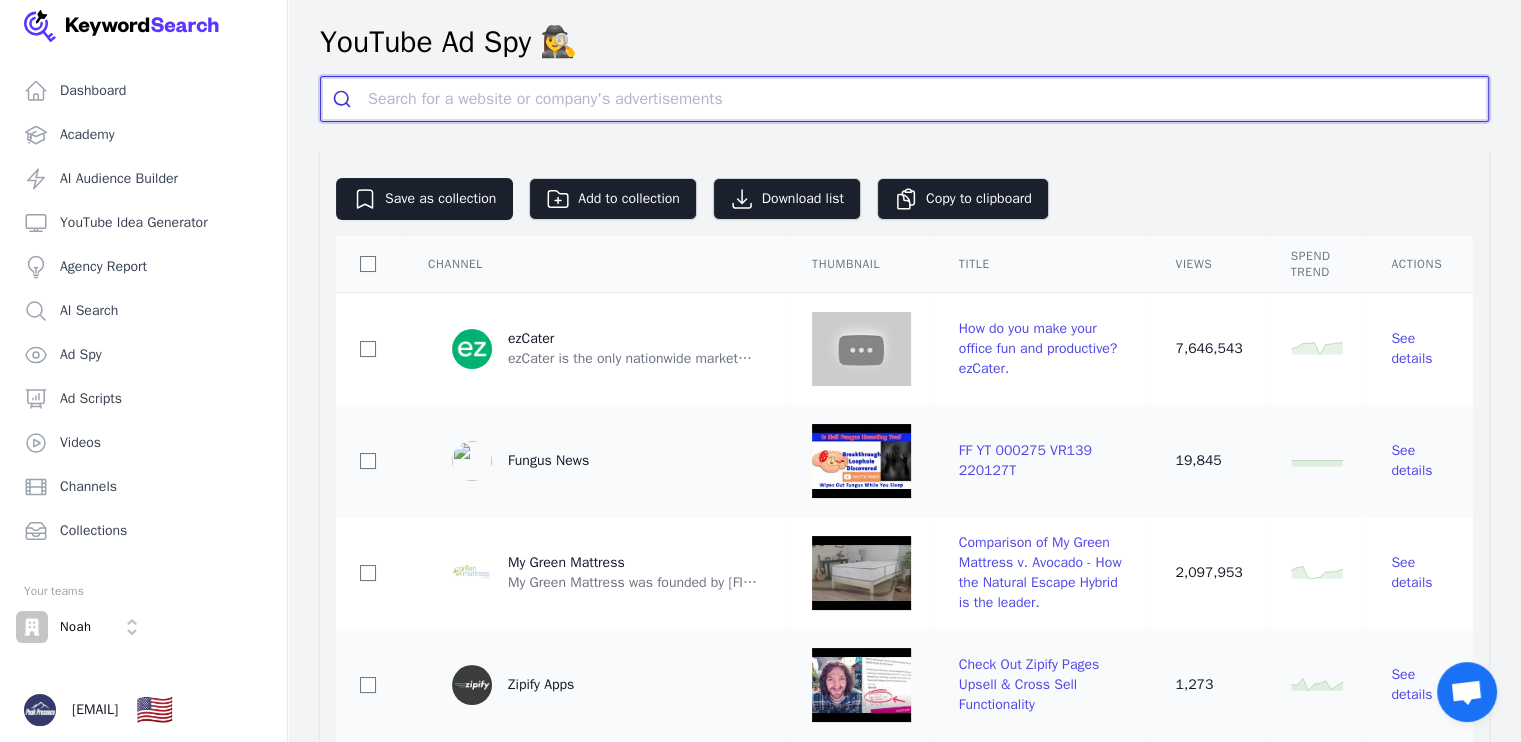 click at bounding box center [928, 99] 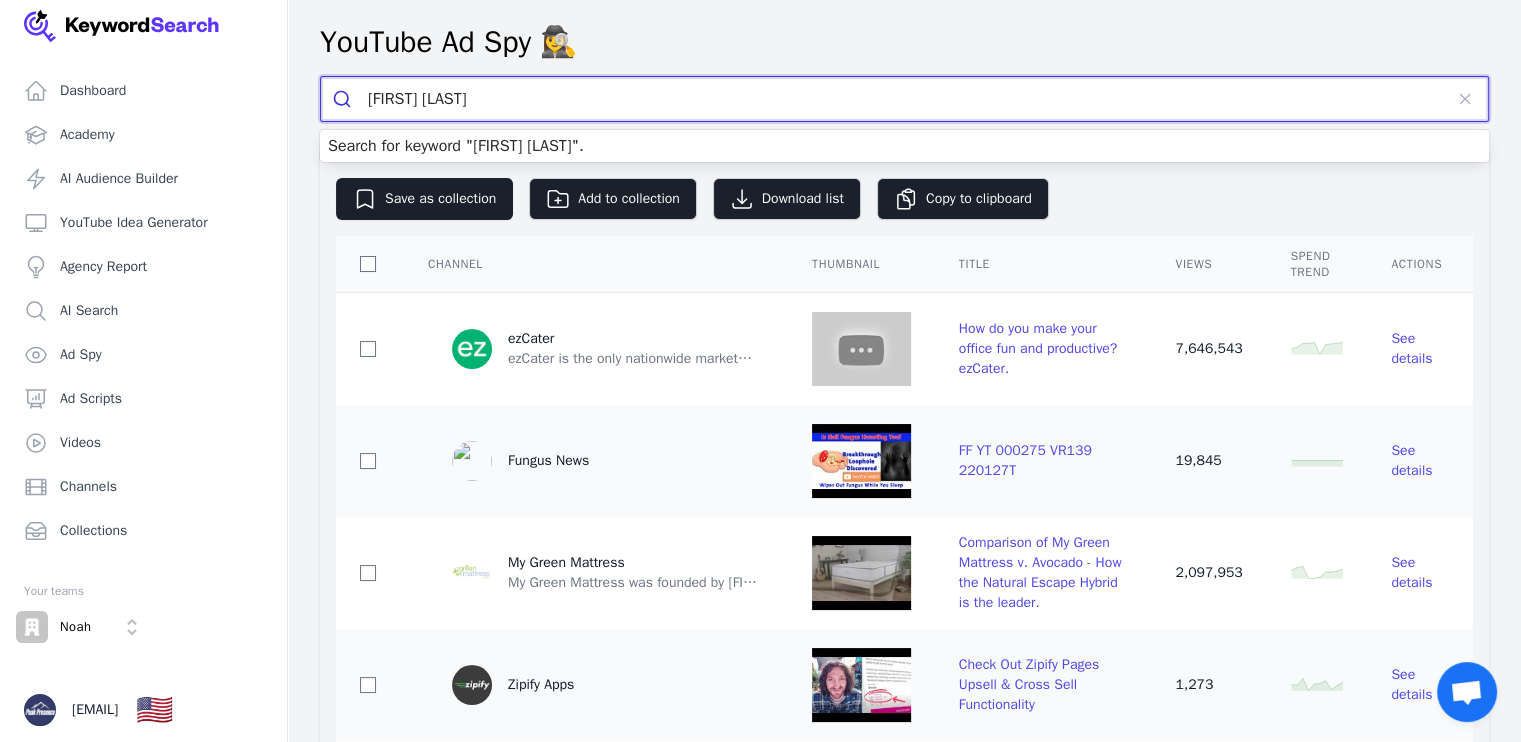 type on "cindy carrigan" 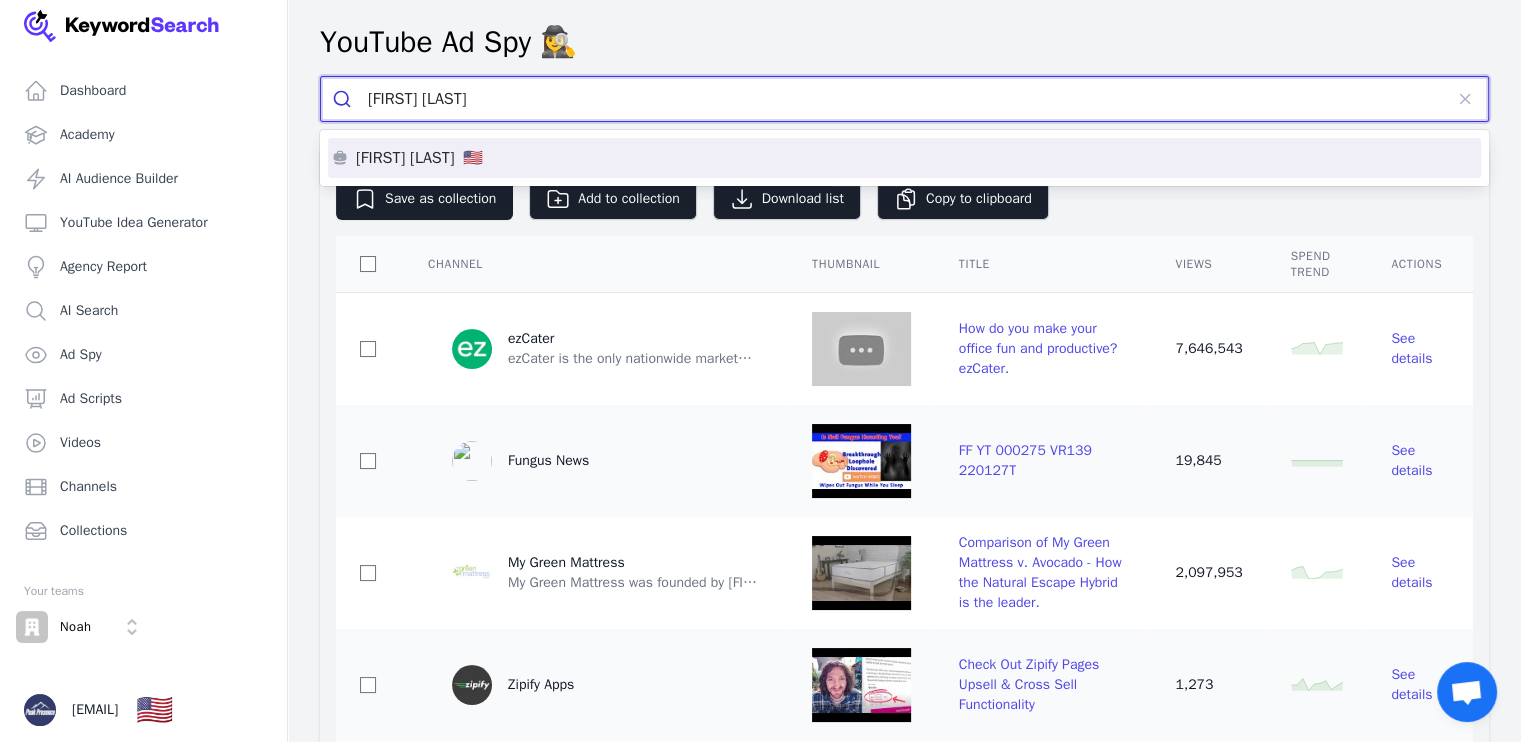 click on "🇺🇸" at bounding box center [472, 158] 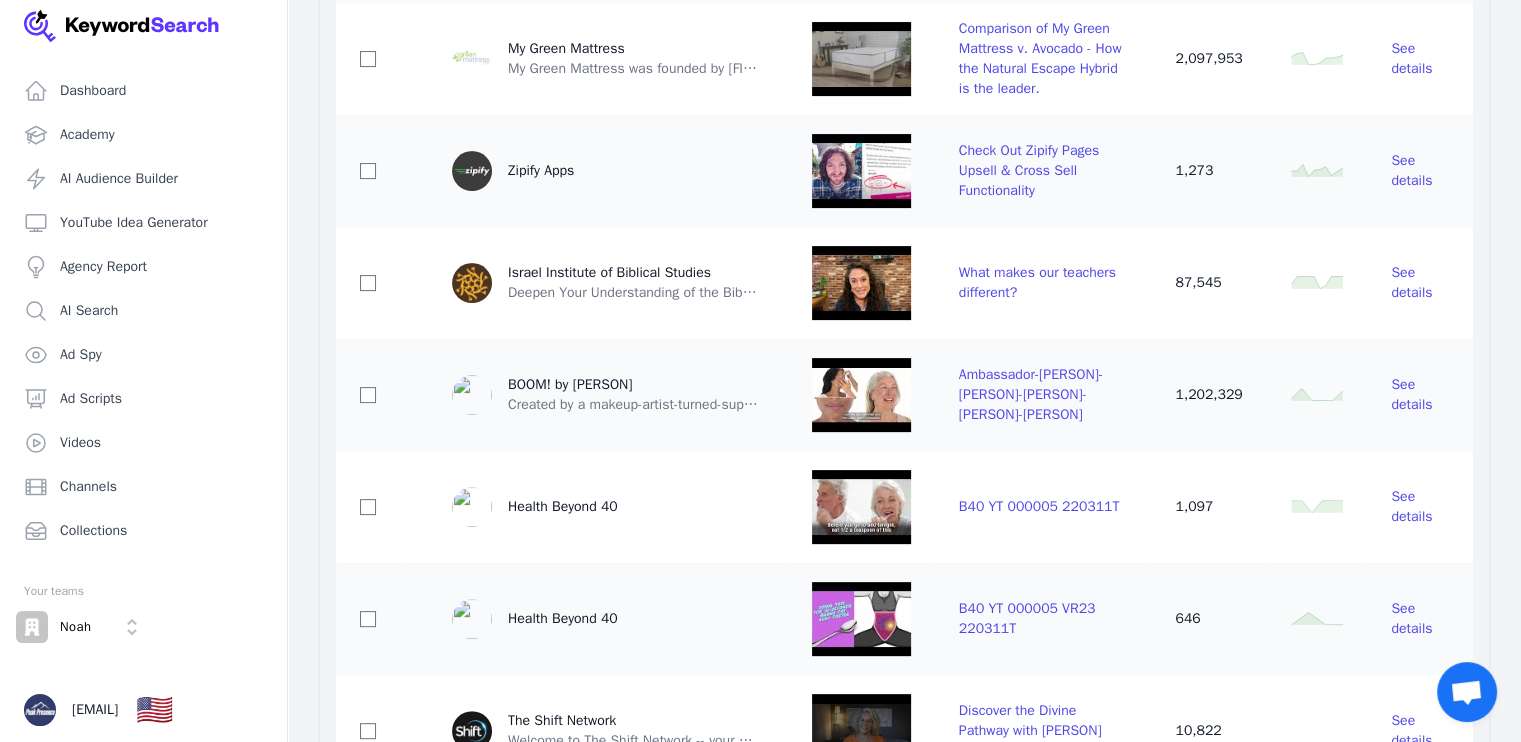scroll, scrollTop: 0, scrollLeft: 0, axis: both 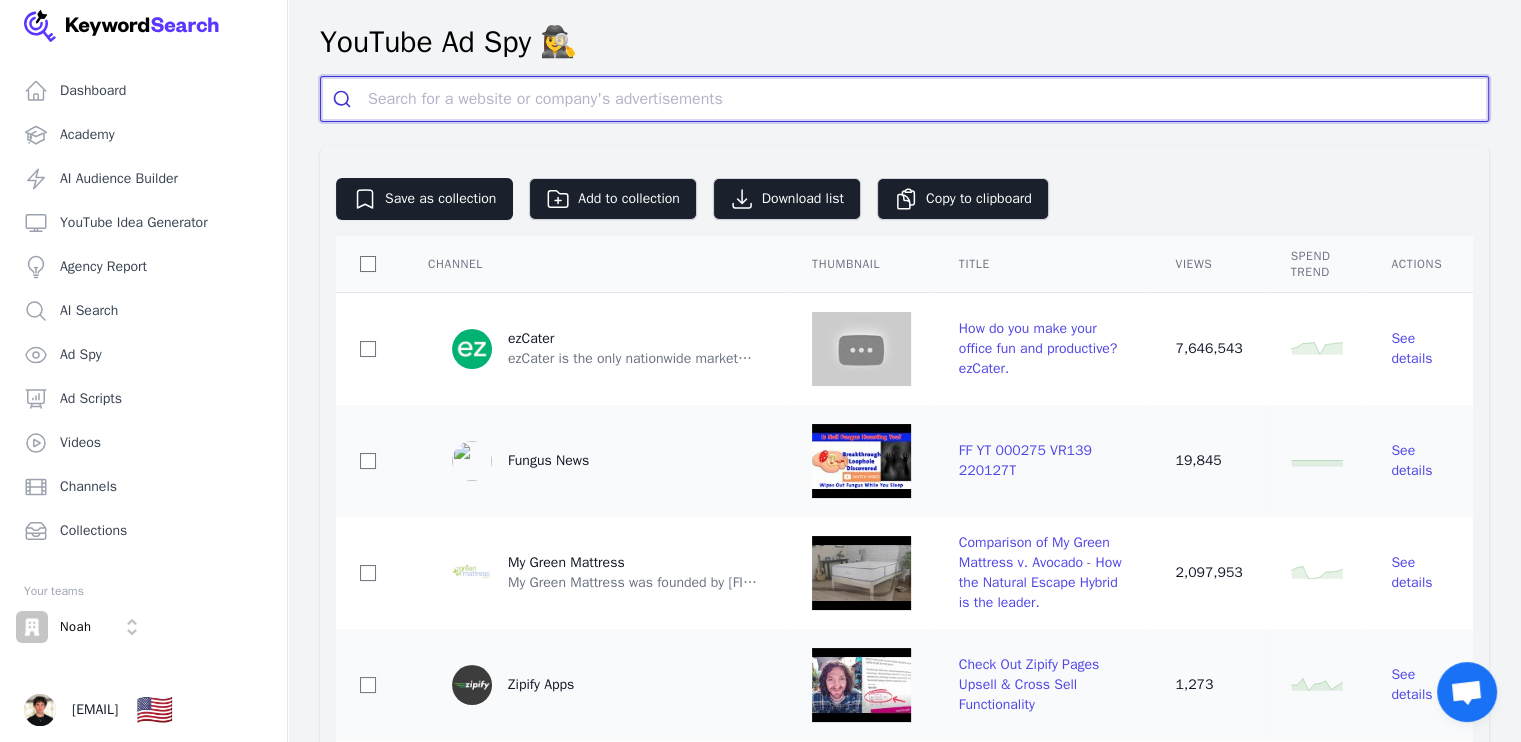 click at bounding box center [928, 99] 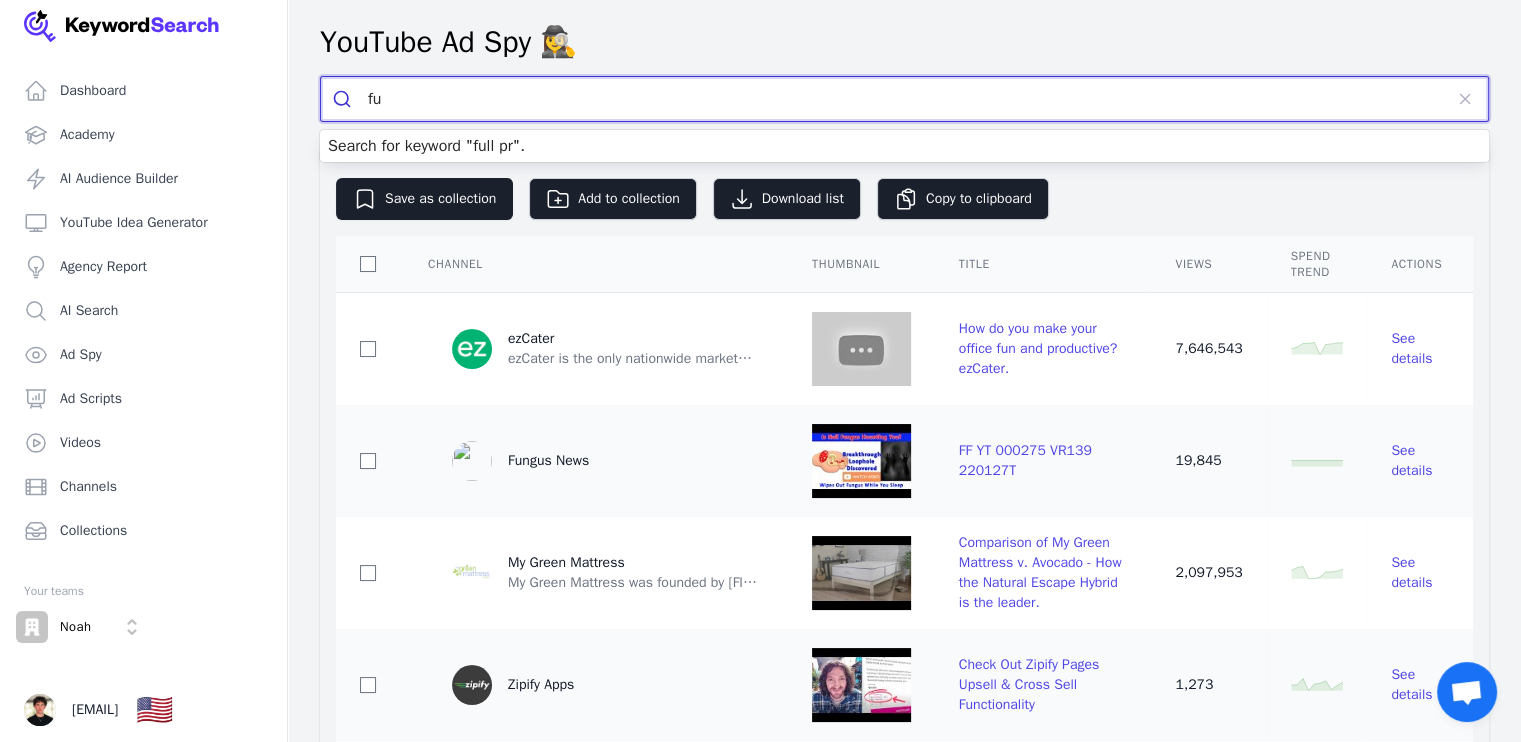 type on "f" 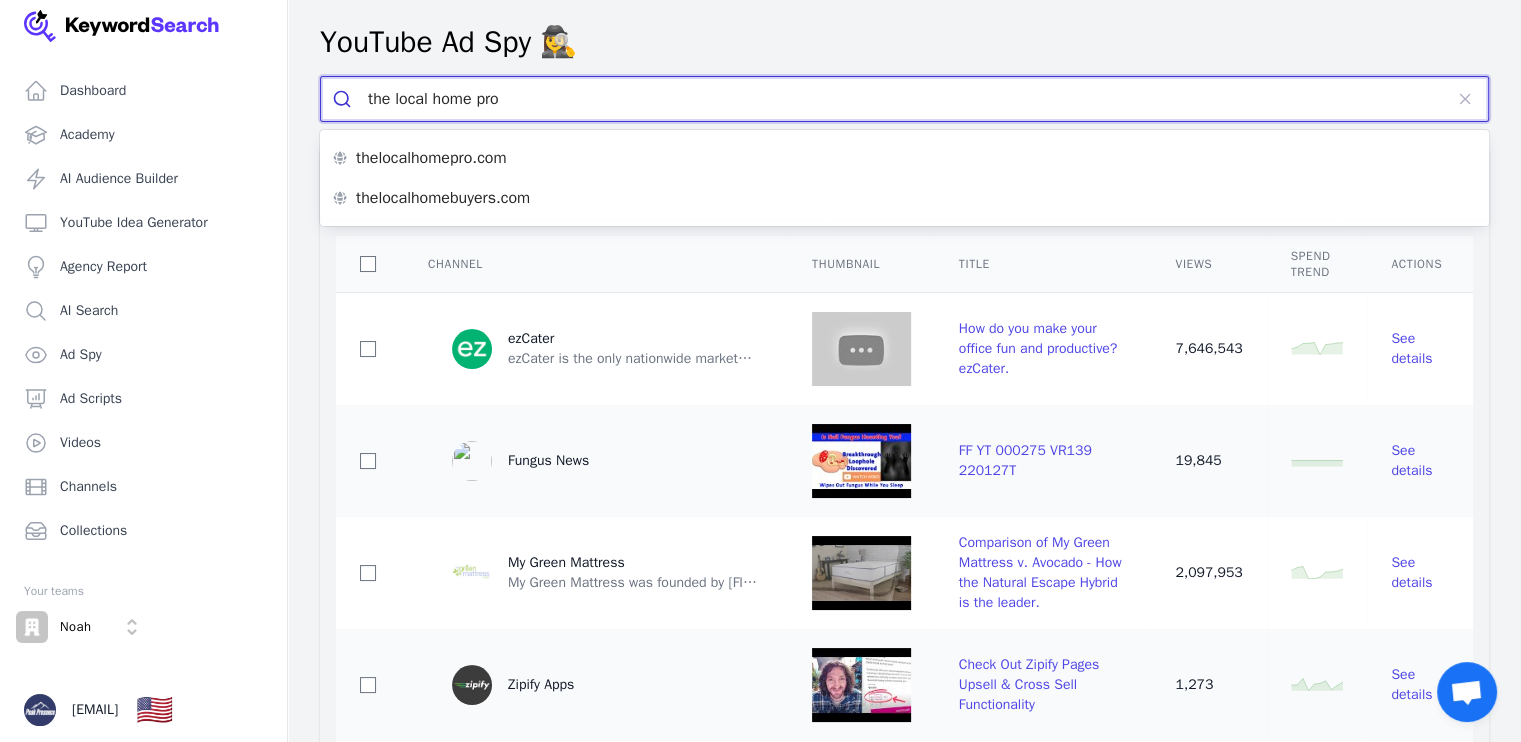 type on "the local home pro" 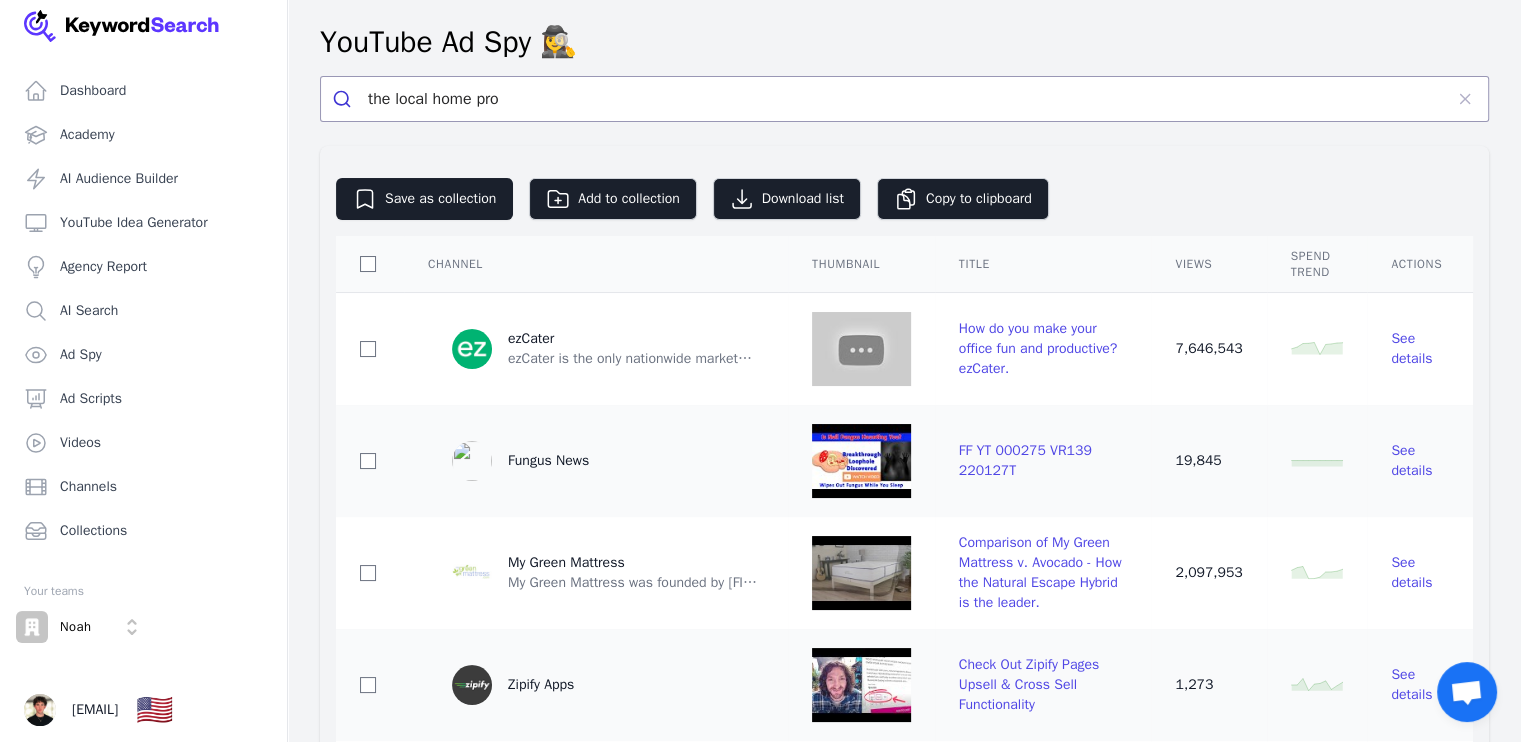 click on "Channel" at bounding box center (596, 264) 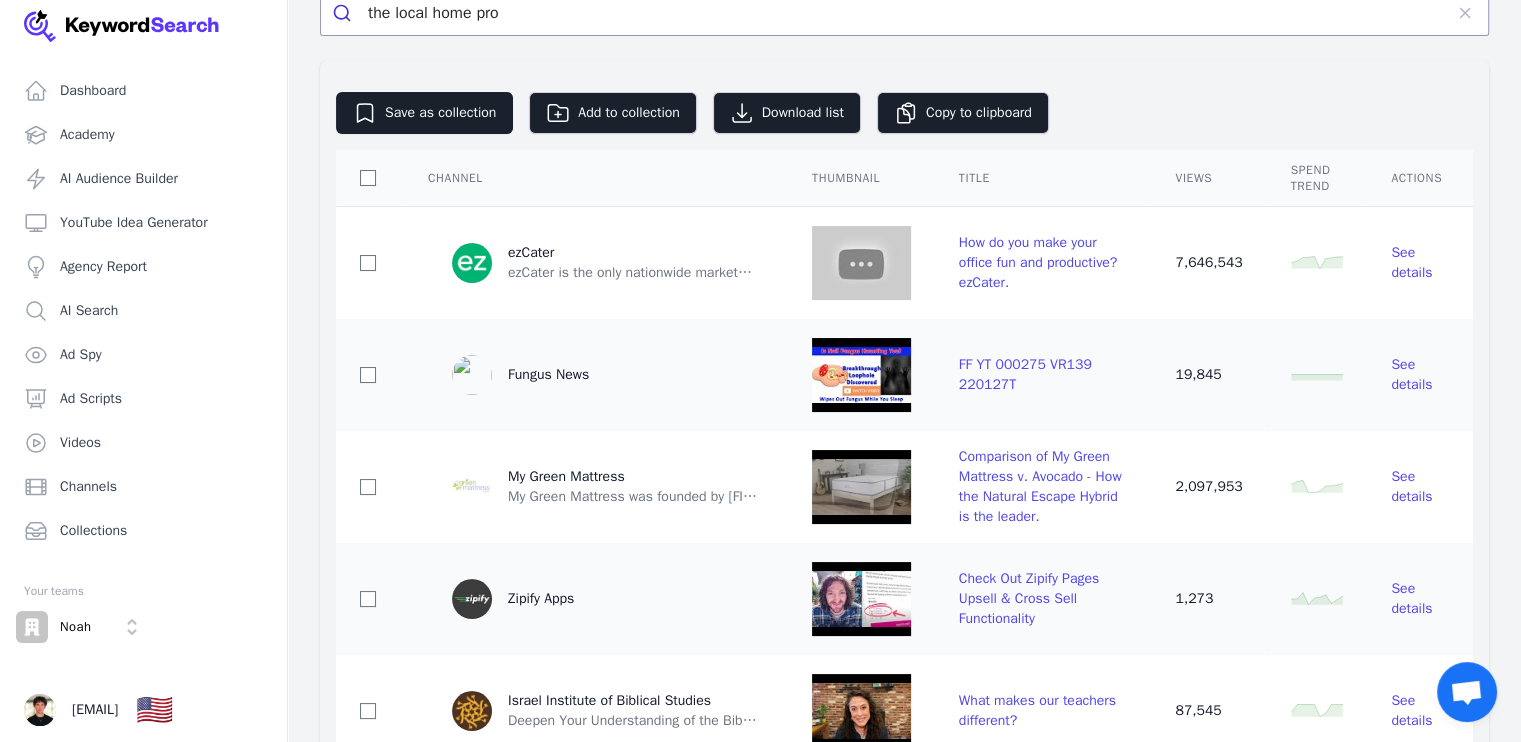 scroll, scrollTop: 0, scrollLeft: 0, axis: both 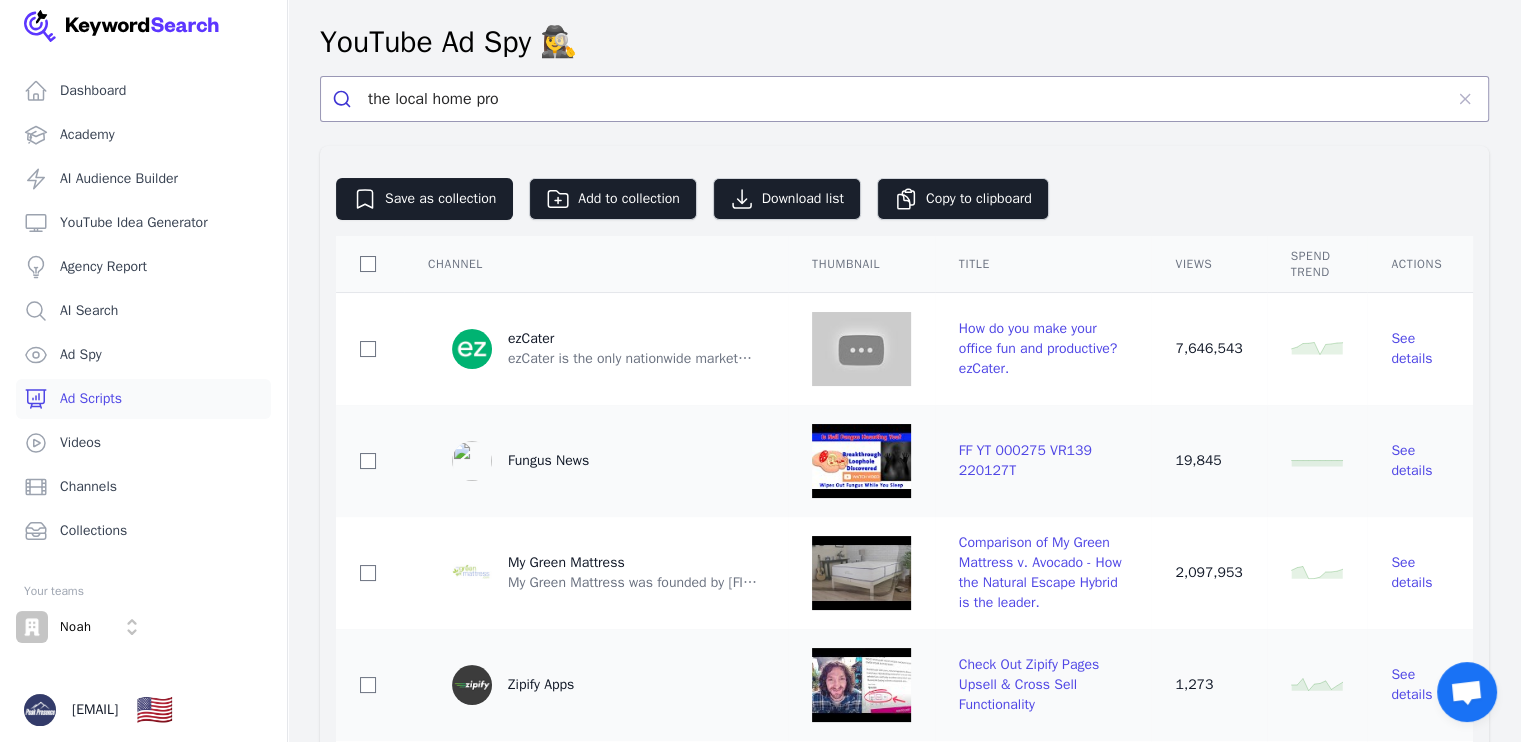 click on "Ad Scripts" at bounding box center (143, 399) 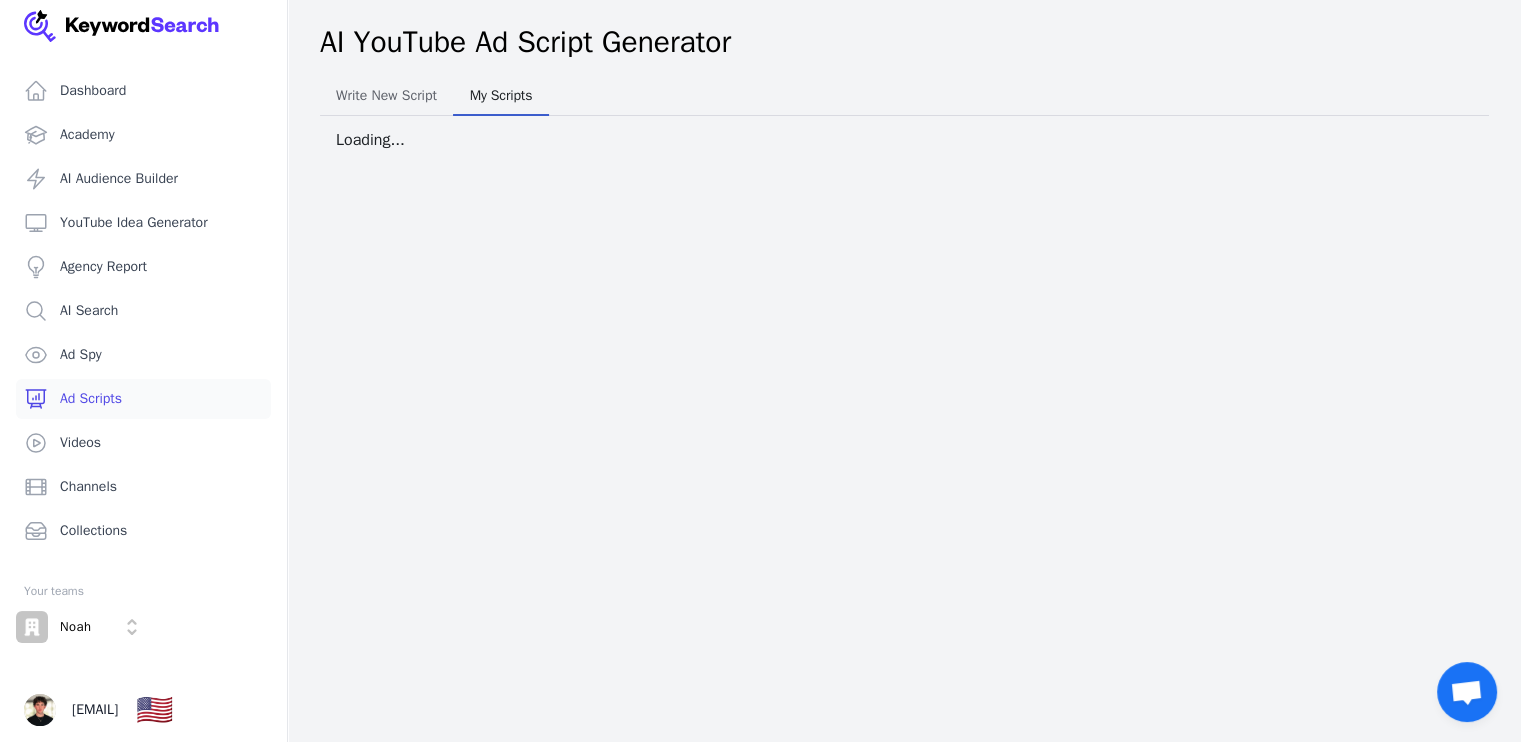 click on "My Scripts" at bounding box center (501, 96) 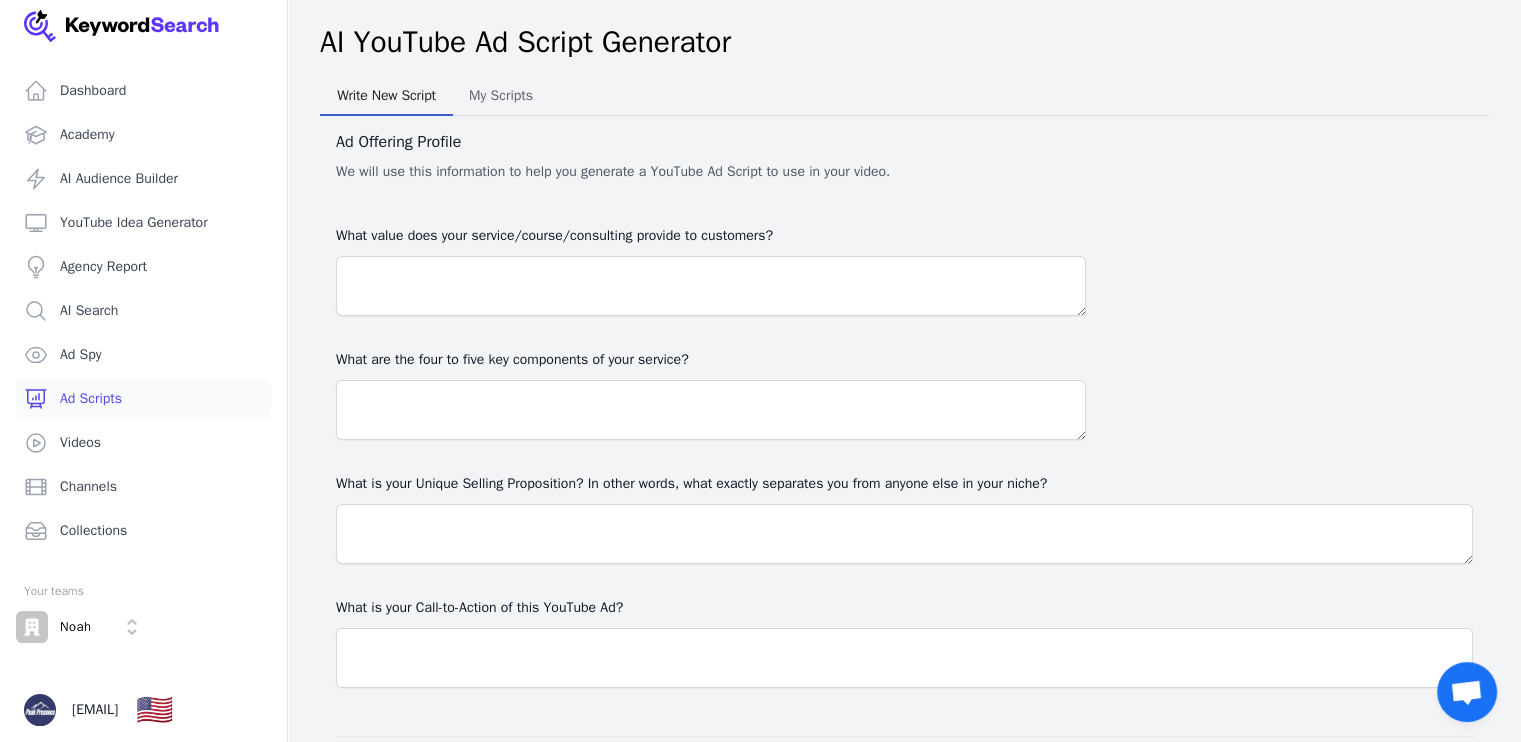 click on "Write New Script" at bounding box center (386, 96) 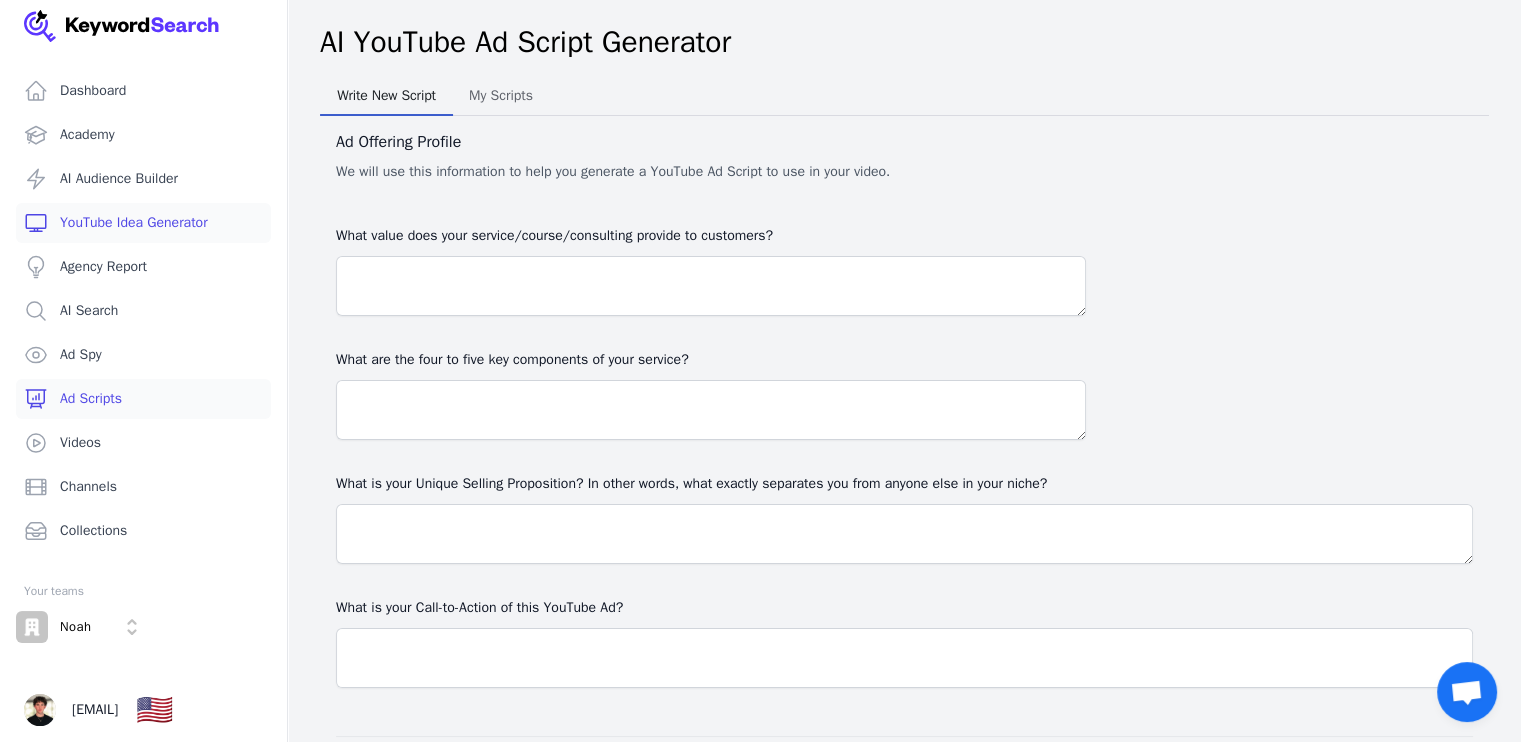 click on "YouTube Idea Generator" at bounding box center (143, 223) 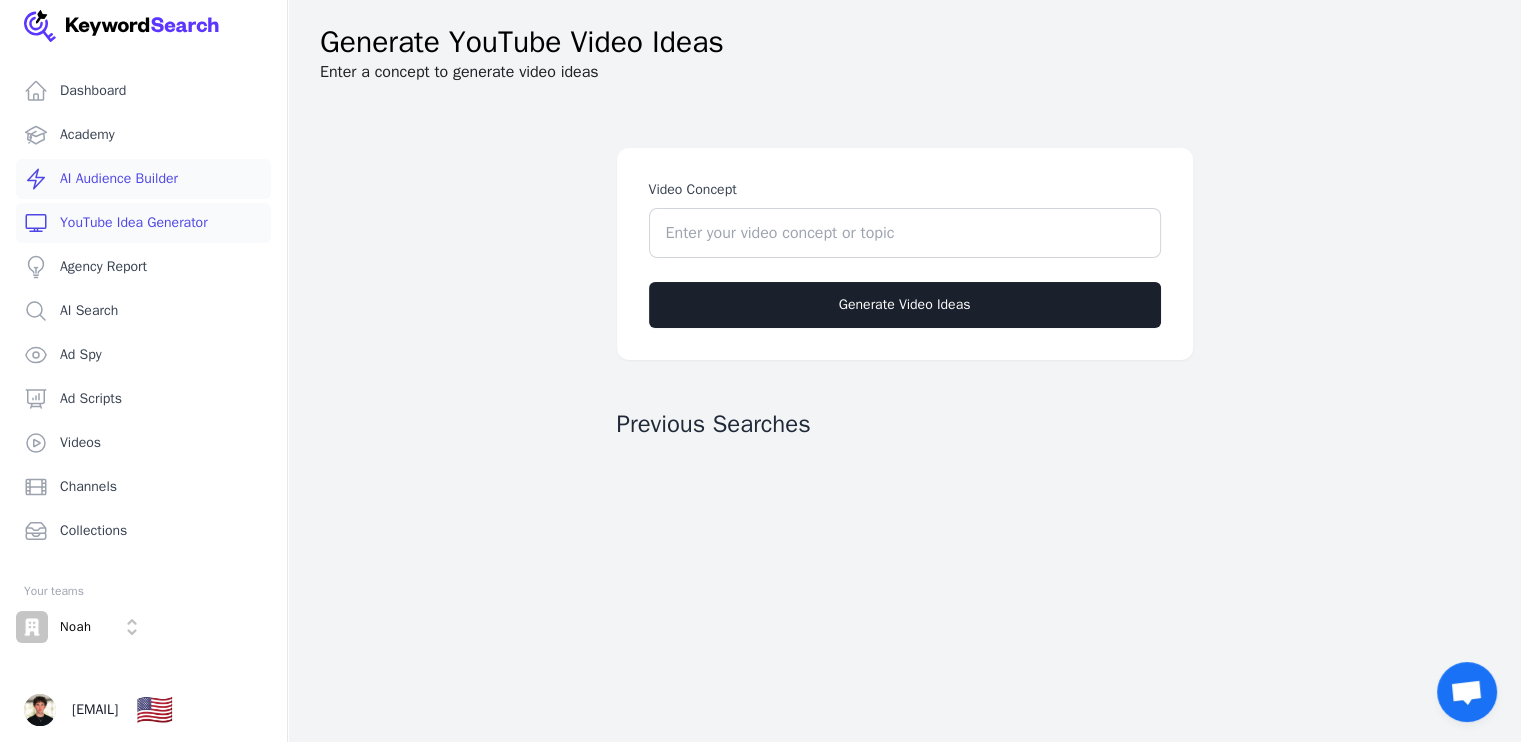 click on "AI Audience Builder" at bounding box center [143, 179] 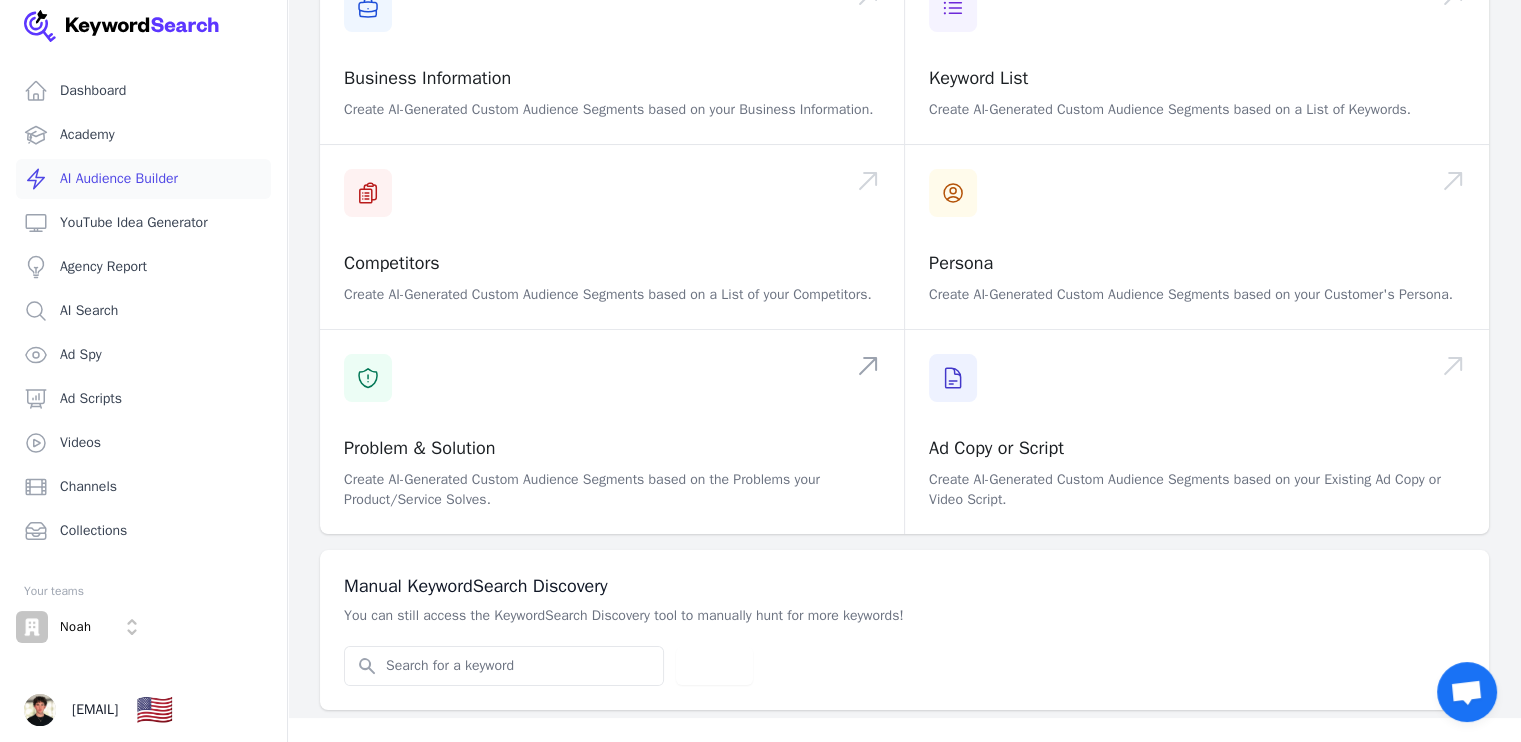 scroll, scrollTop: 0, scrollLeft: 0, axis: both 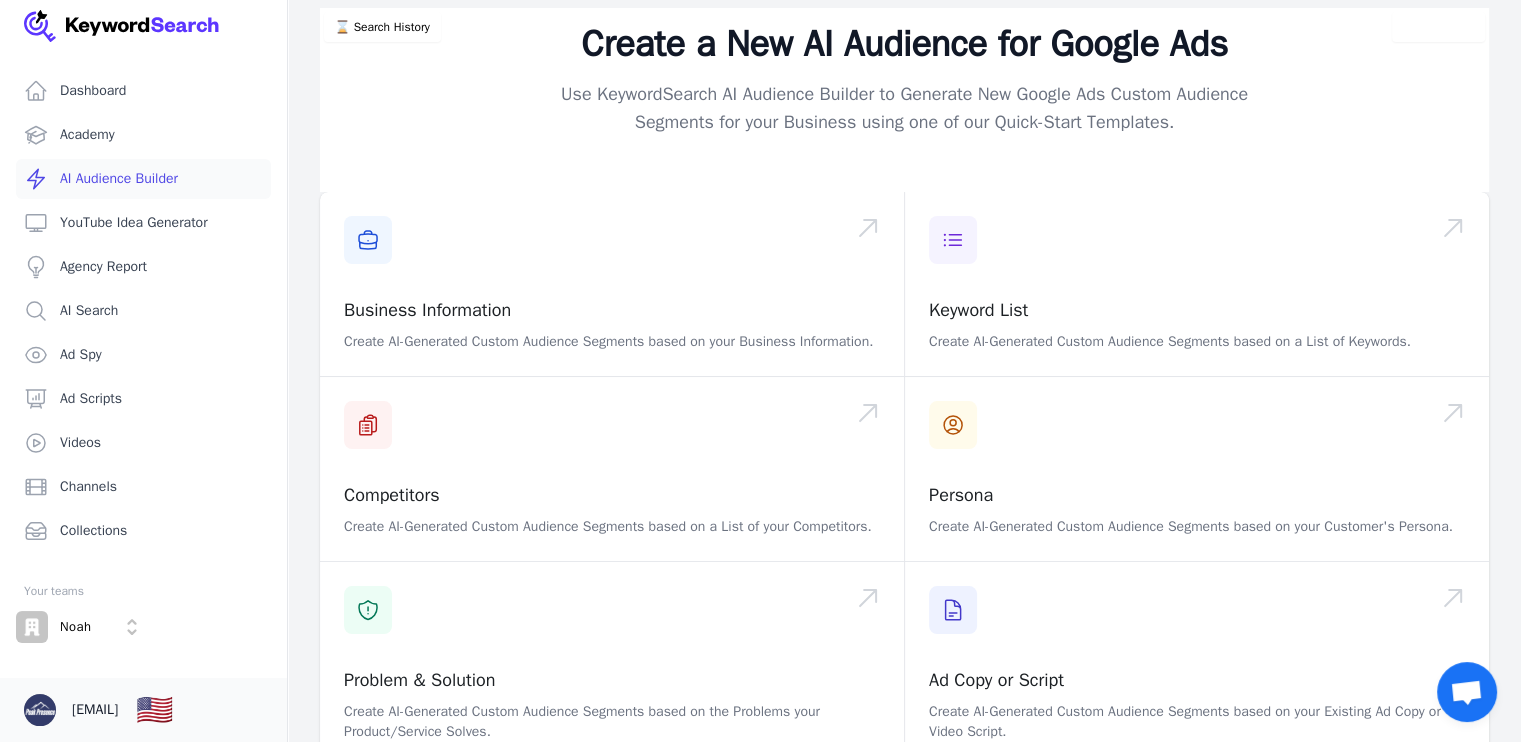 click on "[EMAIL]" at bounding box center (95, 710) 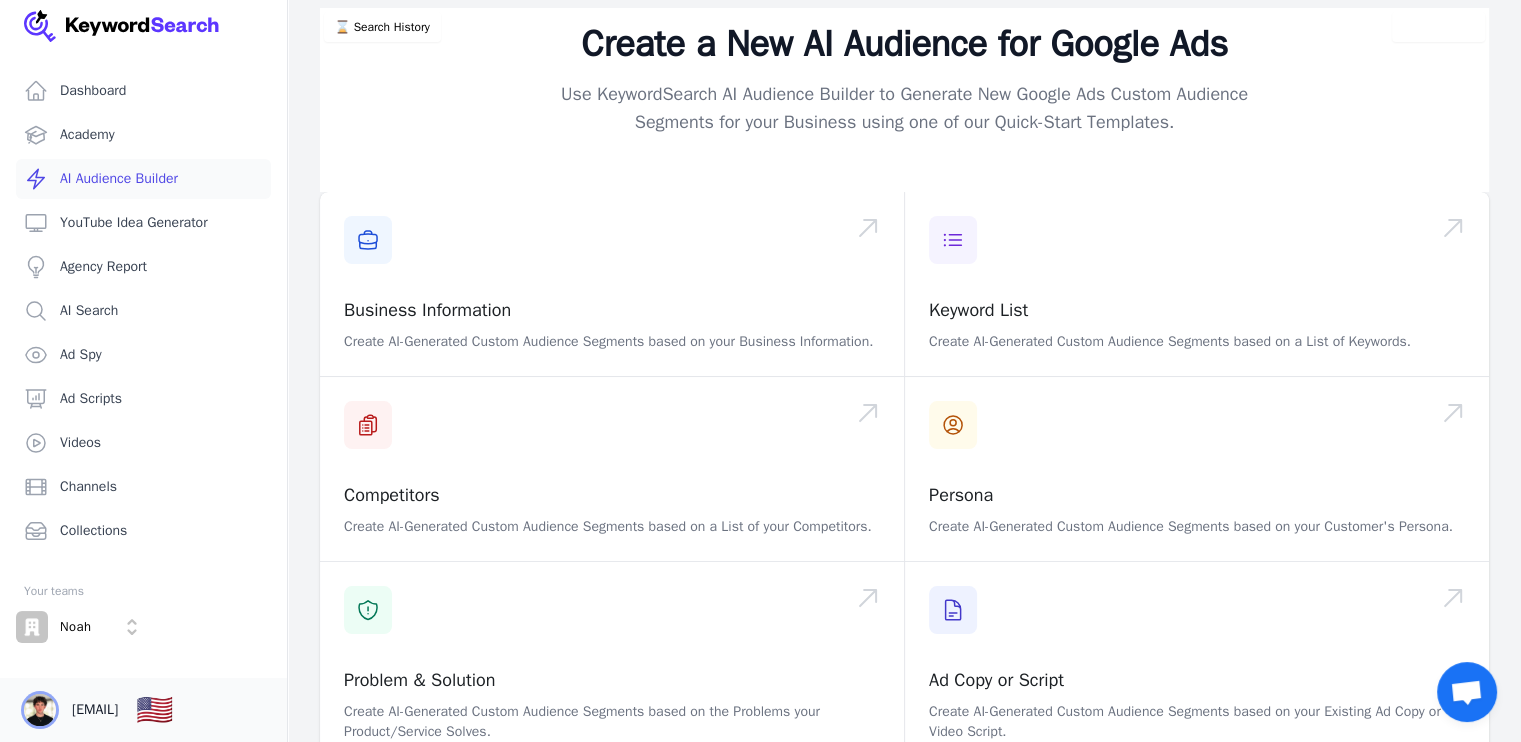 click at bounding box center [40, 710] 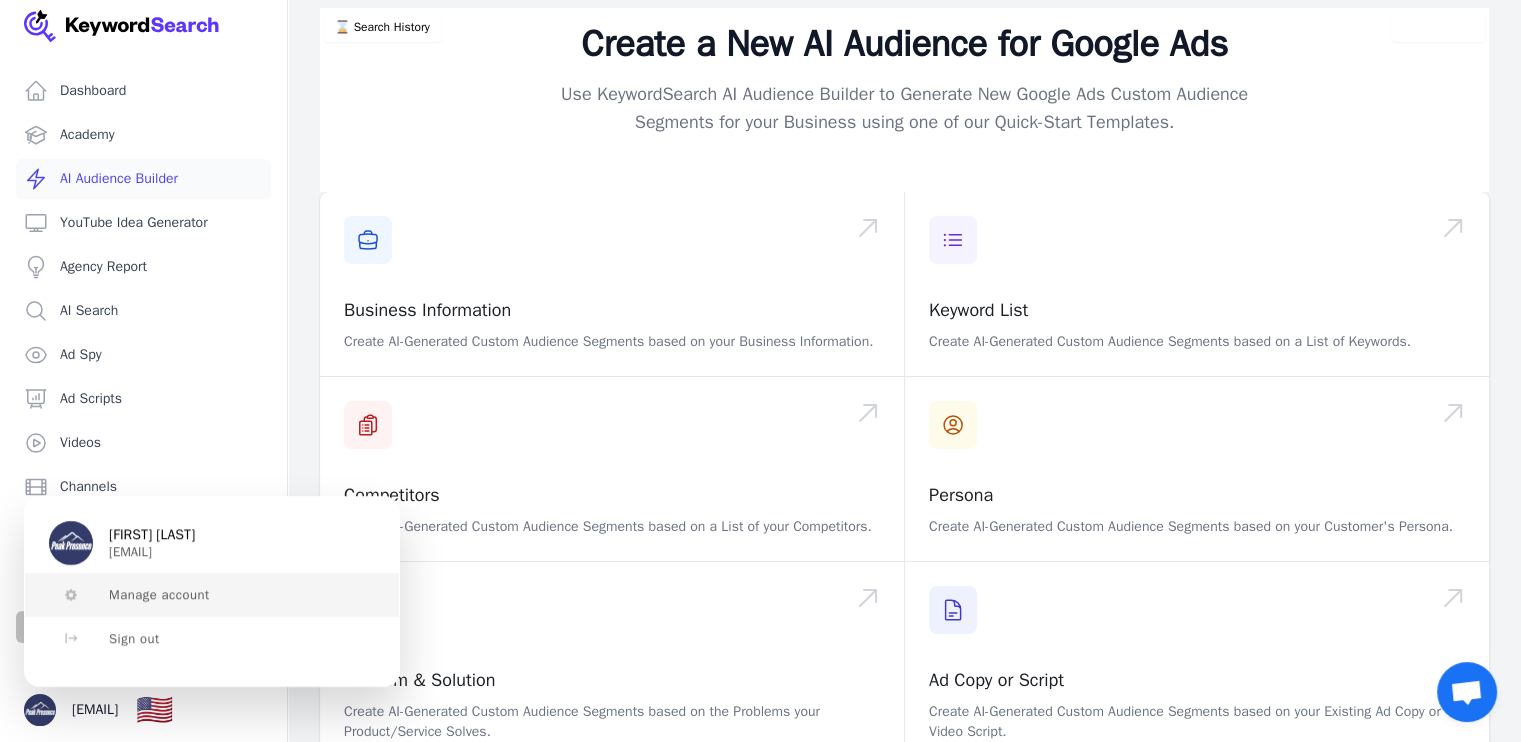 click on "Manage account" at bounding box center [159, 595] 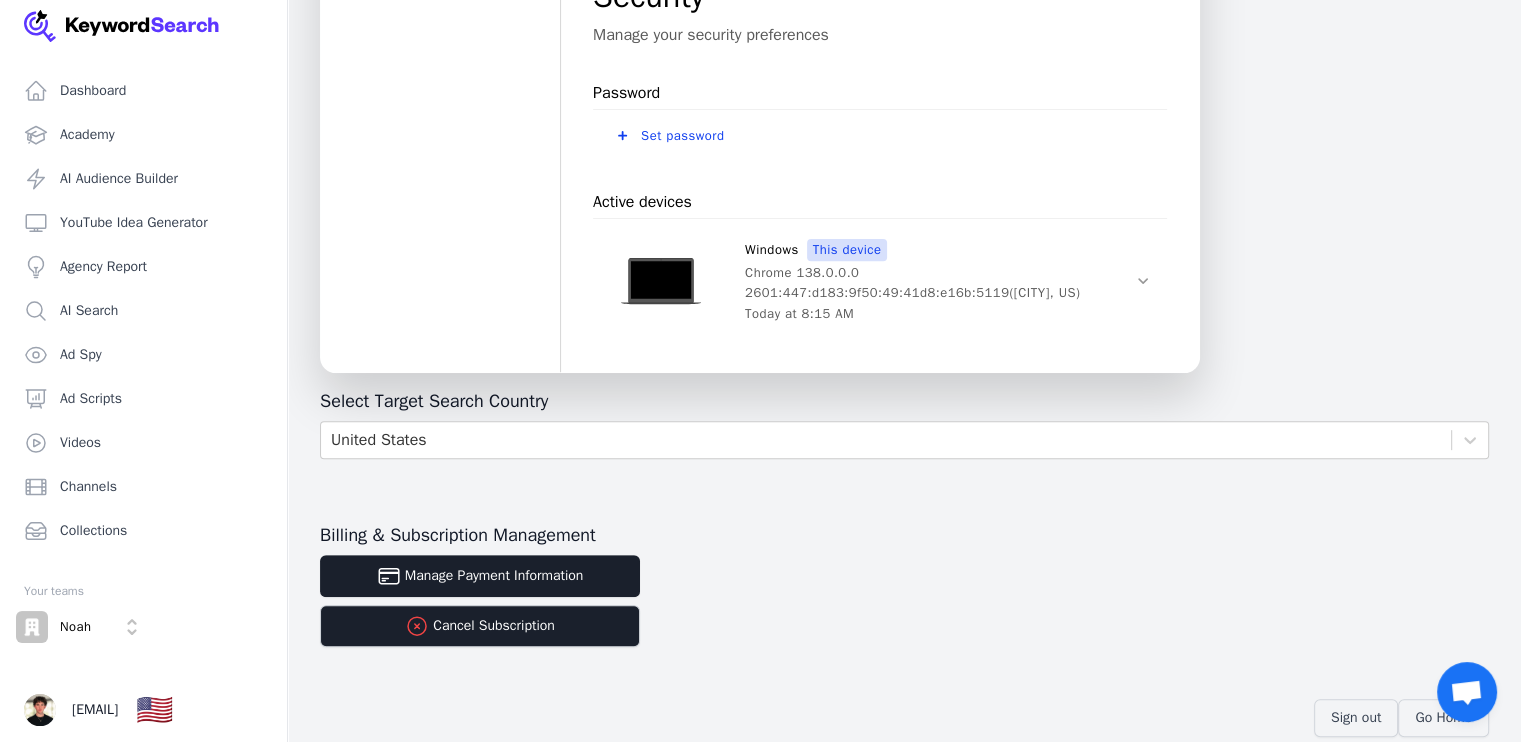 scroll, scrollTop: 706, scrollLeft: 0, axis: vertical 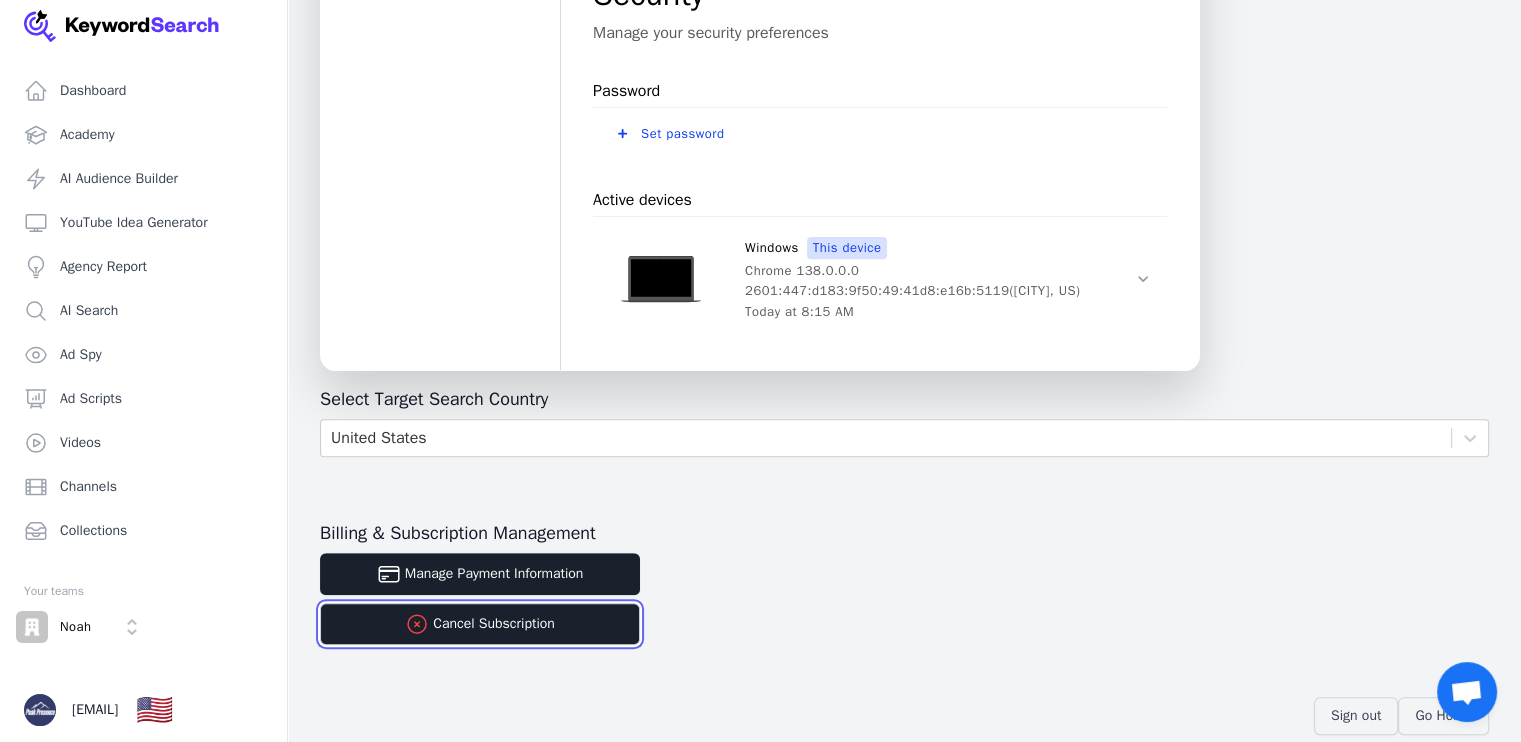 click on "Cancel Subscription" at bounding box center [480, 624] 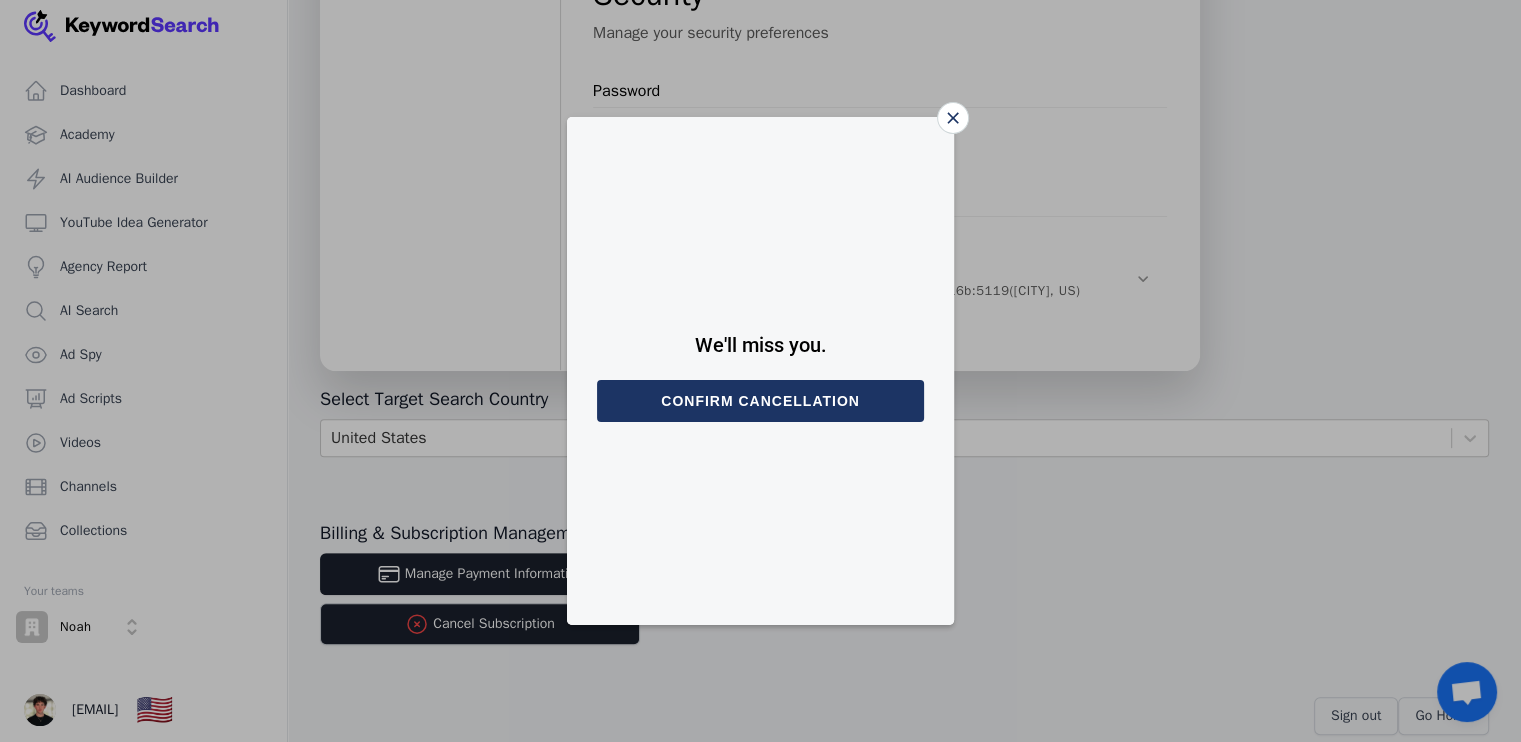 click on "Confirm cancellation" at bounding box center (760, 401) 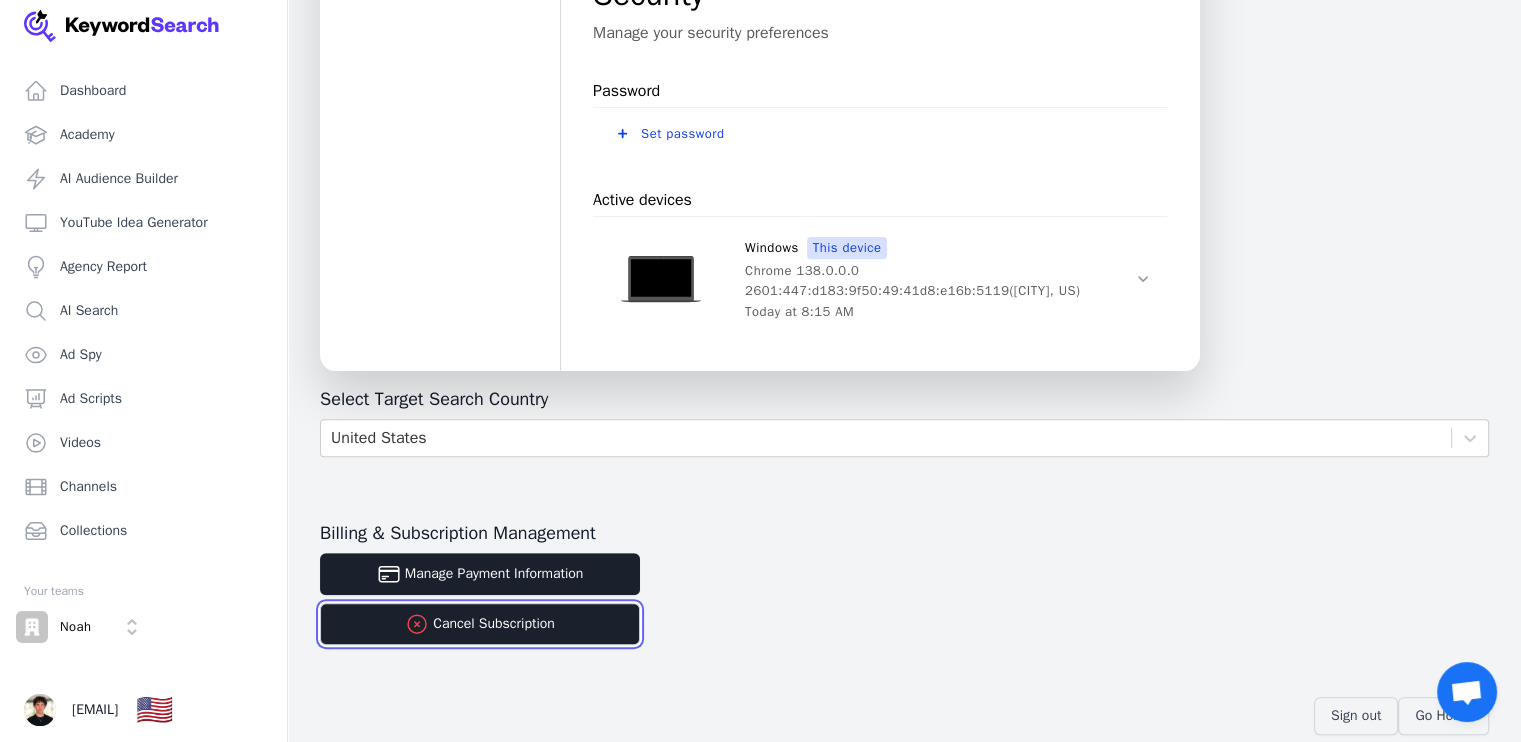 click on "Cancel Subscription" at bounding box center (480, 624) 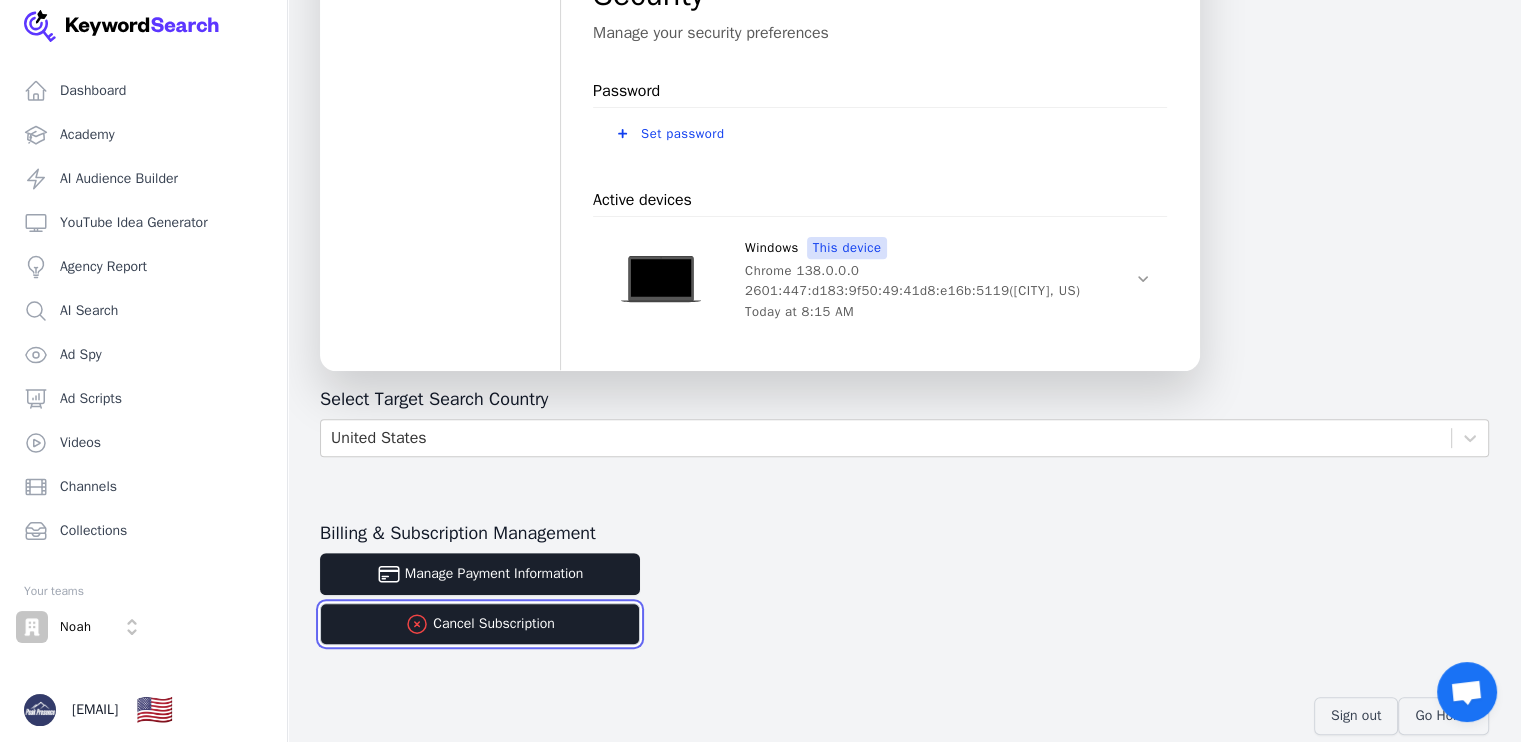 scroll, scrollTop: 0, scrollLeft: 0, axis: both 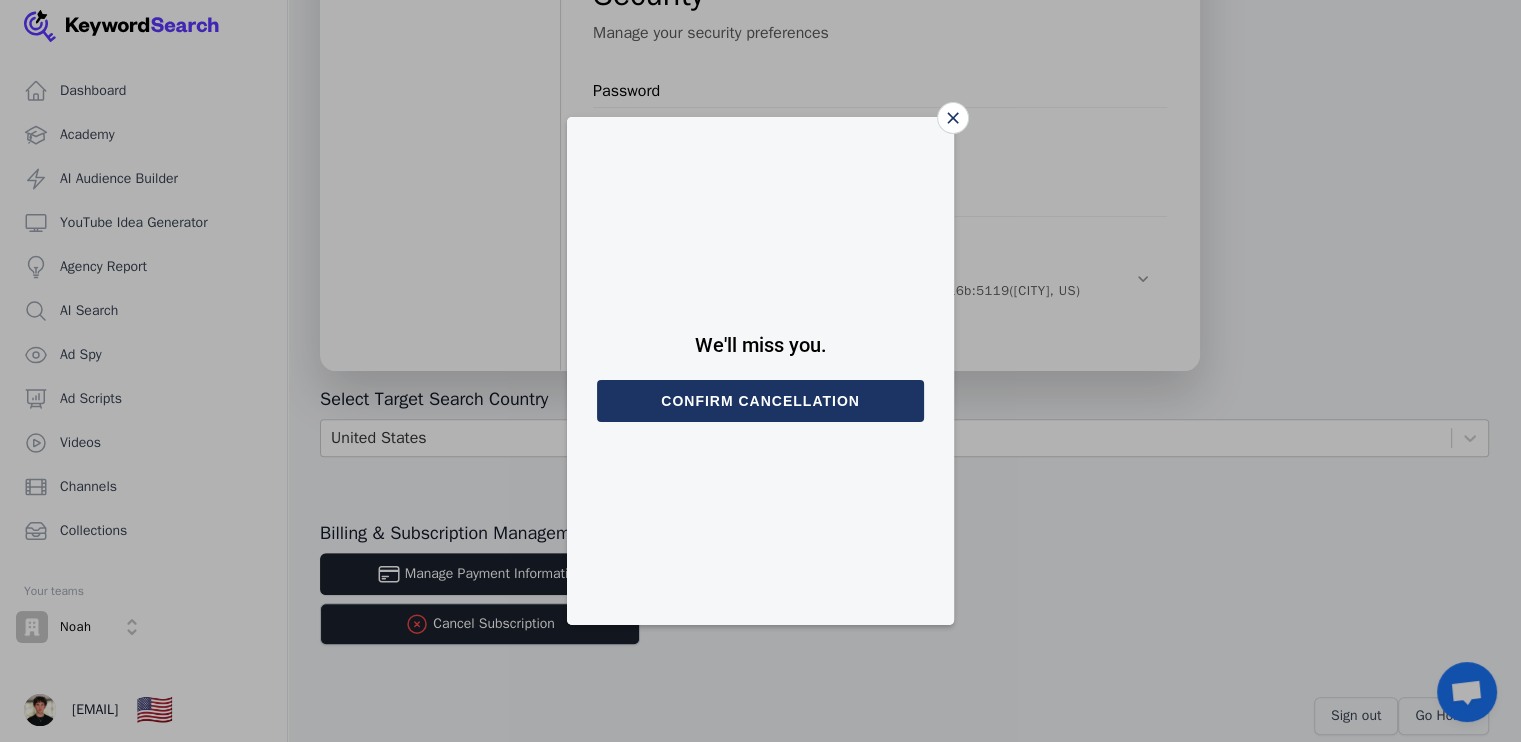click at bounding box center (953, 118) 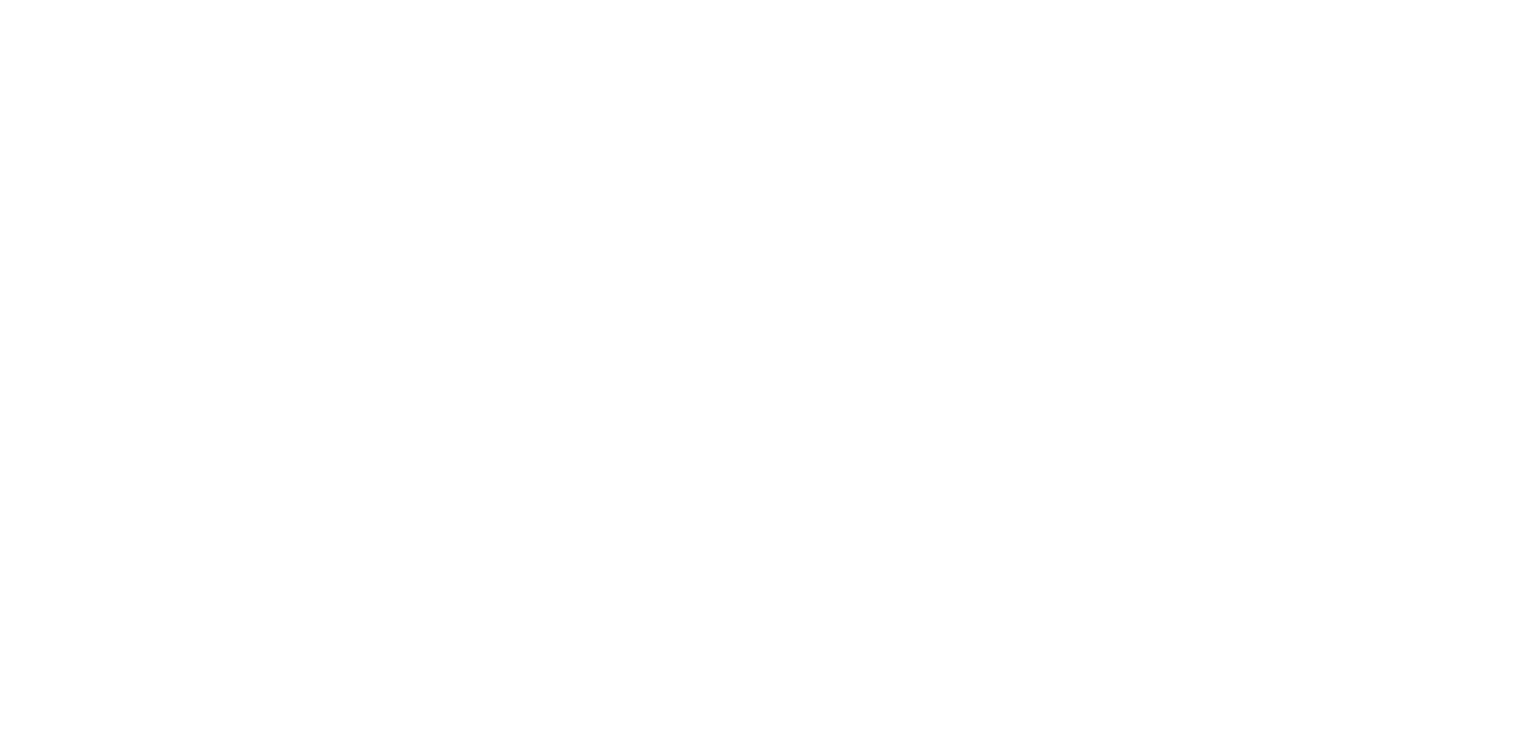 scroll, scrollTop: 0, scrollLeft: 0, axis: both 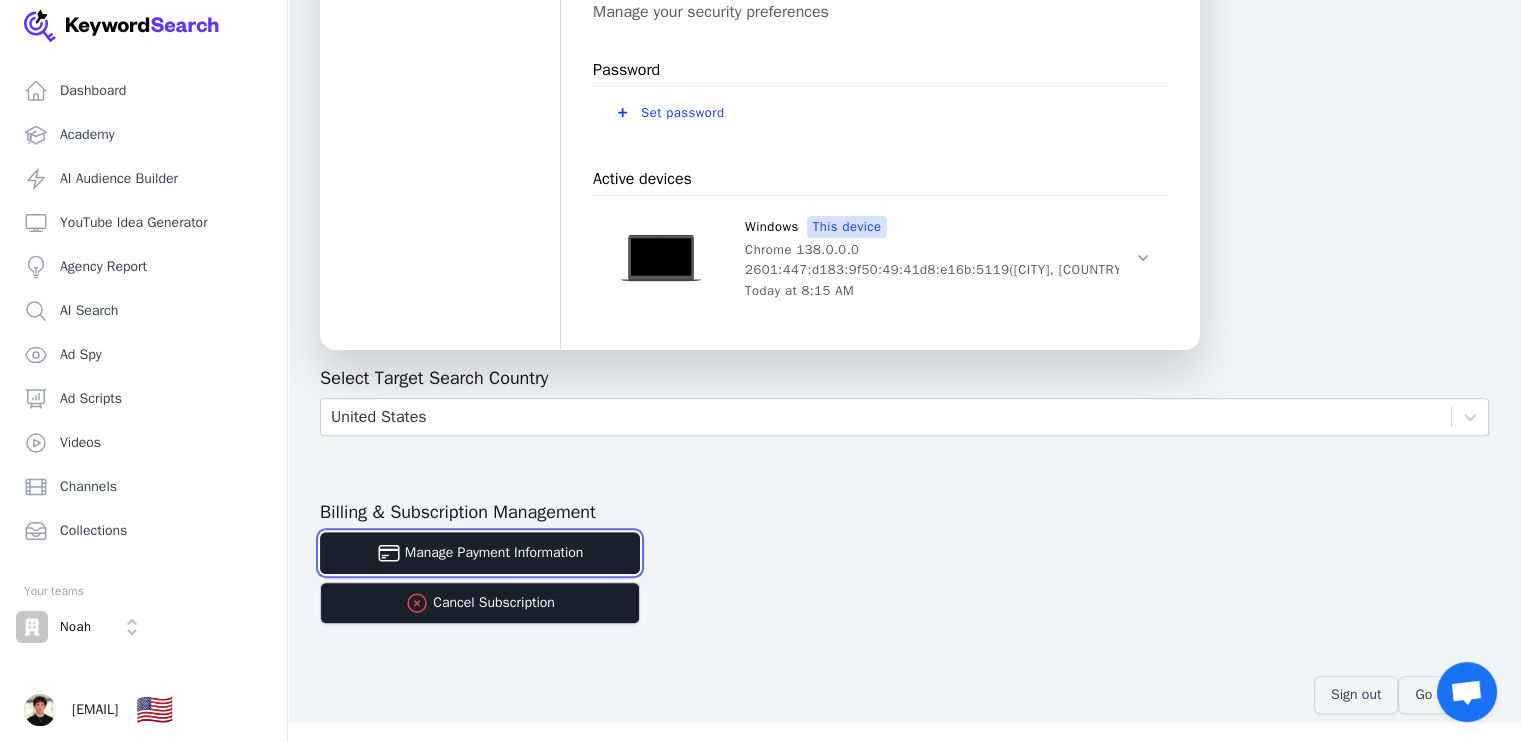 click on "Manage Payment Information" at bounding box center (480, 553) 